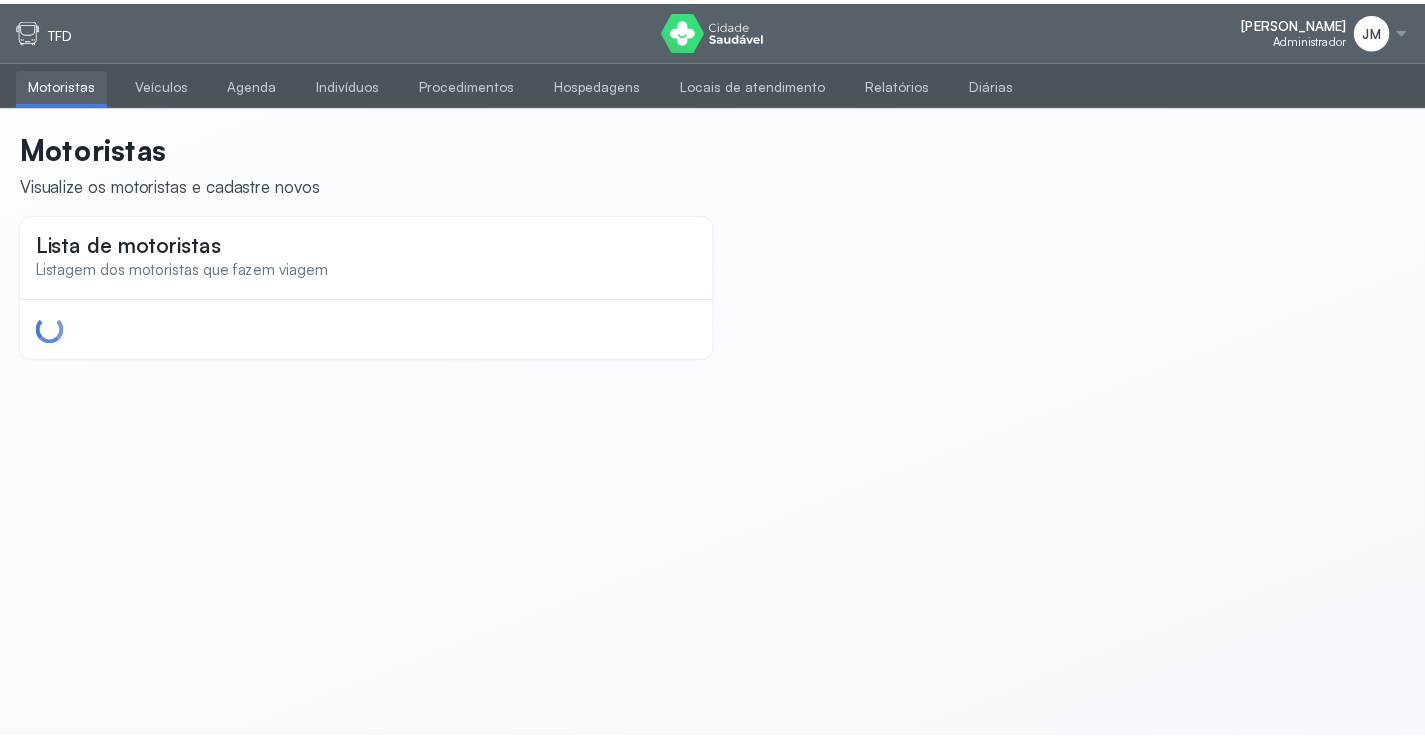 scroll, scrollTop: 0, scrollLeft: 0, axis: both 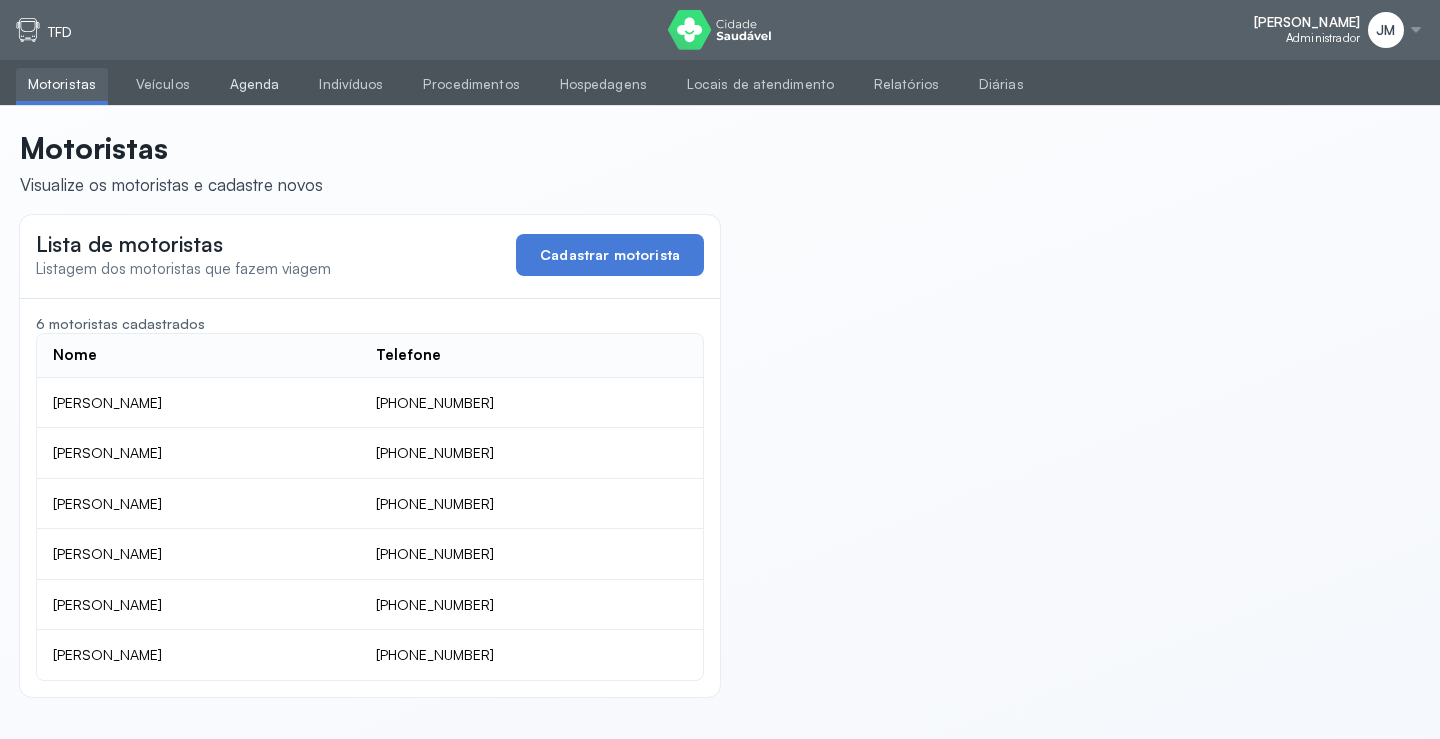 click on "Agenda" at bounding box center (255, 84) 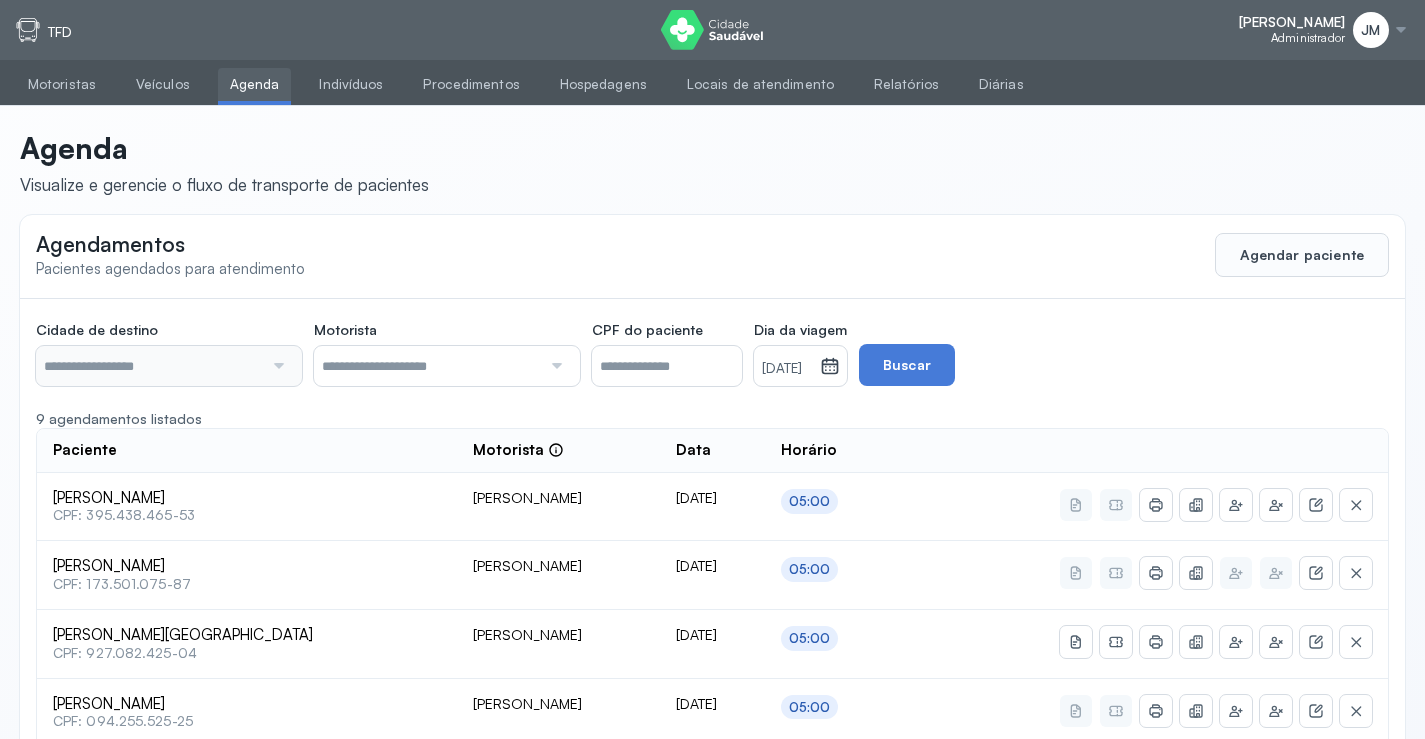 click at bounding box center (276, 366) 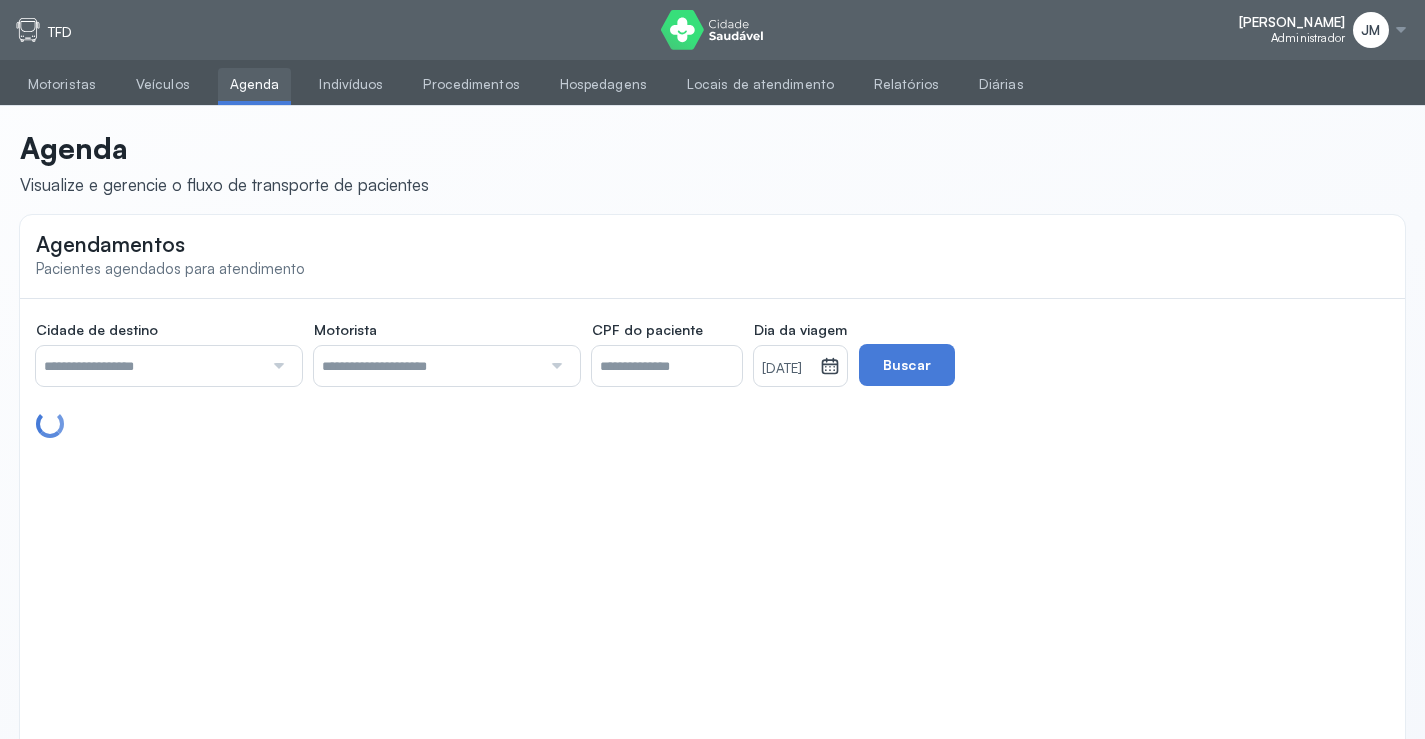 click at bounding box center (276, 366) 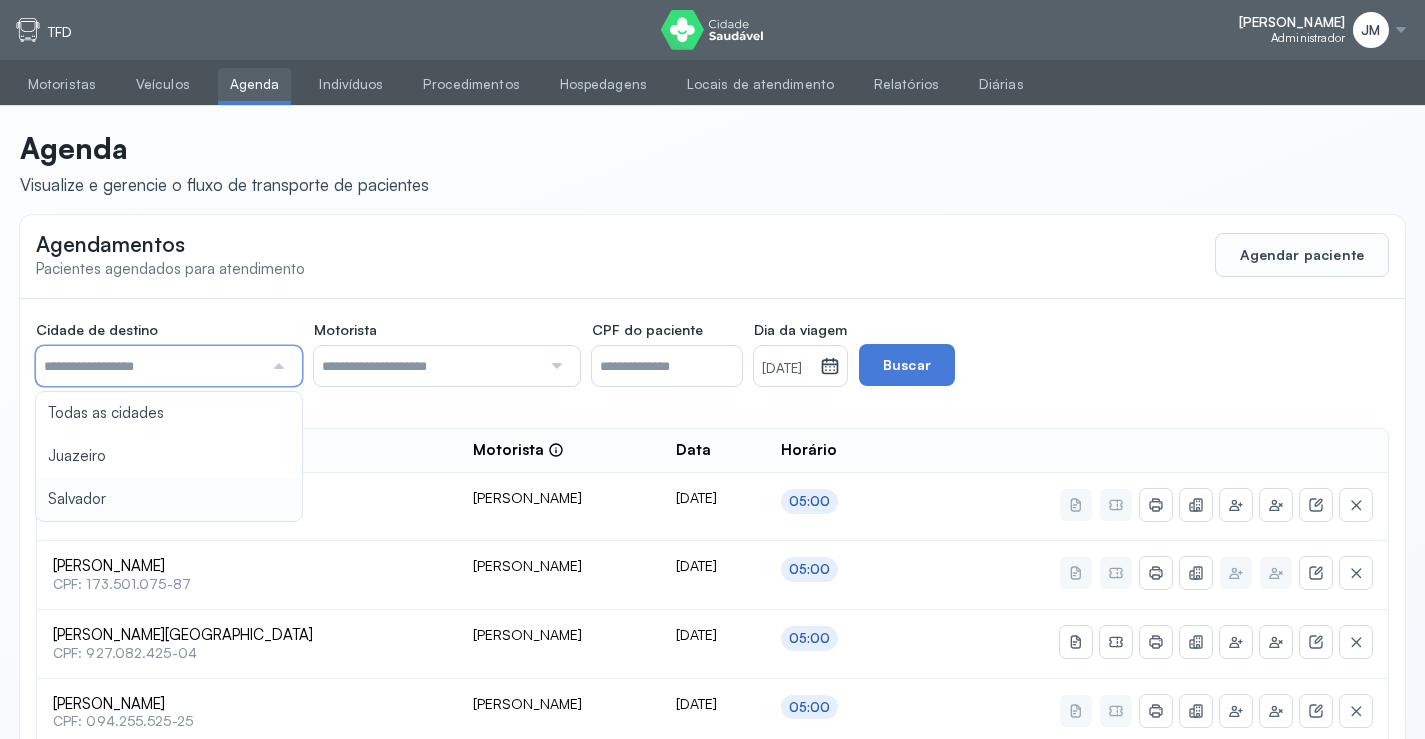 type on "********" 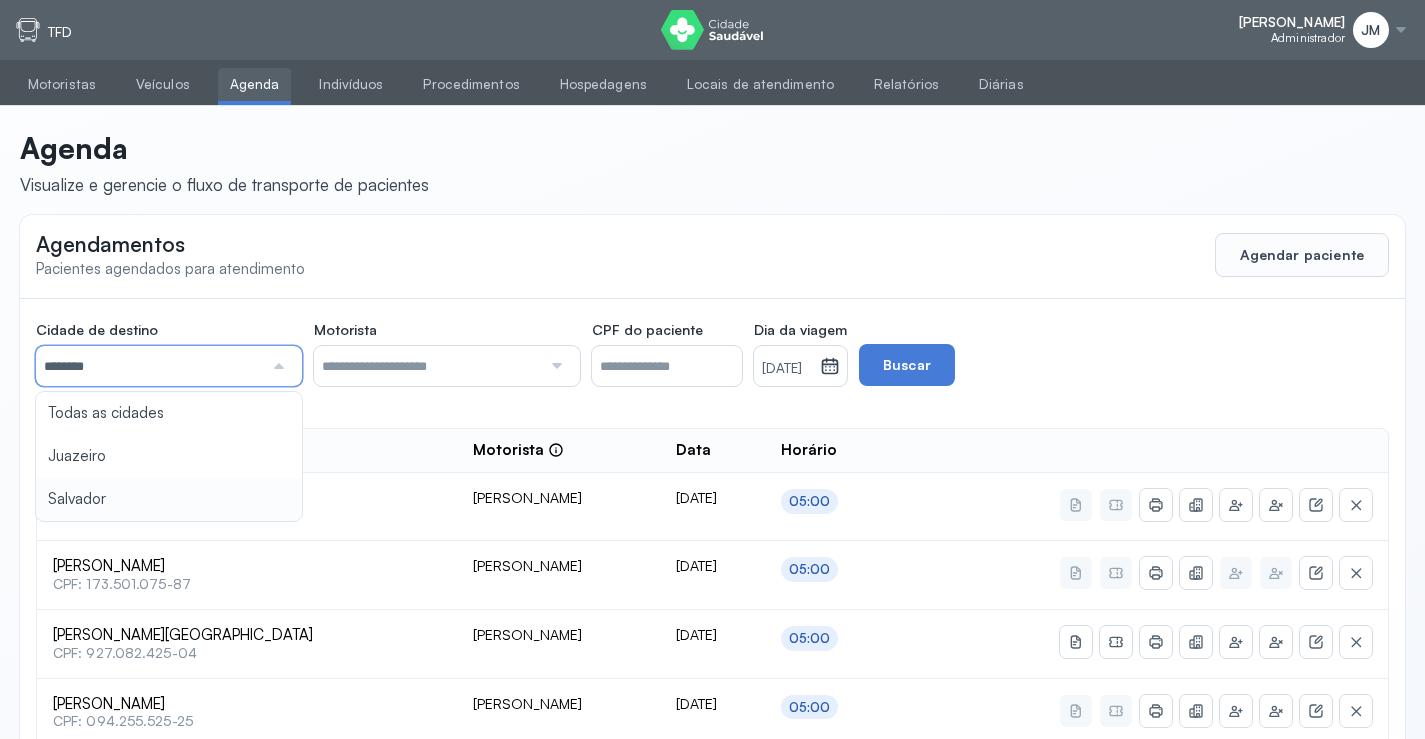 click on "Cidade de destino  ******** Todas as cidades [GEOGRAPHIC_DATA] Salvador Motorista  Todos os motoristas [PERSON_NAME] [PERSON_NAME] [PERSON_NAME] CPF do paciente  Dia da viagem  [DATE] [DATE] S T Q Q S S D 1 2 3 4 5 6 7 8 9 10 11 12 13 14 15 16 17 18 19 20 21 22 23 24 25 26 27 28 29 30 [DATE][PERSON_NAME] mar abr maio jun [DATE] ago set out nov [DATE] 2019 2020 2021 2022 2023 2024 2025 2026 2027 2028 2029  Buscar  9 agendamentos listados Paciente  Motorista  Data [PERSON_NAME]  CPF: 395.438.465-53 [PERSON_NAME] [DATE] 05:00 [PERSON_NAME] Passos  CPF: 173.501.075-87 [PERSON_NAME] [DATE] 05:00 [PERSON_NAME]  CPF: 927.082.425-04 [PERSON_NAME] [DATE] 05:00 [PERSON_NAME]  CPF: 094.255.525-25 [PERSON_NAME] [DATE] 05:00 [PERSON_NAME]  CPF: 244.204.765-91 [PERSON_NAME] [DATE] 05:00 1" 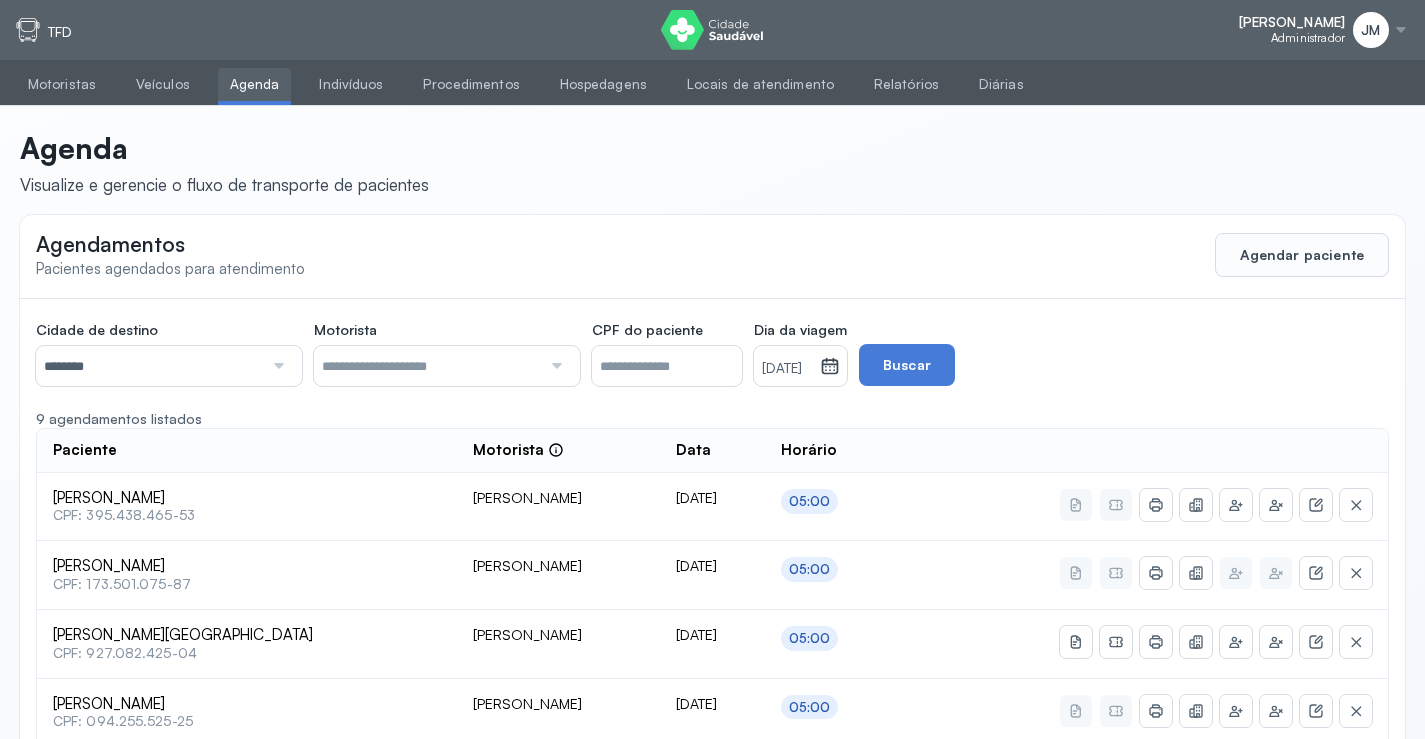 click at bounding box center (554, 366) 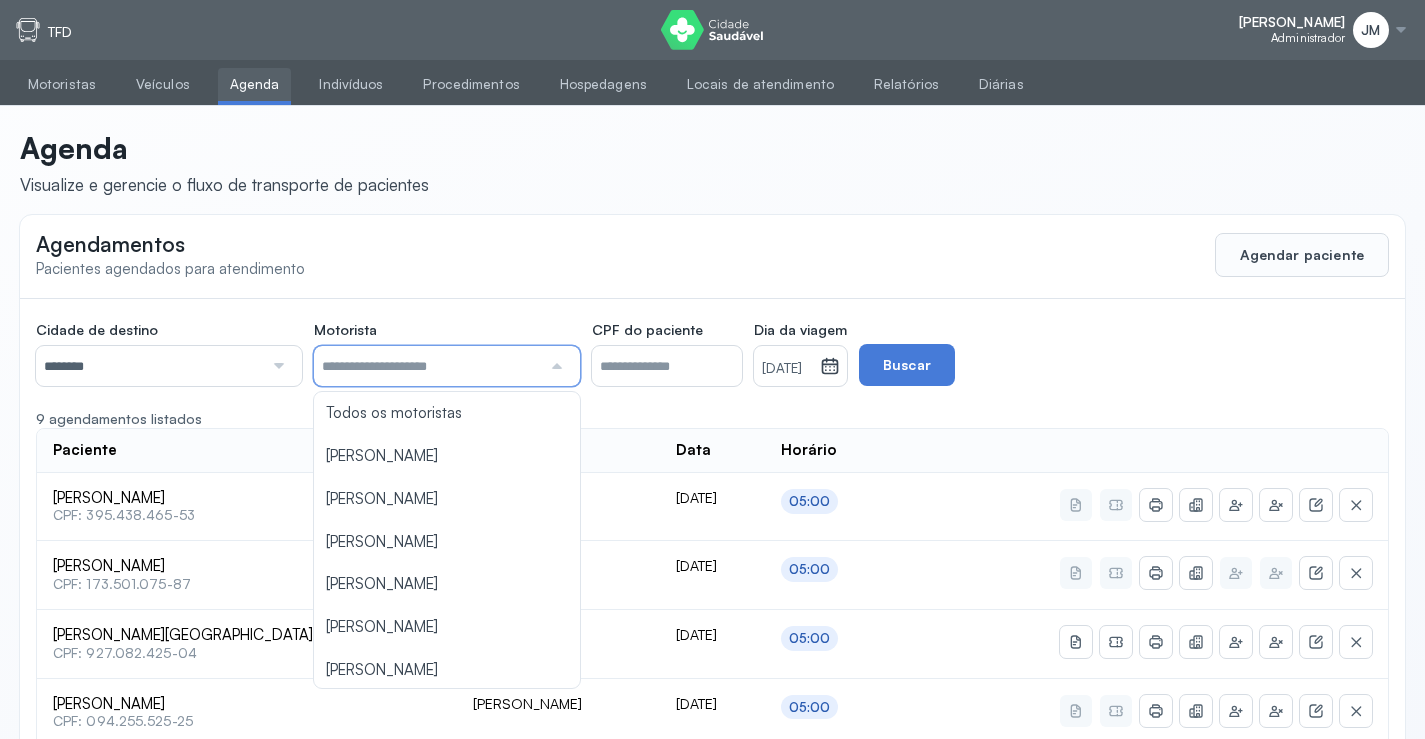 click on "9 agendamentos listados" at bounding box center [712, 419] 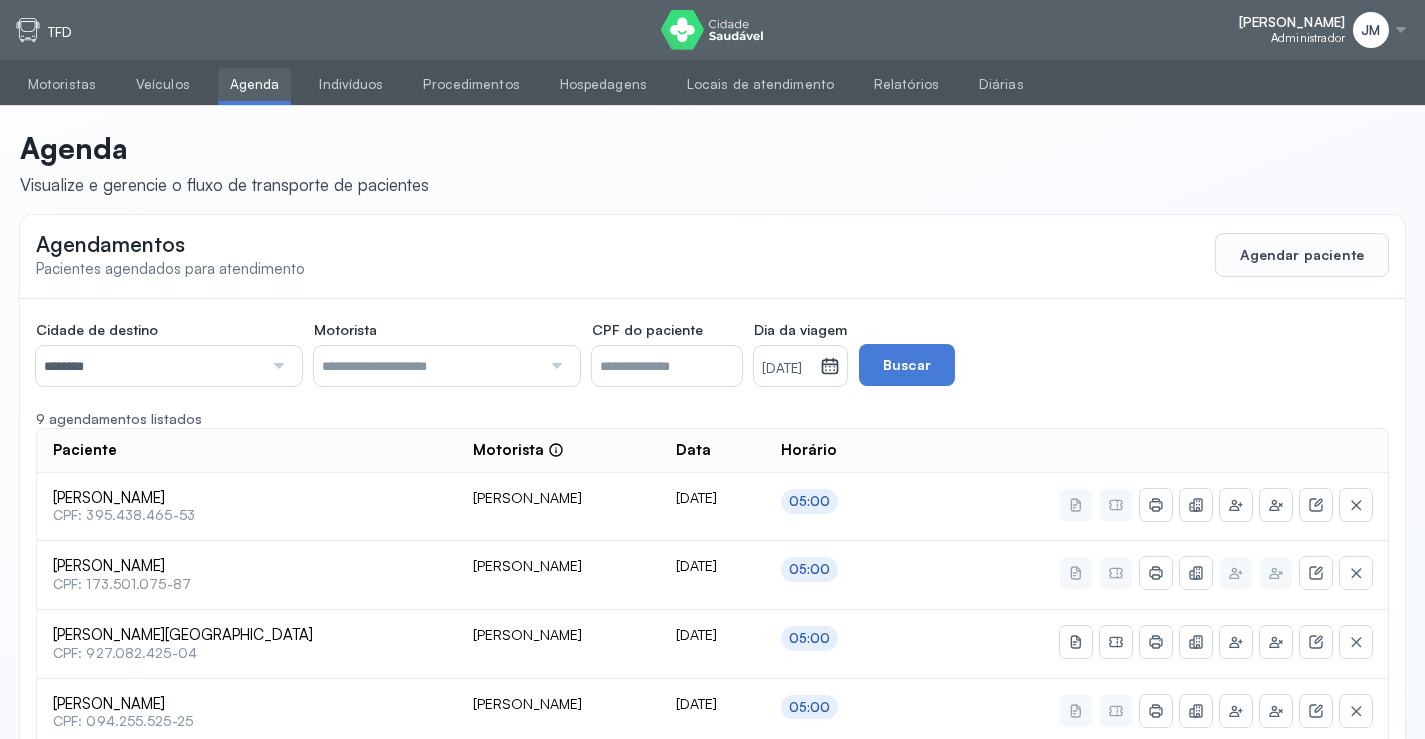 click 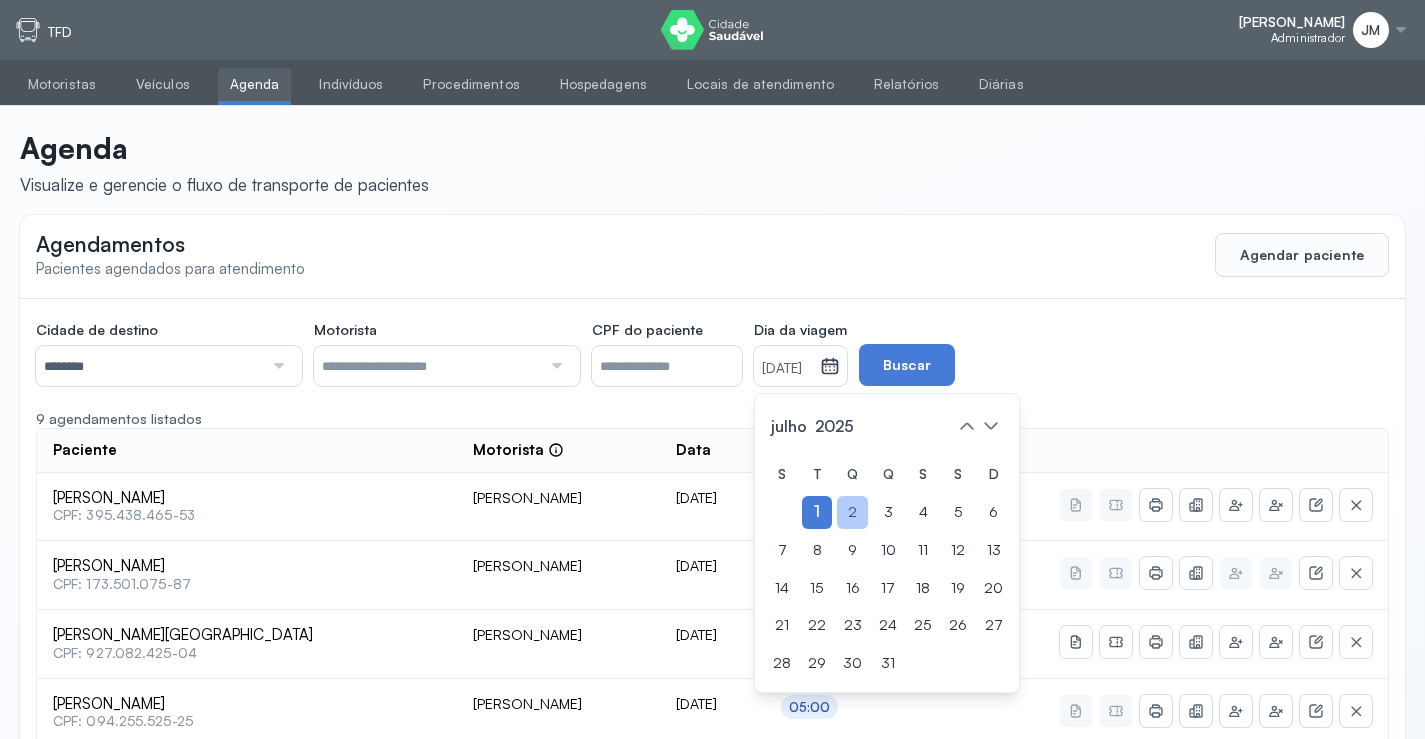 click on "2" 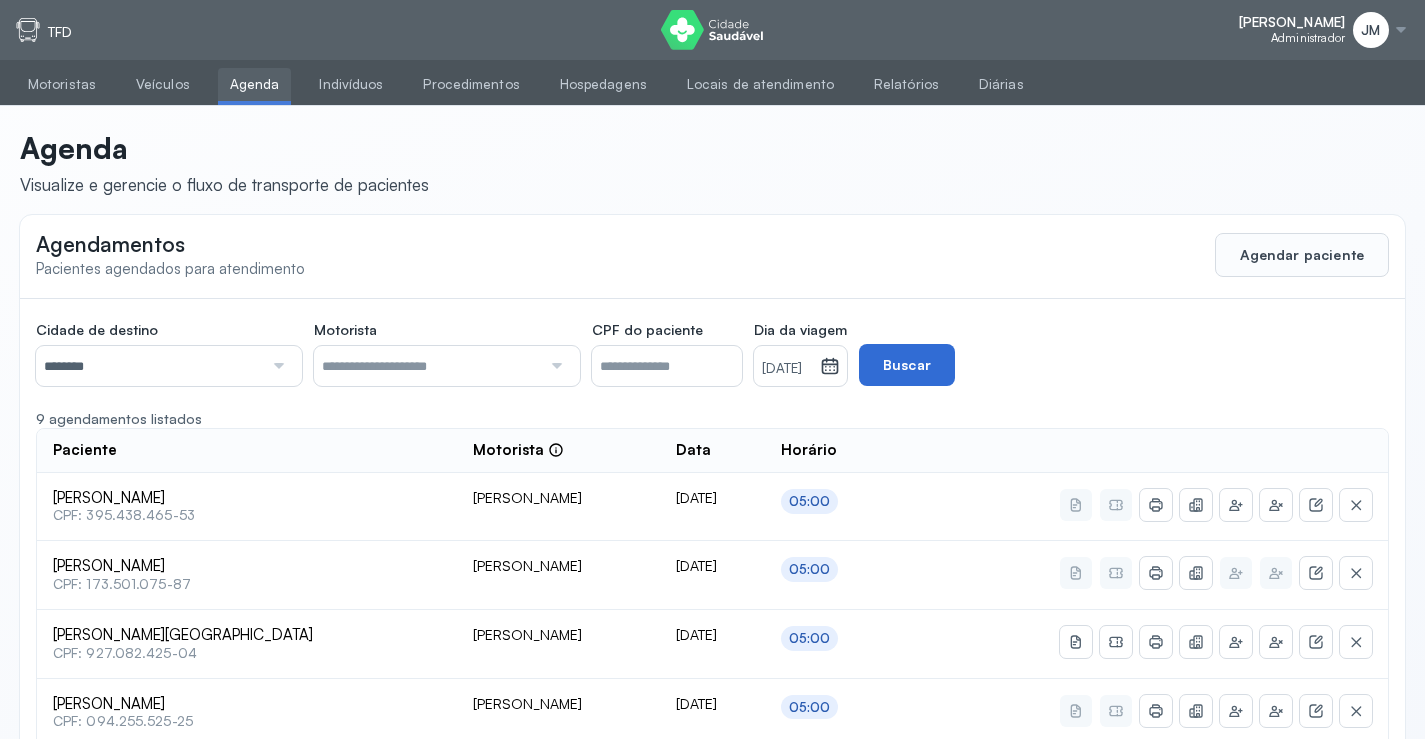 click on "Buscar" at bounding box center [907, 365] 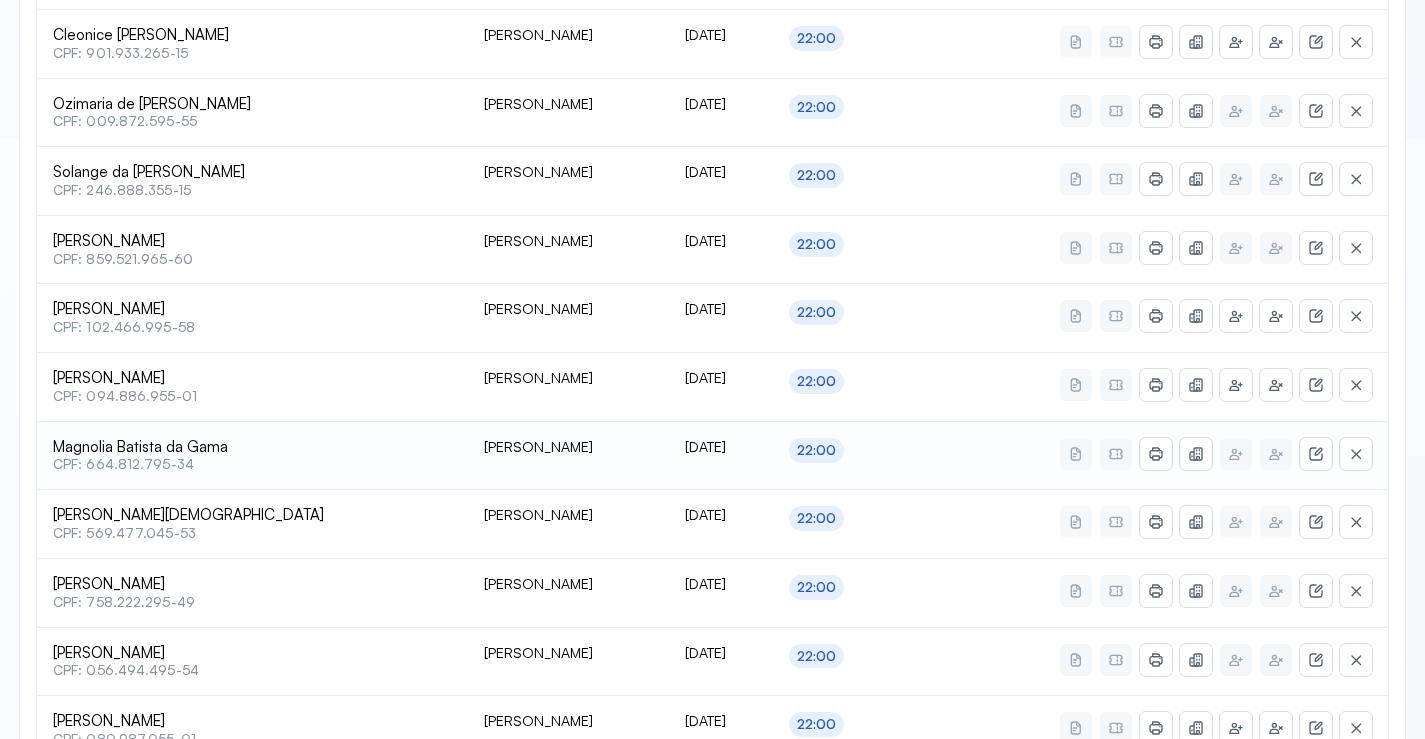 scroll, scrollTop: 700, scrollLeft: 0, axis: vertical 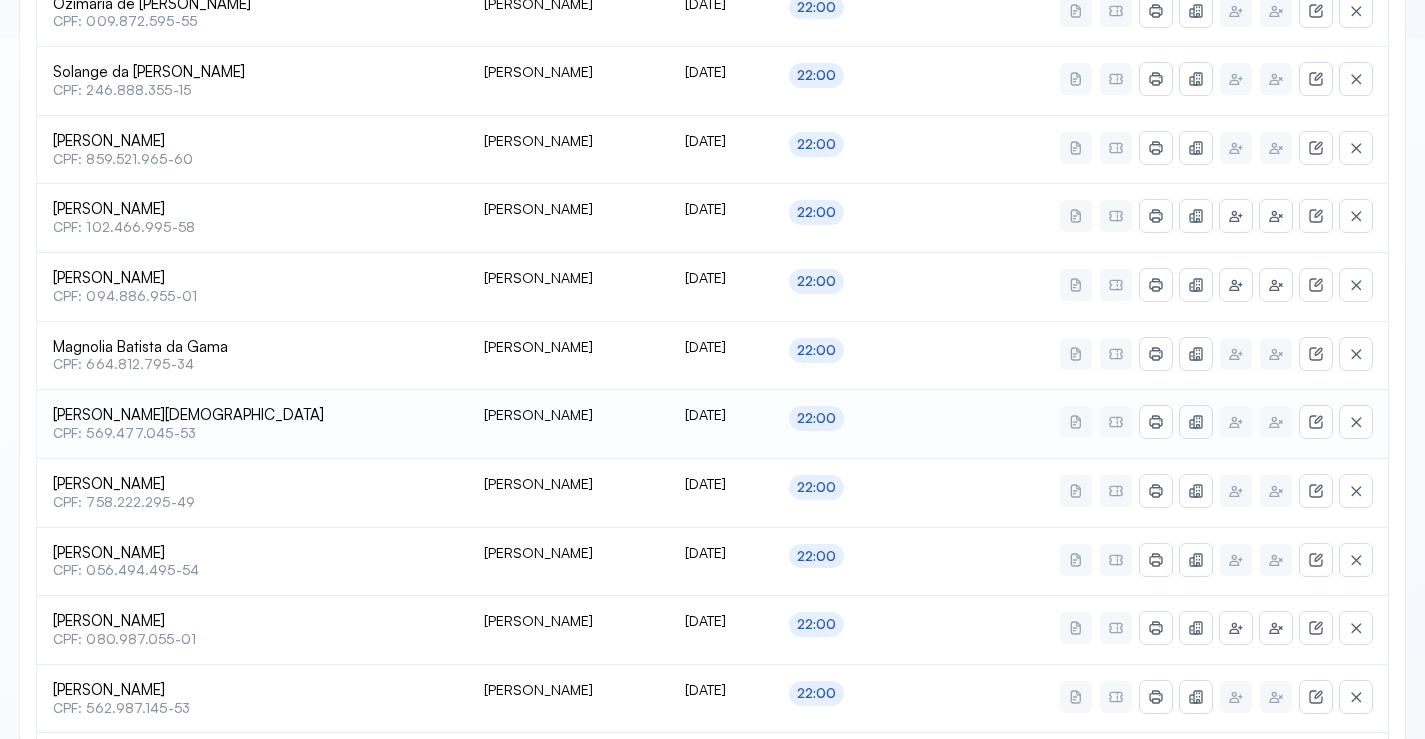 click 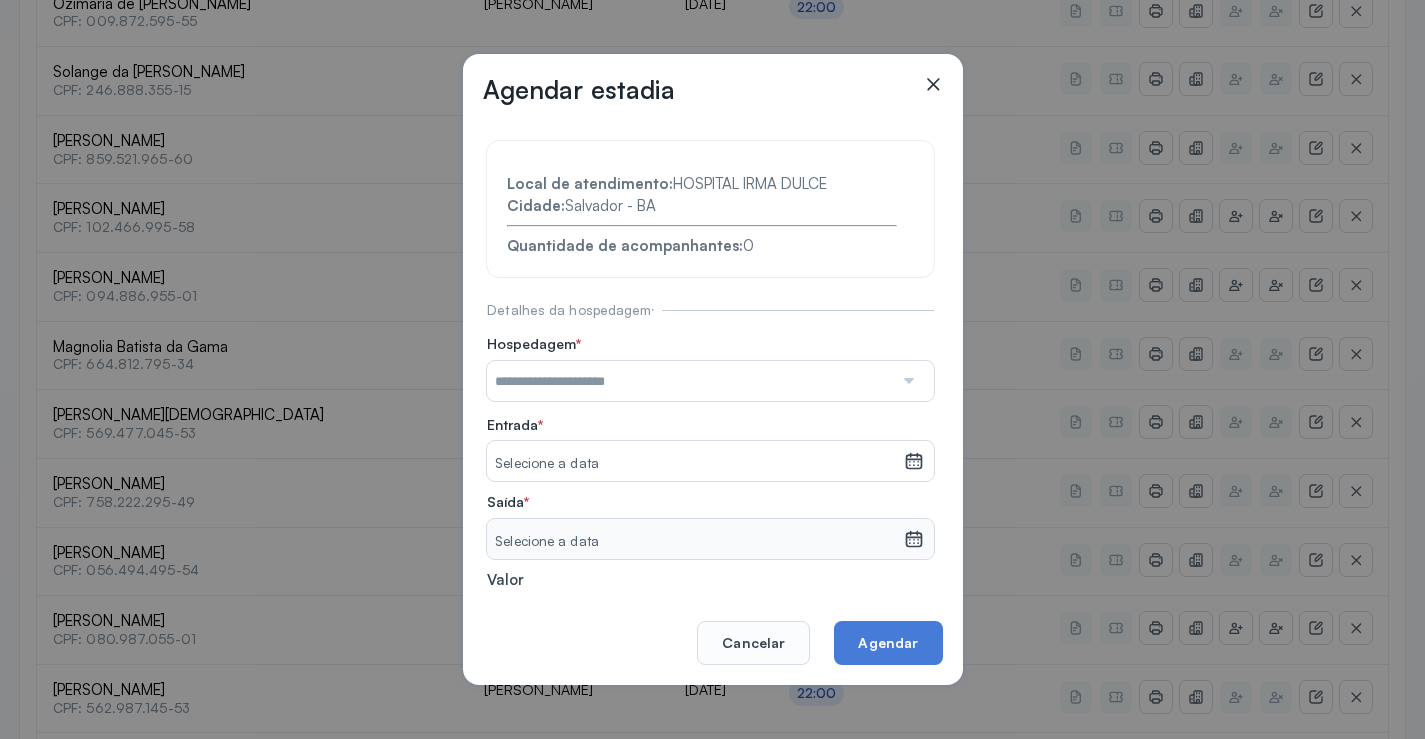 click at bounding box center (907, 381) 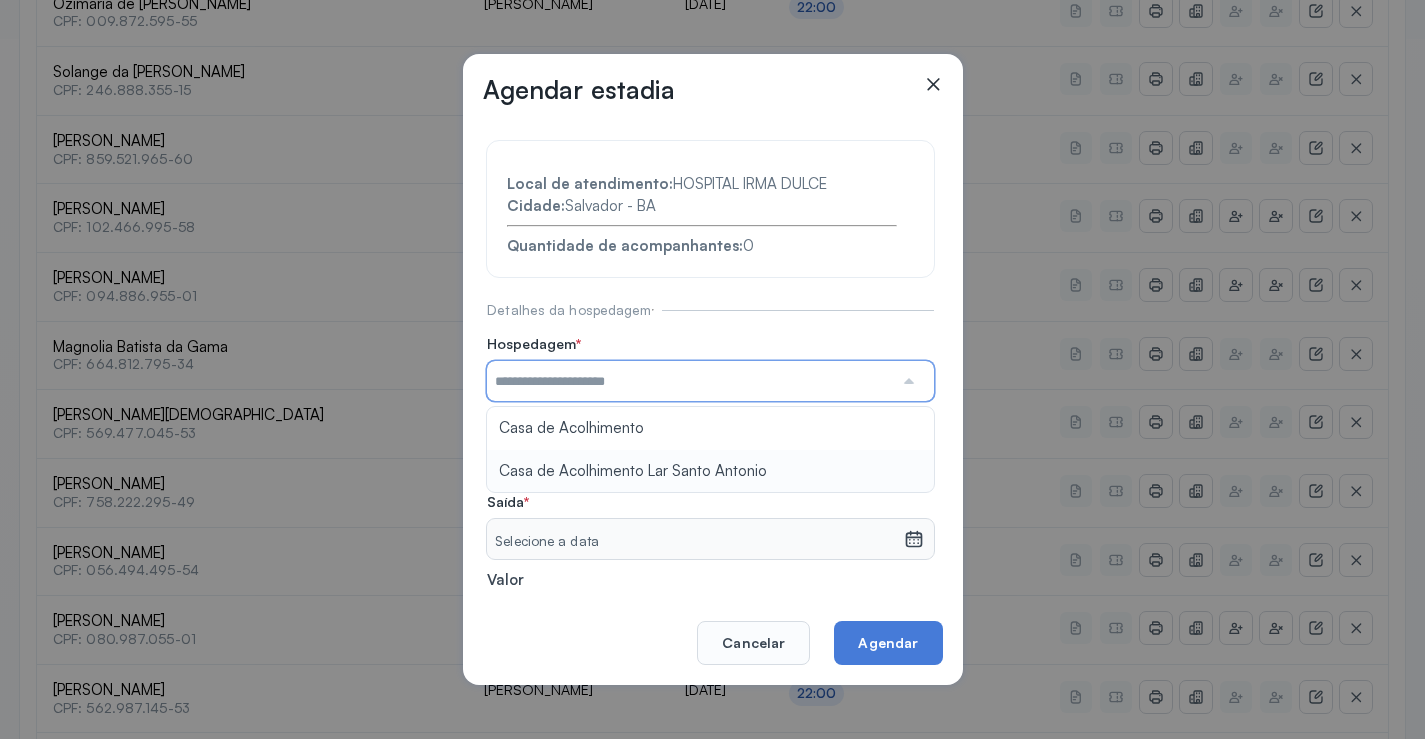 type on "**********" 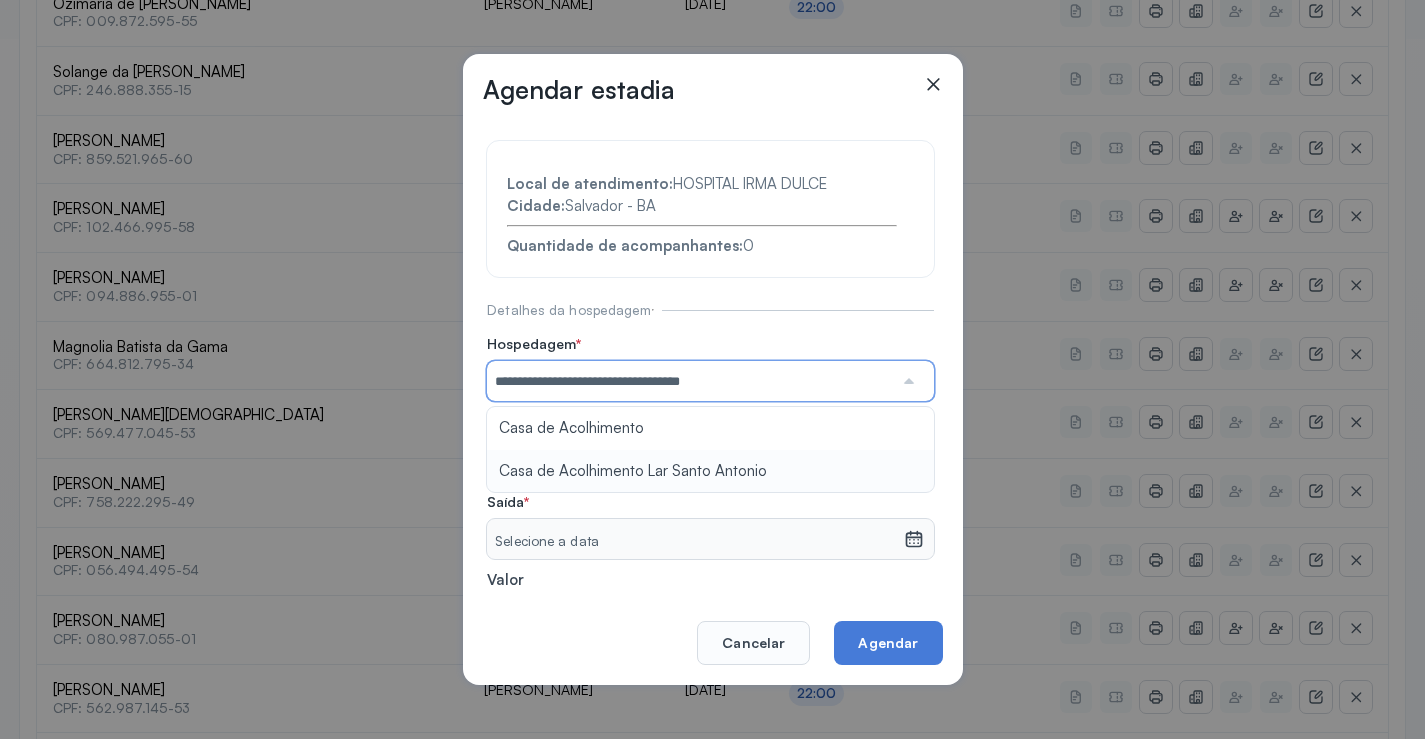 click on "**********" at bounding box center (710, 436) 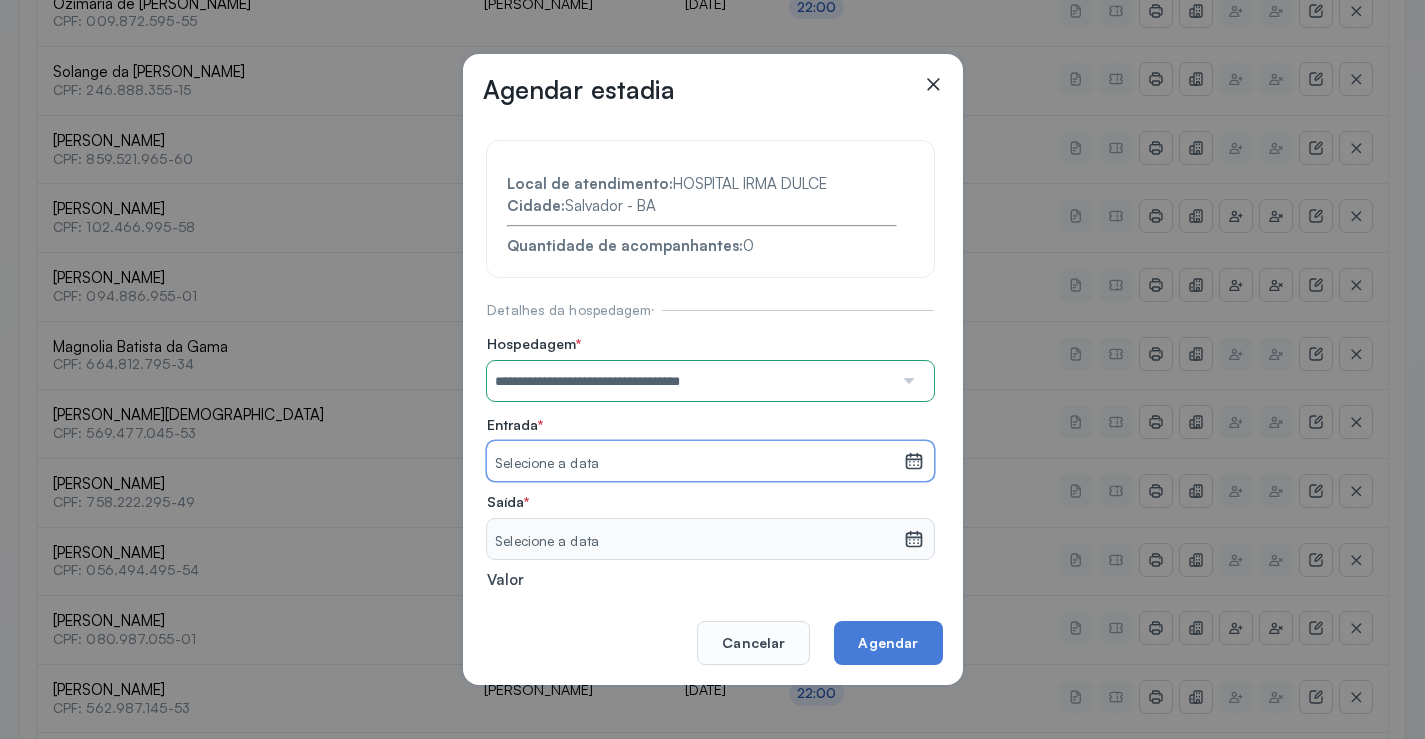 click on "Selecione a data" at bounding box center [695, 461] 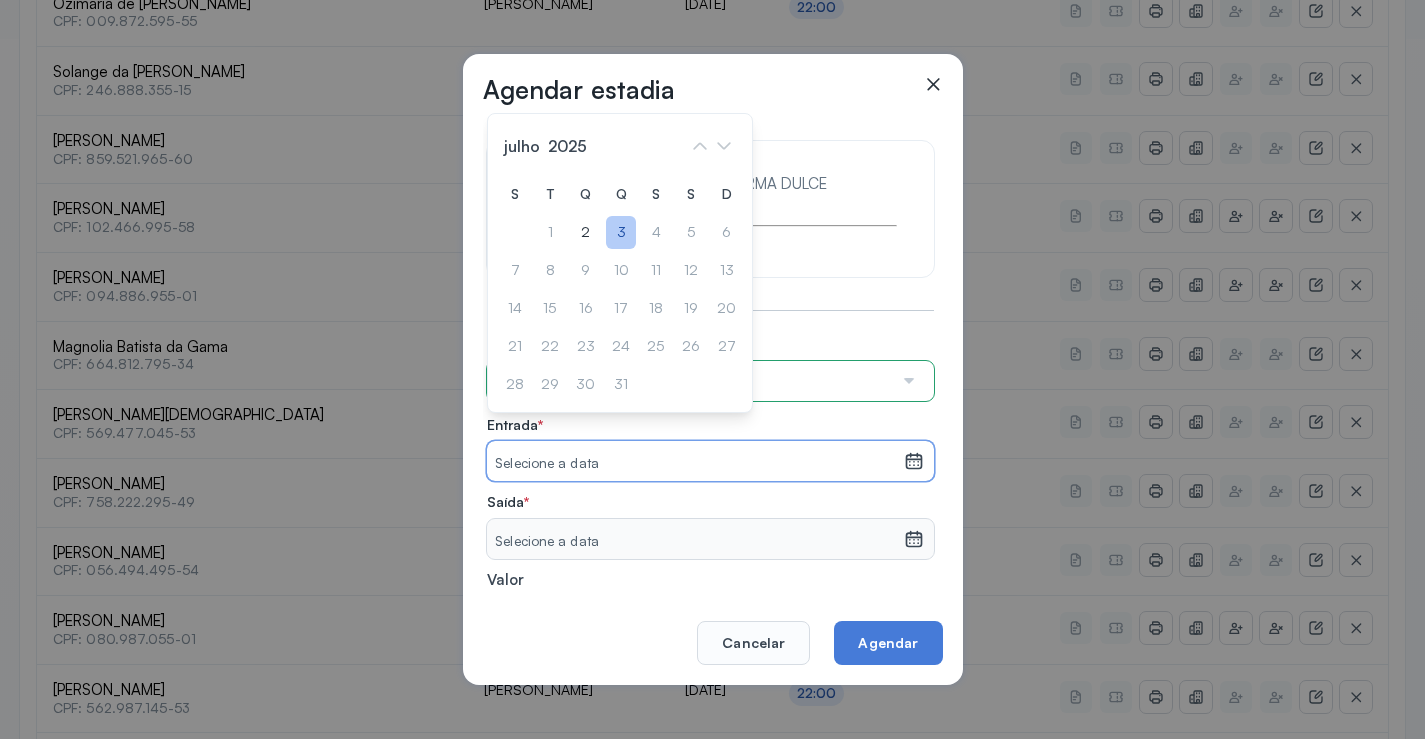 click on "3" 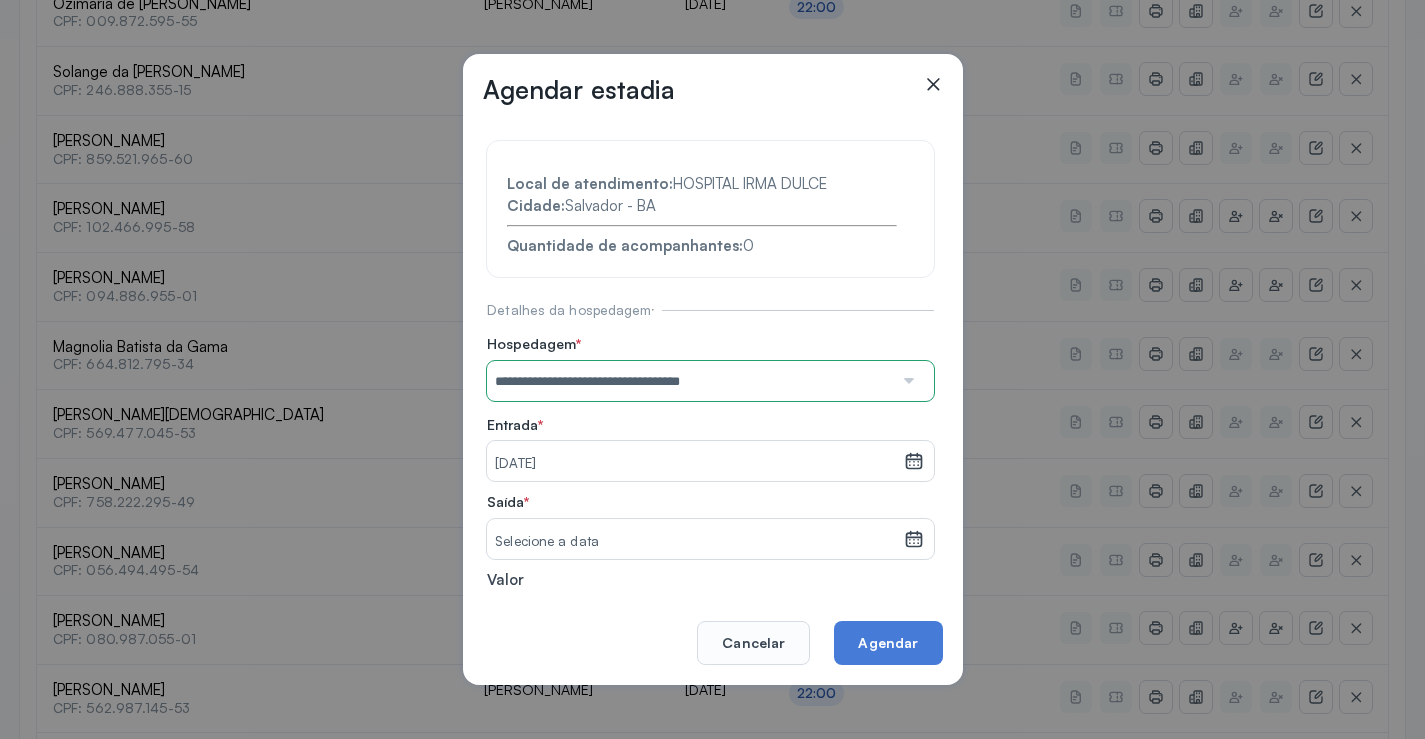 click 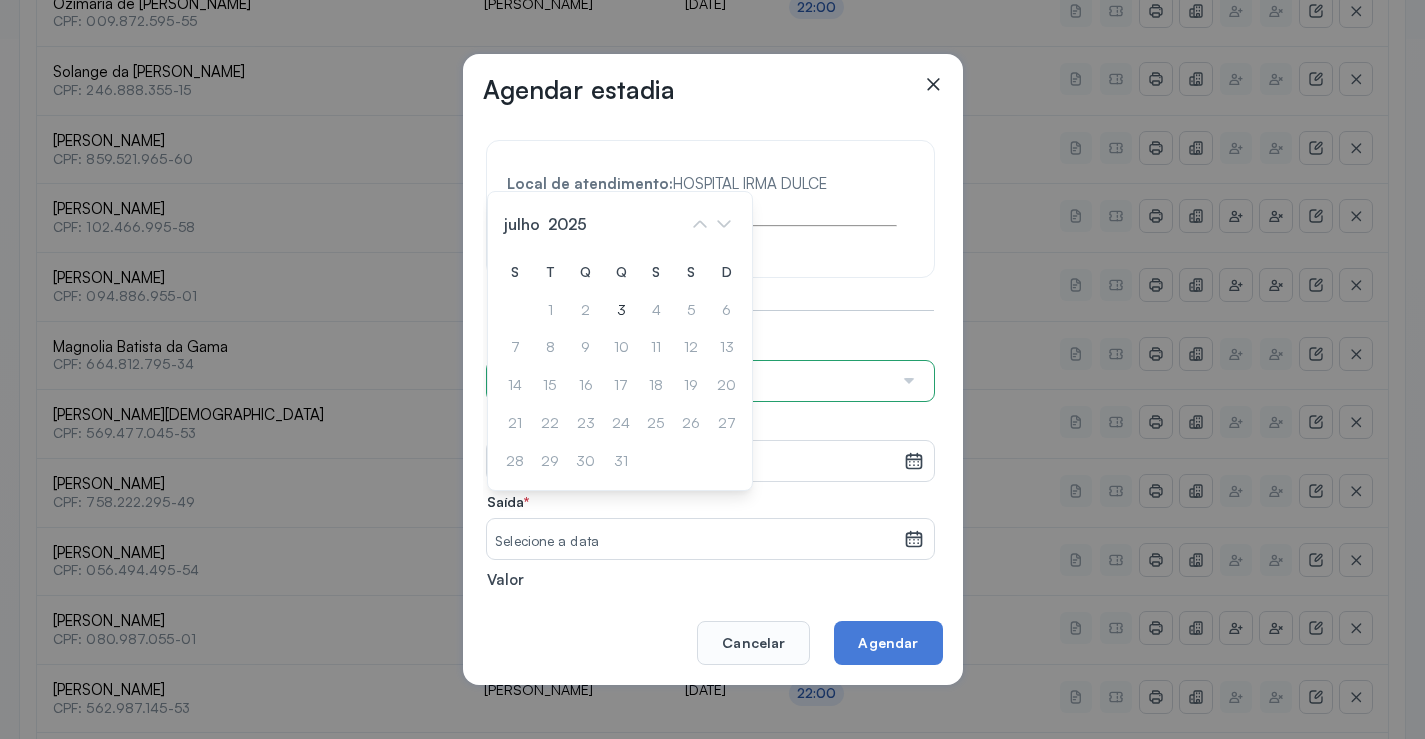 drag, startPoint x: 619, startPoint y: 303, endPoint x: 648, endPoint y: 320, distance: 33.61547 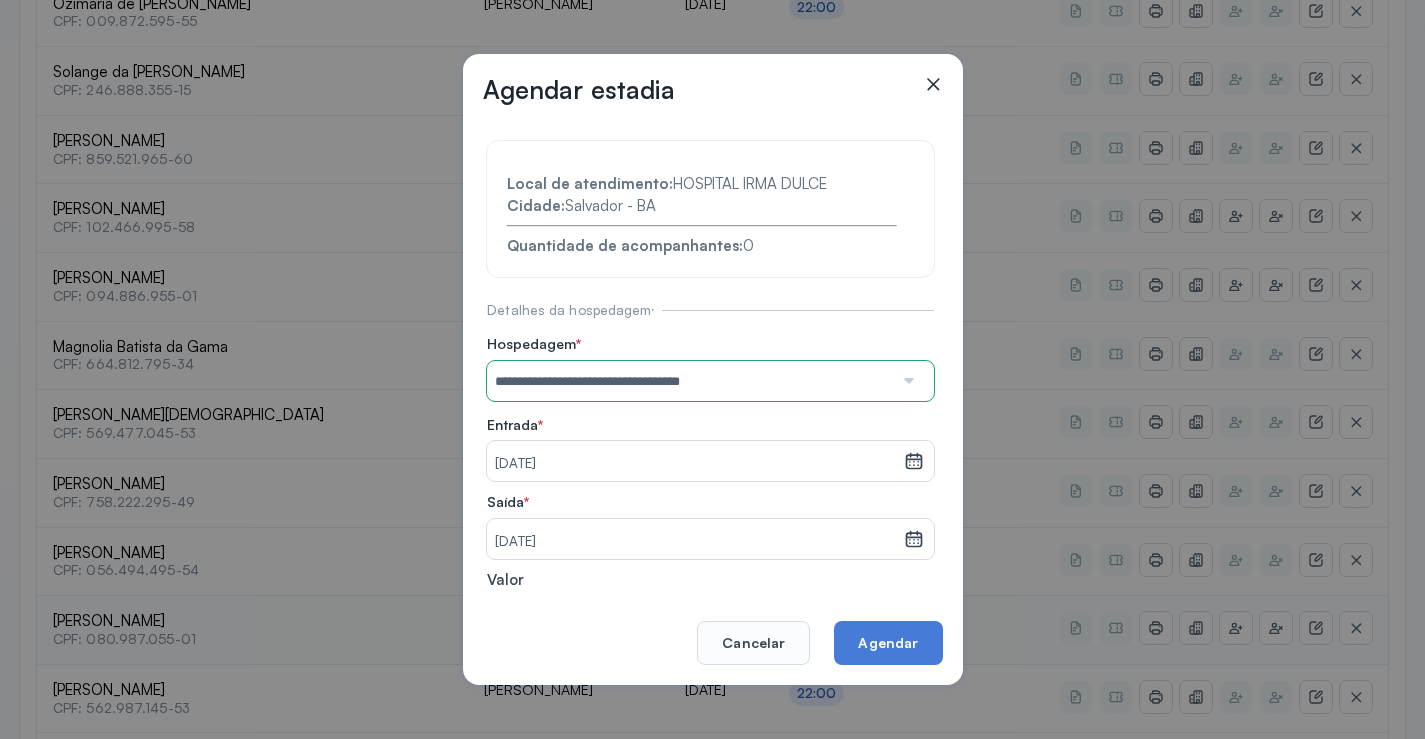 drag, startPoint x: 898, startPoint y: 635, endPoint x: 903, endPoint y: 621, distance: 14.866069 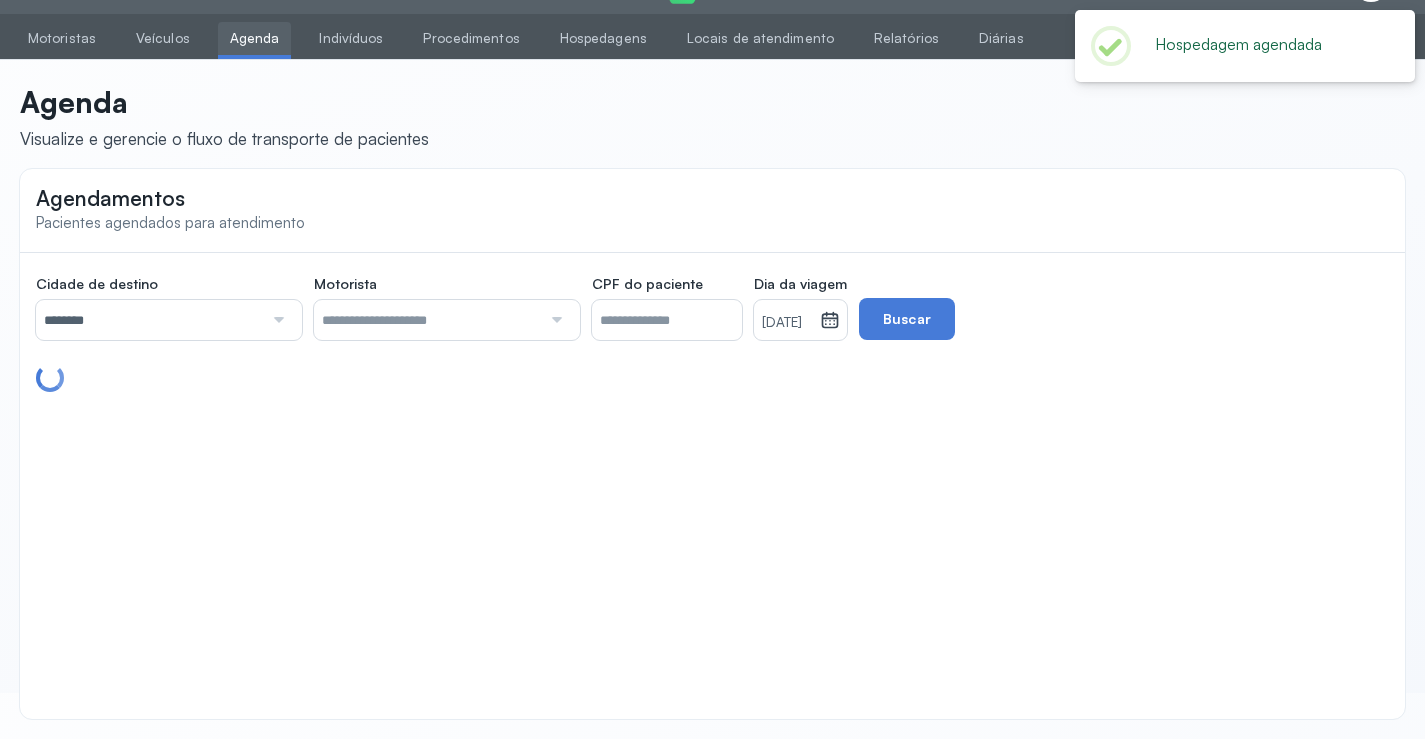 scroll, scrollTop: 700, scrollLeft: 0, axis: vertical 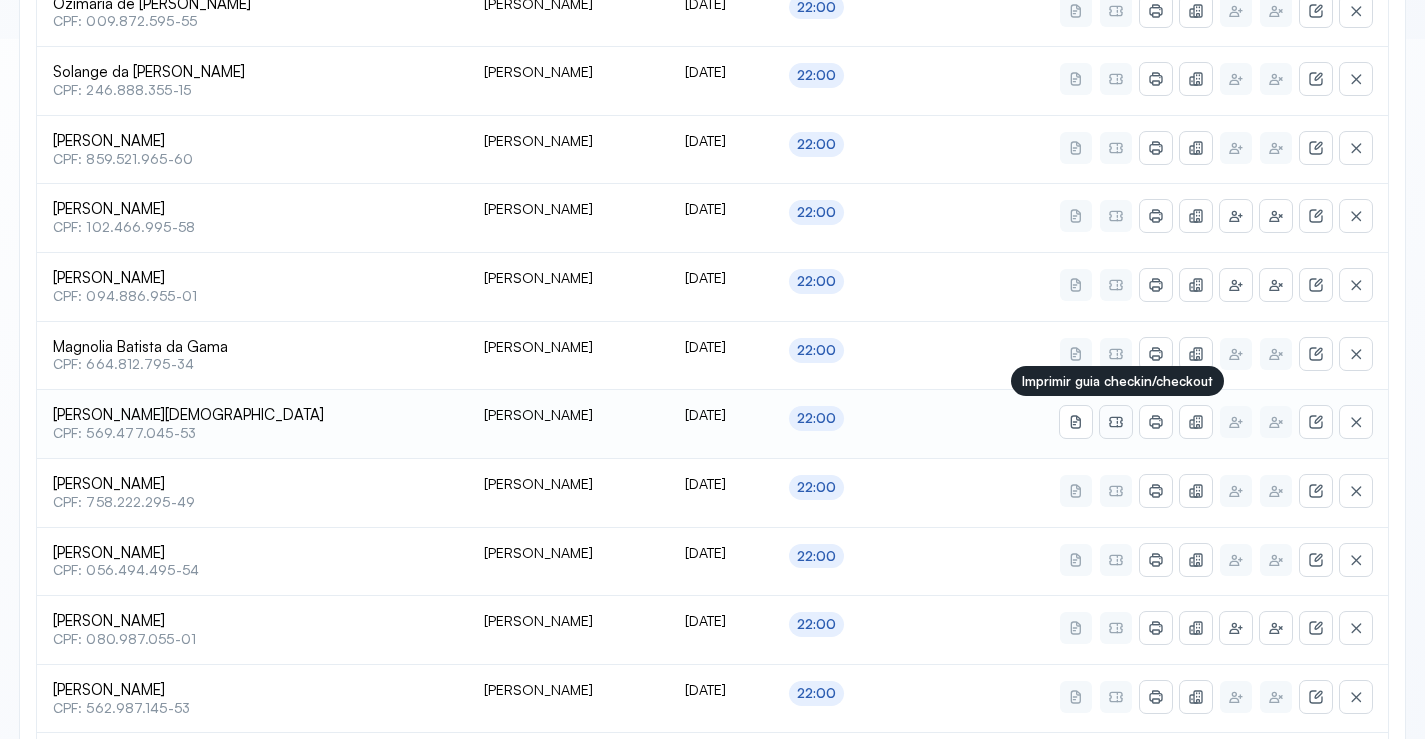 click 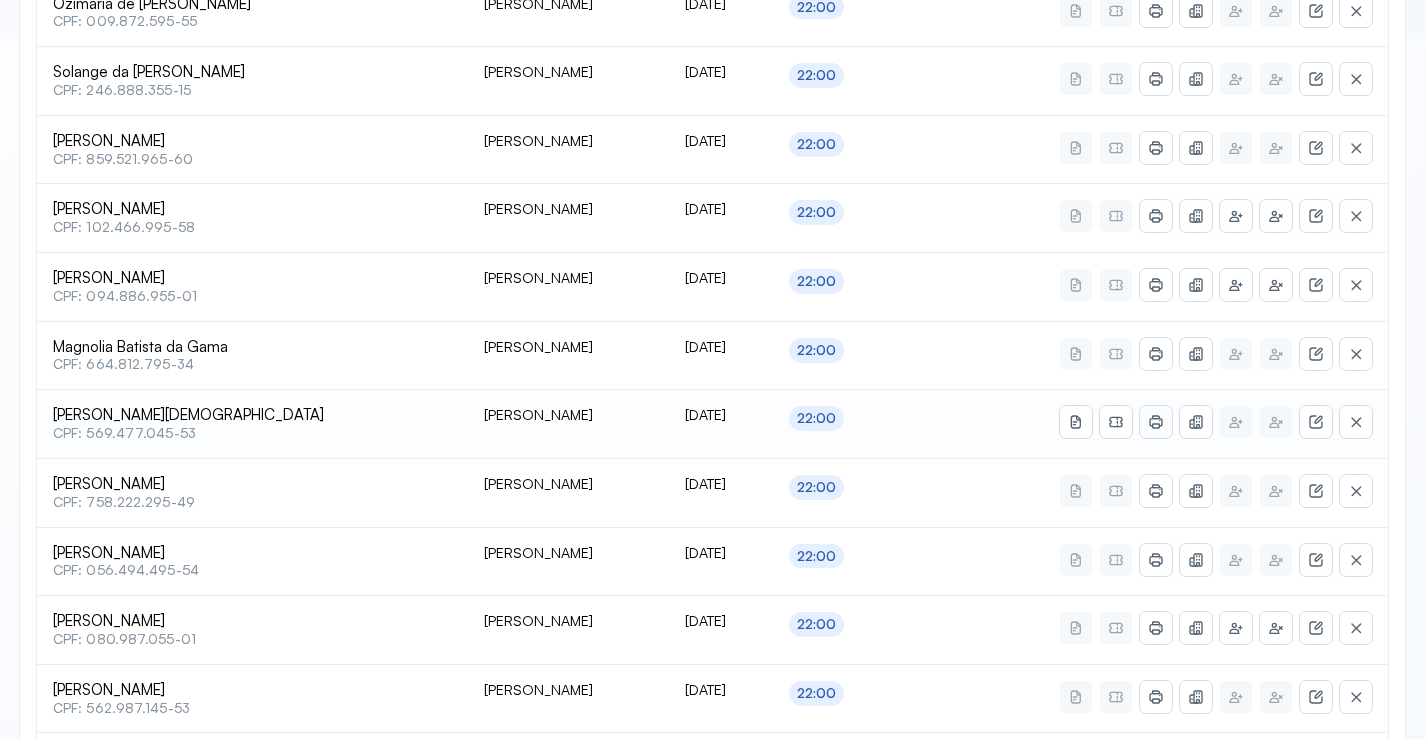 click 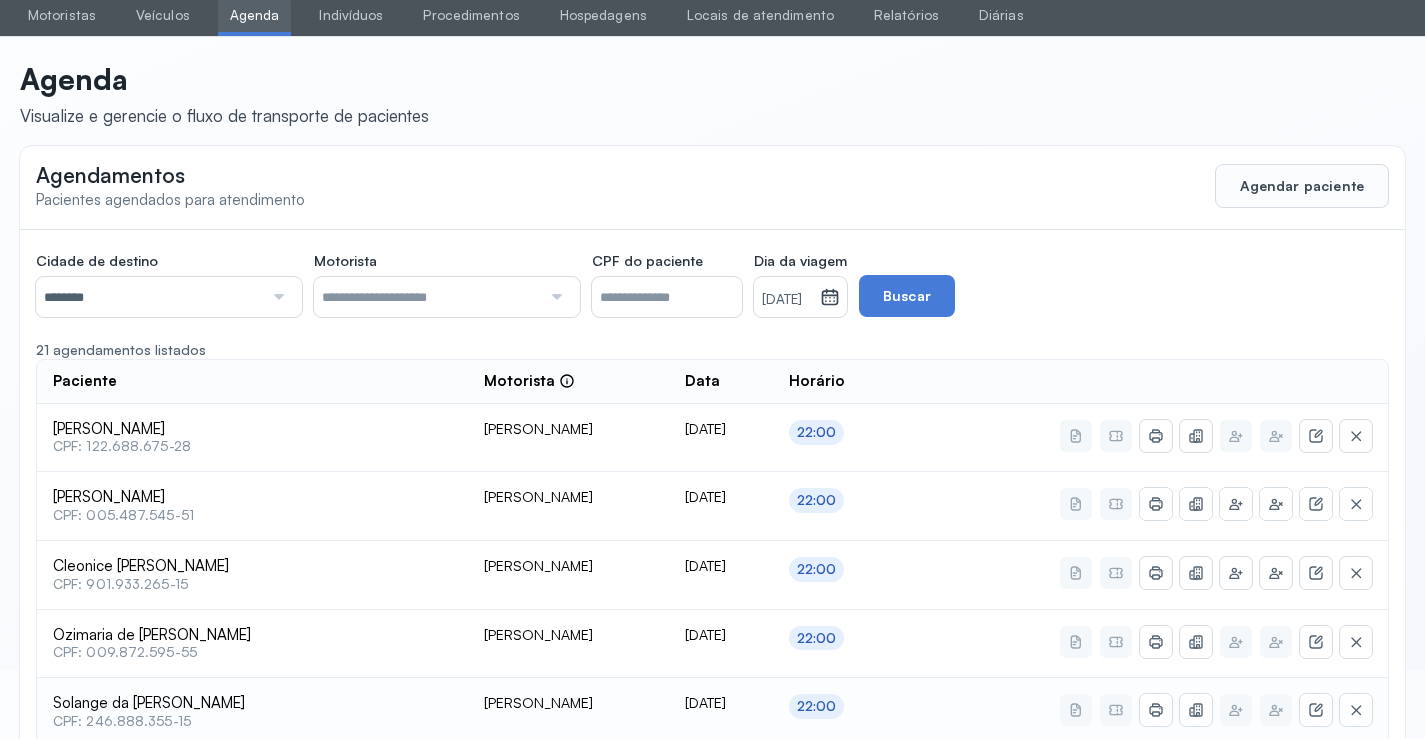 scroll, scrollTop: 0, scrollLeft: 0, axis: both 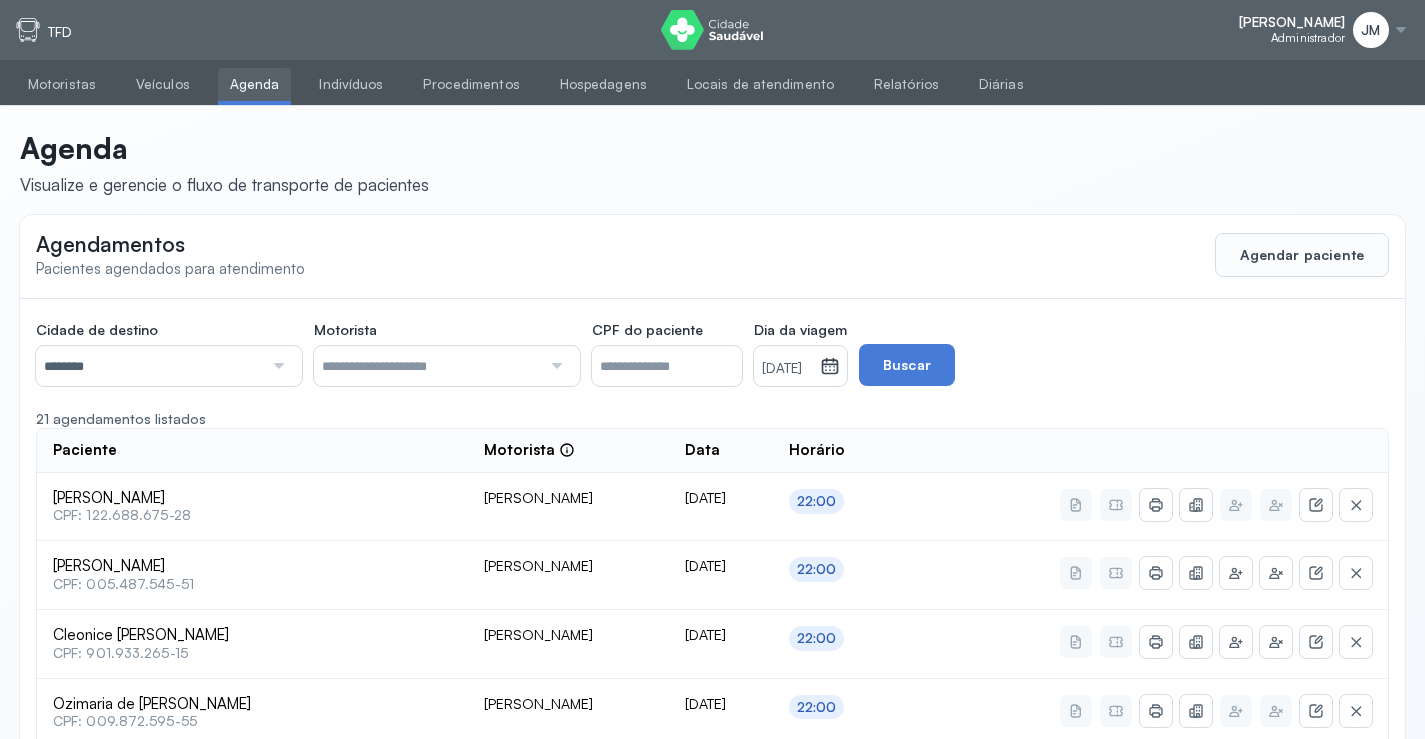 click 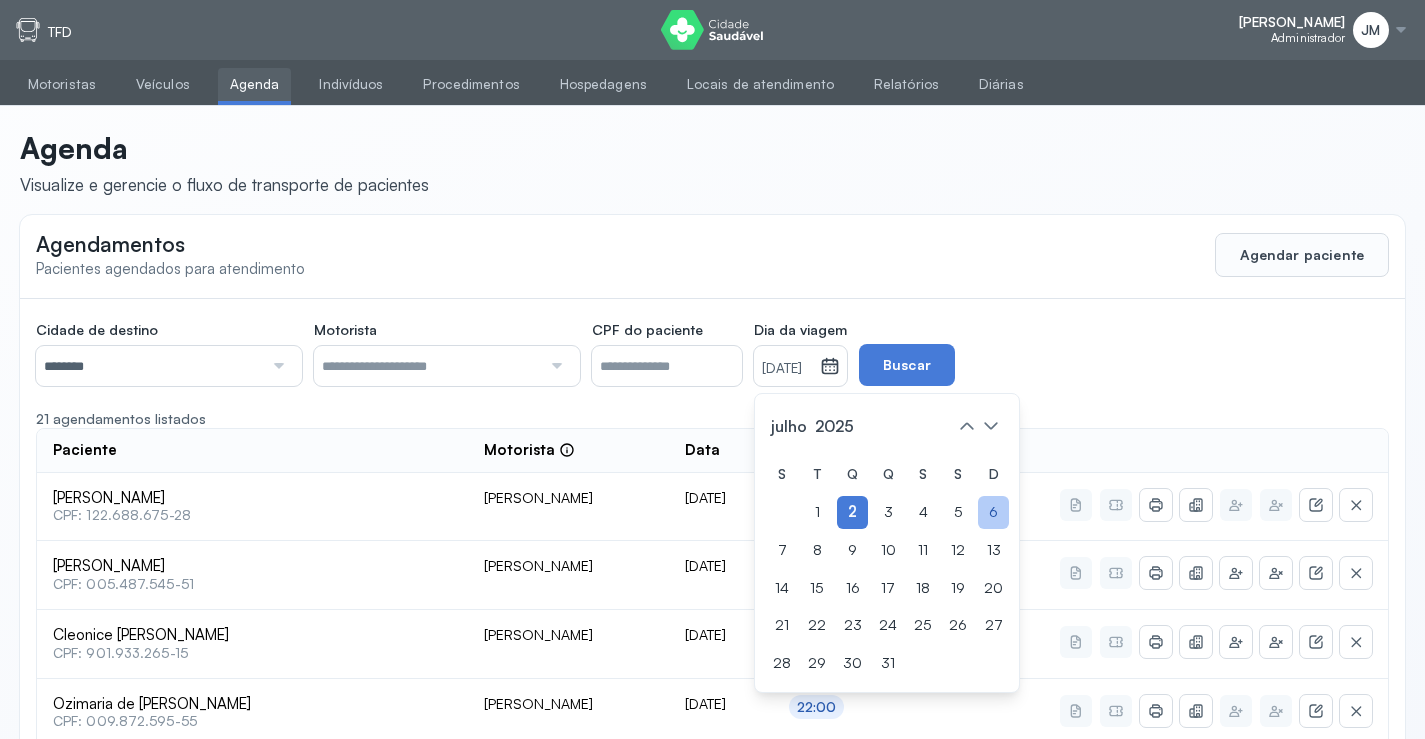 drag, startPoint x: 1025, startPoint y: 506, endPoint x: 1018, endPoint y: 486, distance: 21.189621 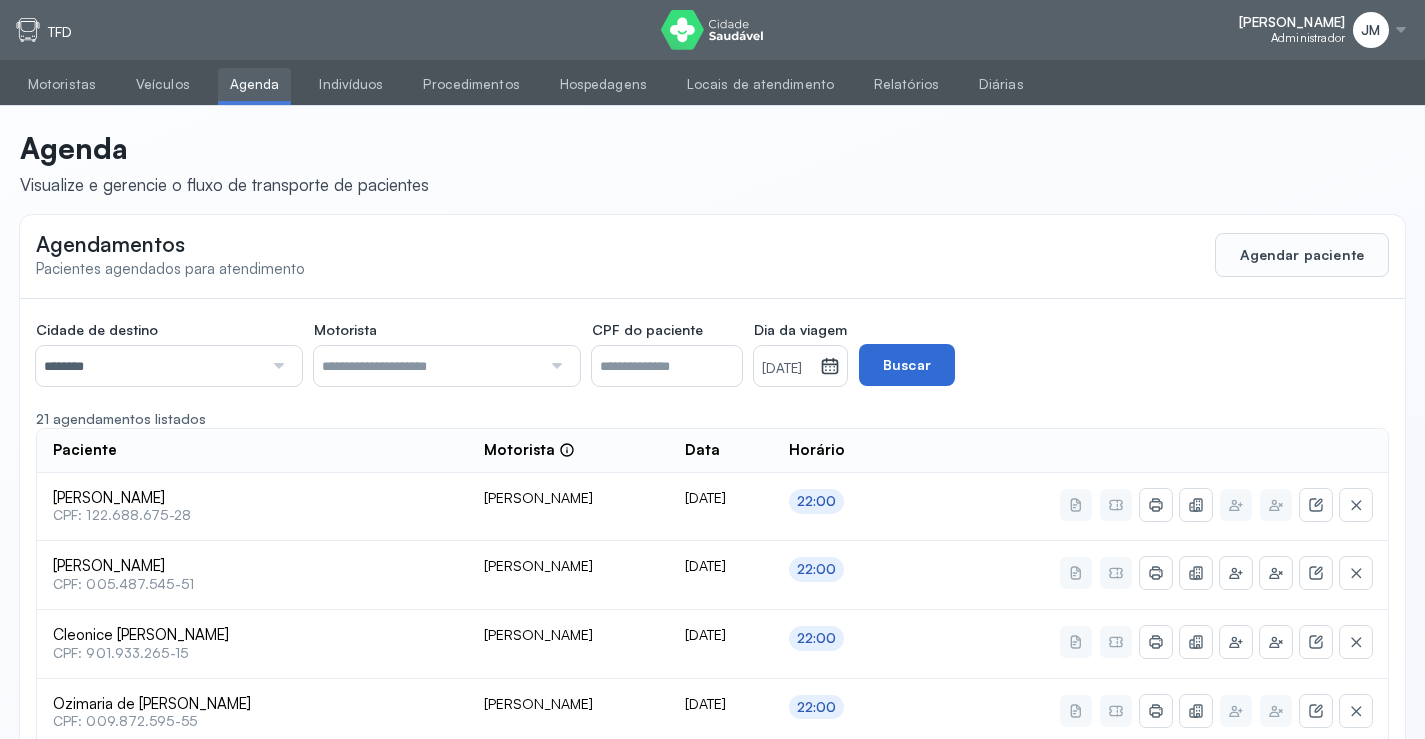 click on "Buscar" at bounding box center (907, 365) 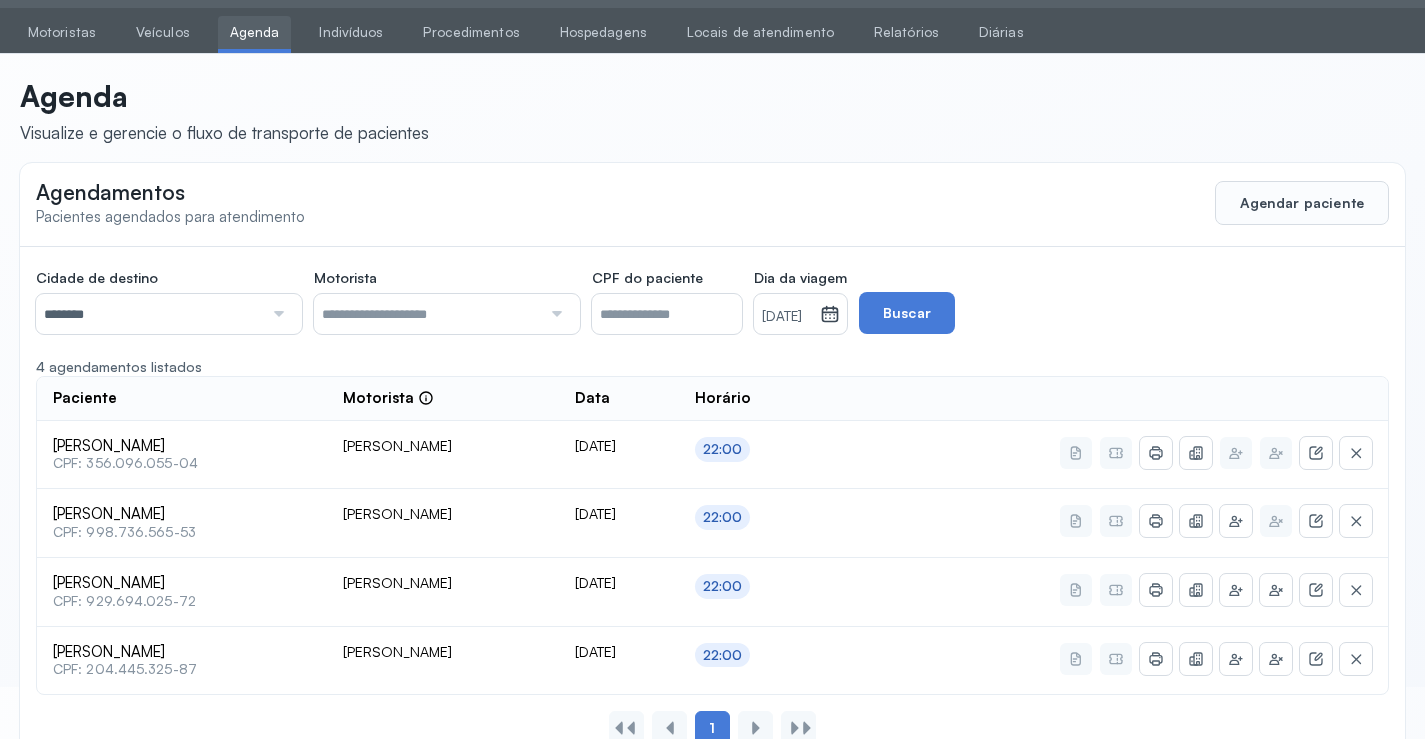 scroll, scrollTop: 0, scrollLeft: 0, axis: both 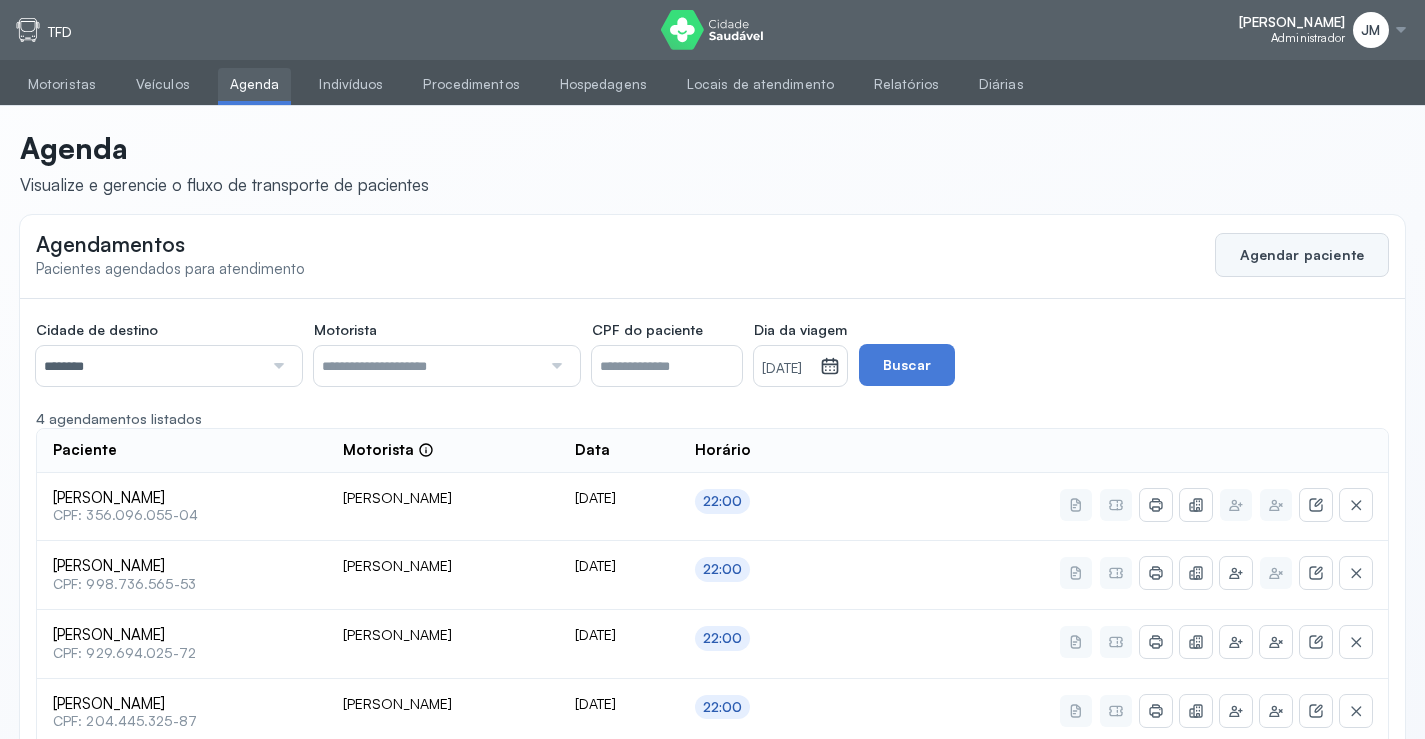click on "Agendar paciente" 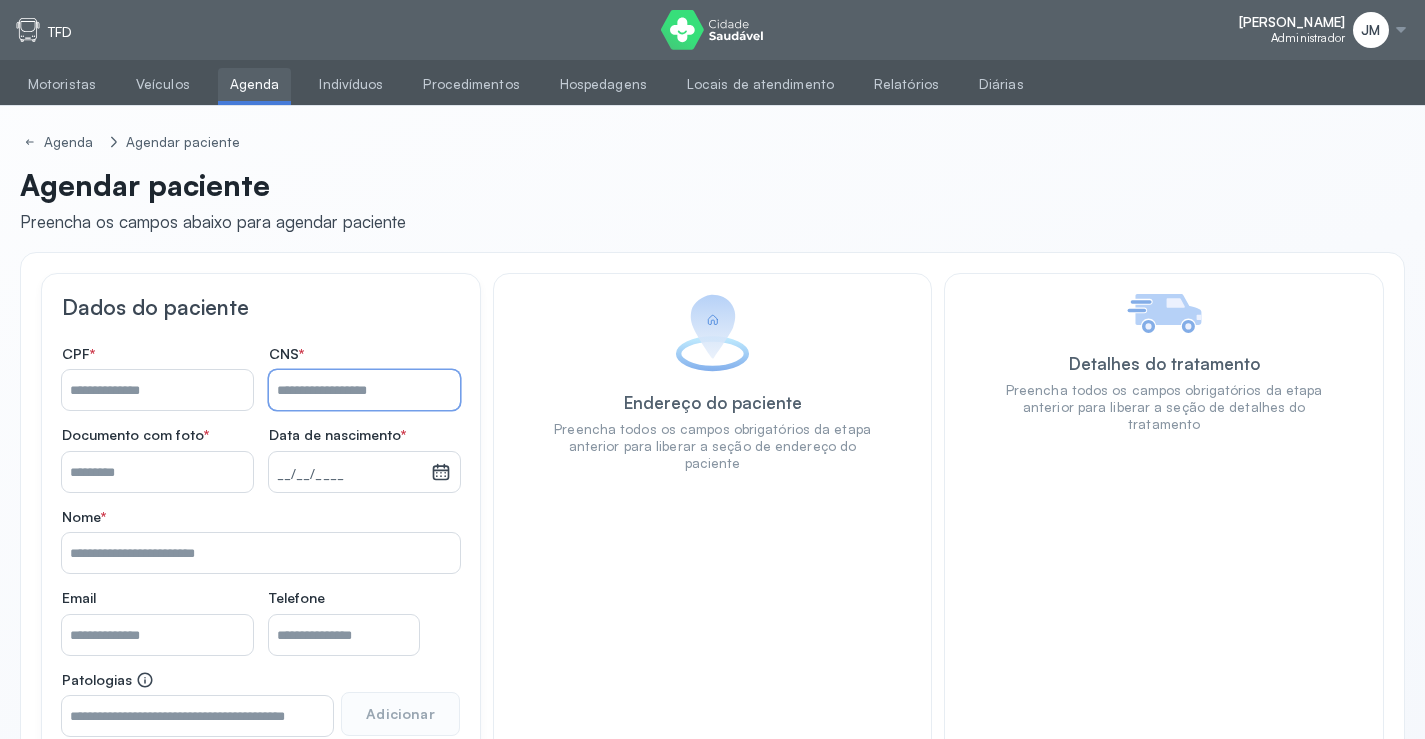 click on "Nome   *" at bounding box center [364, 390] 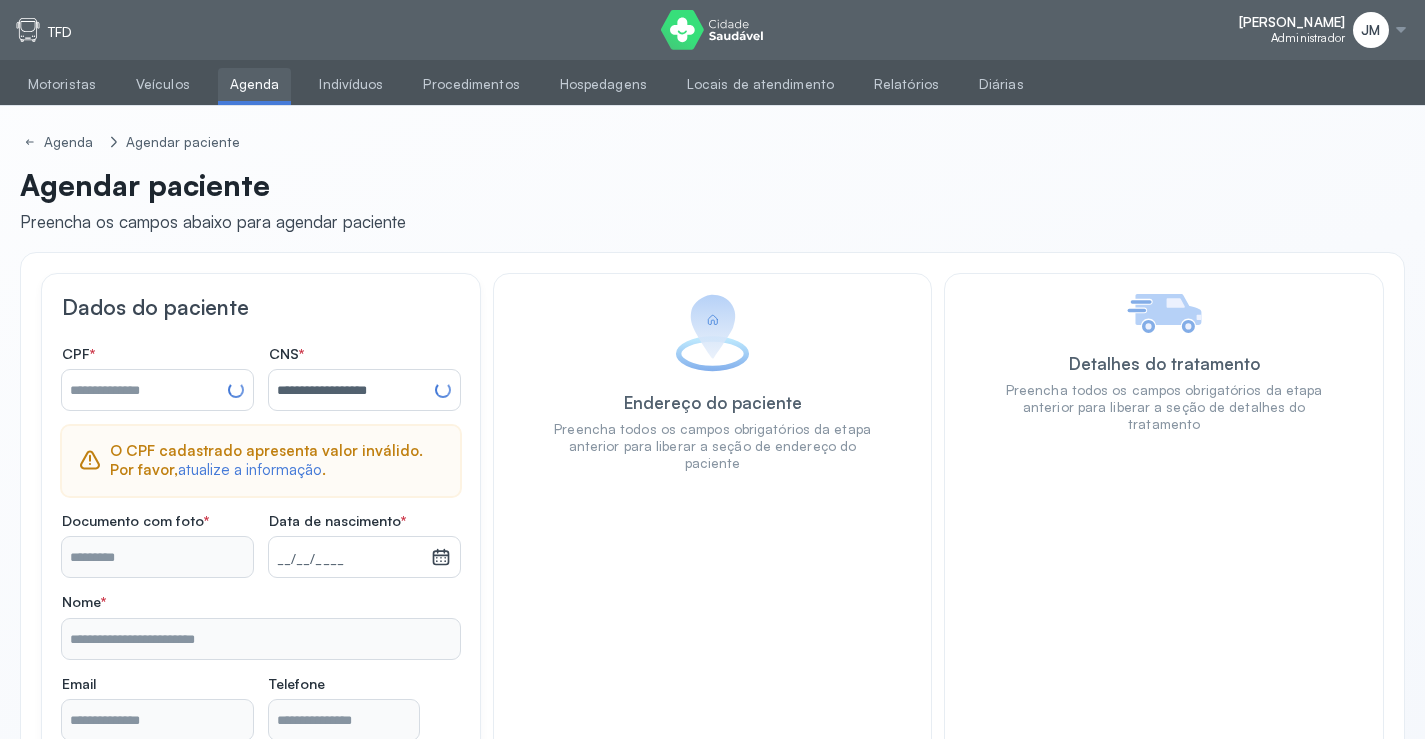 type on "**********" 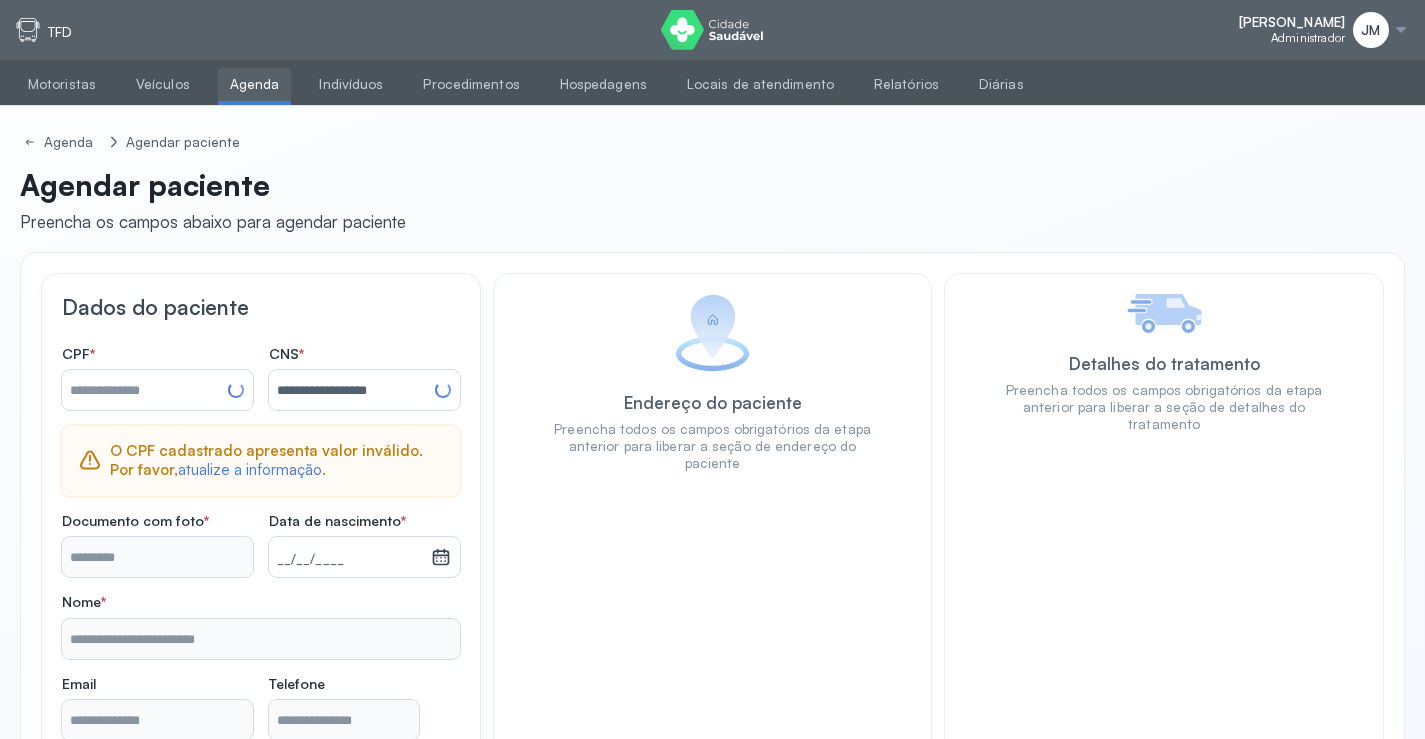 type on "**********" 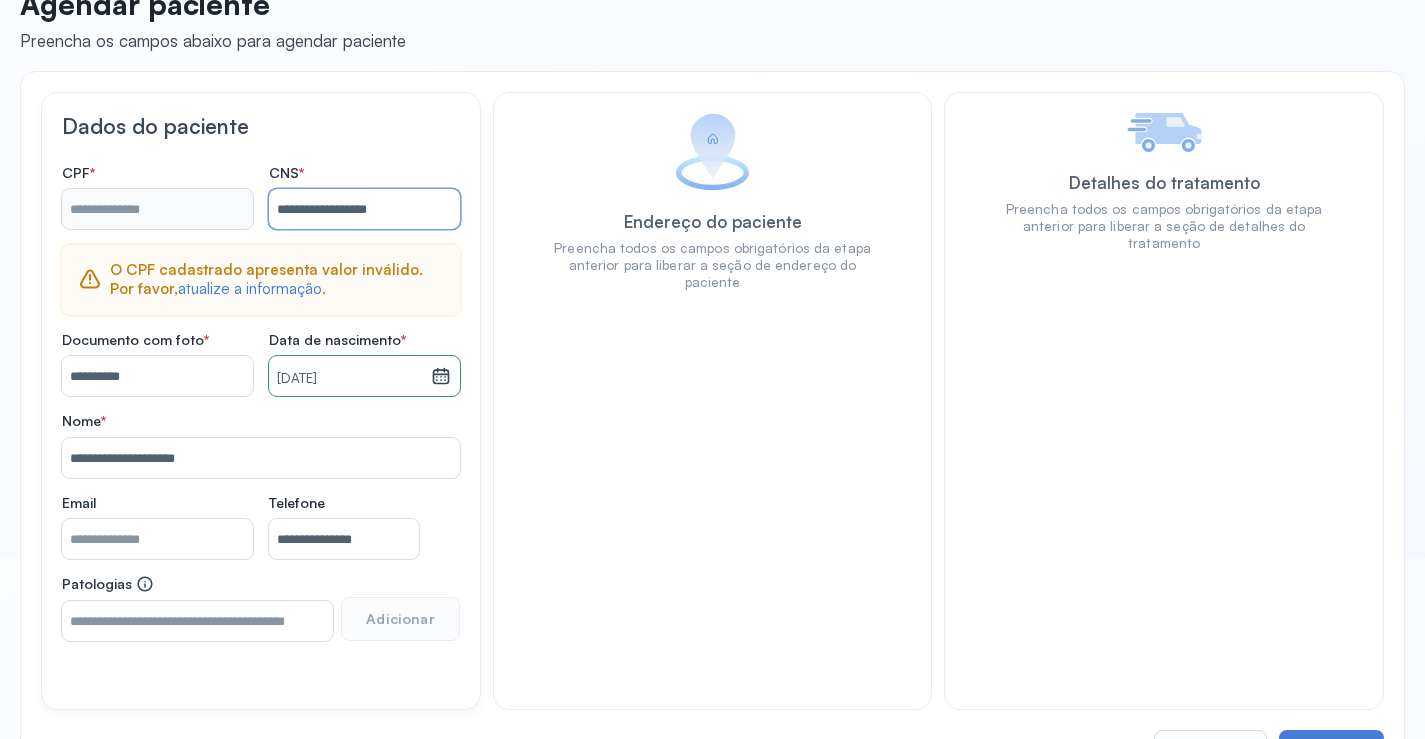 scroll, scrollTop: 200, scrollLeft: 0, axis: vertical 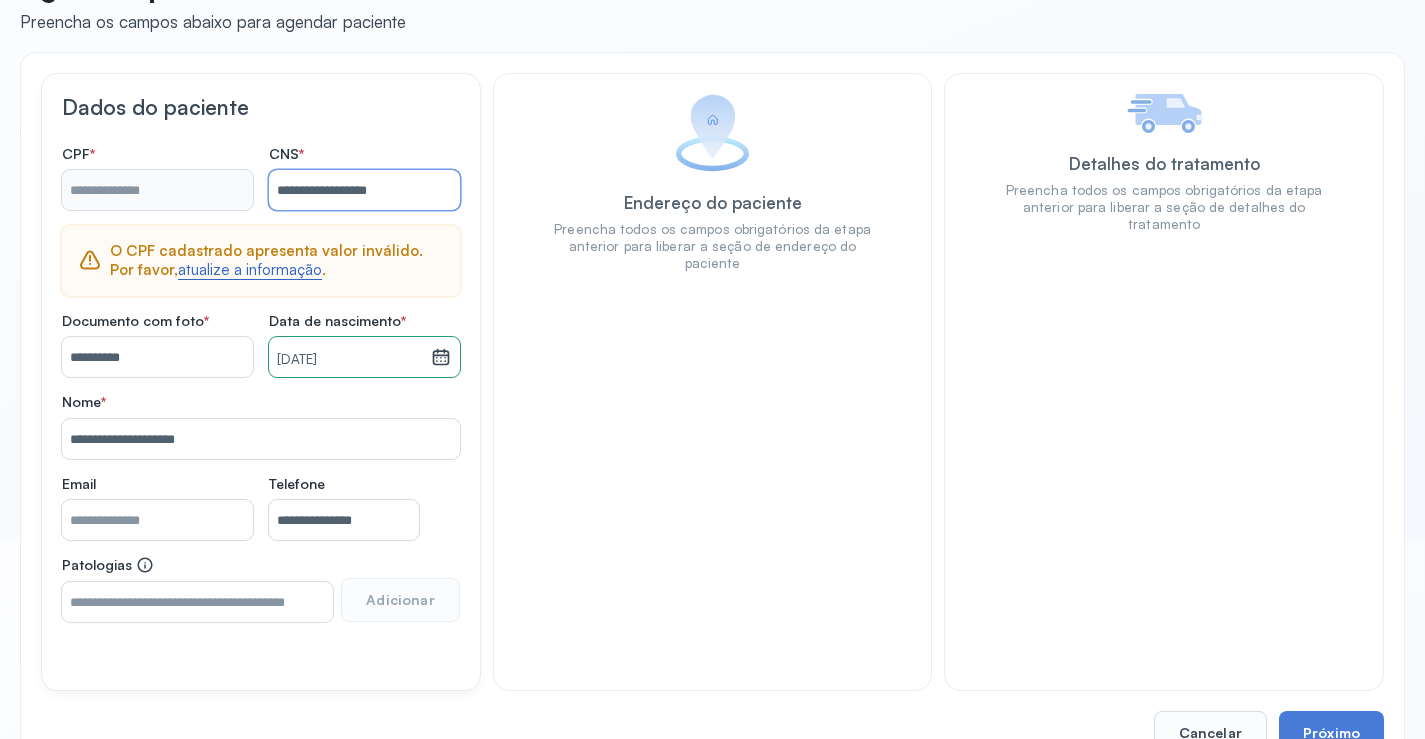 type on "**********" 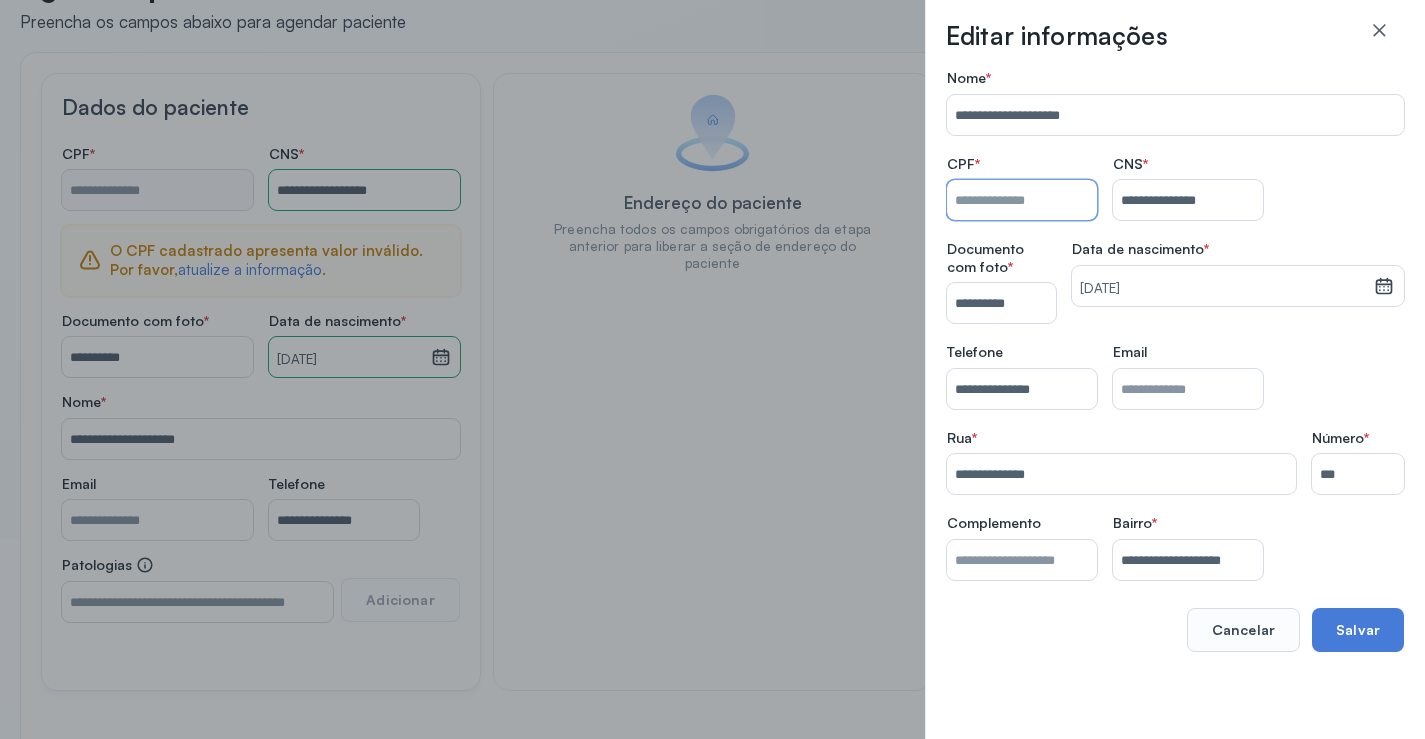 click on "Nome   *" at bounding box center (1022, 200) 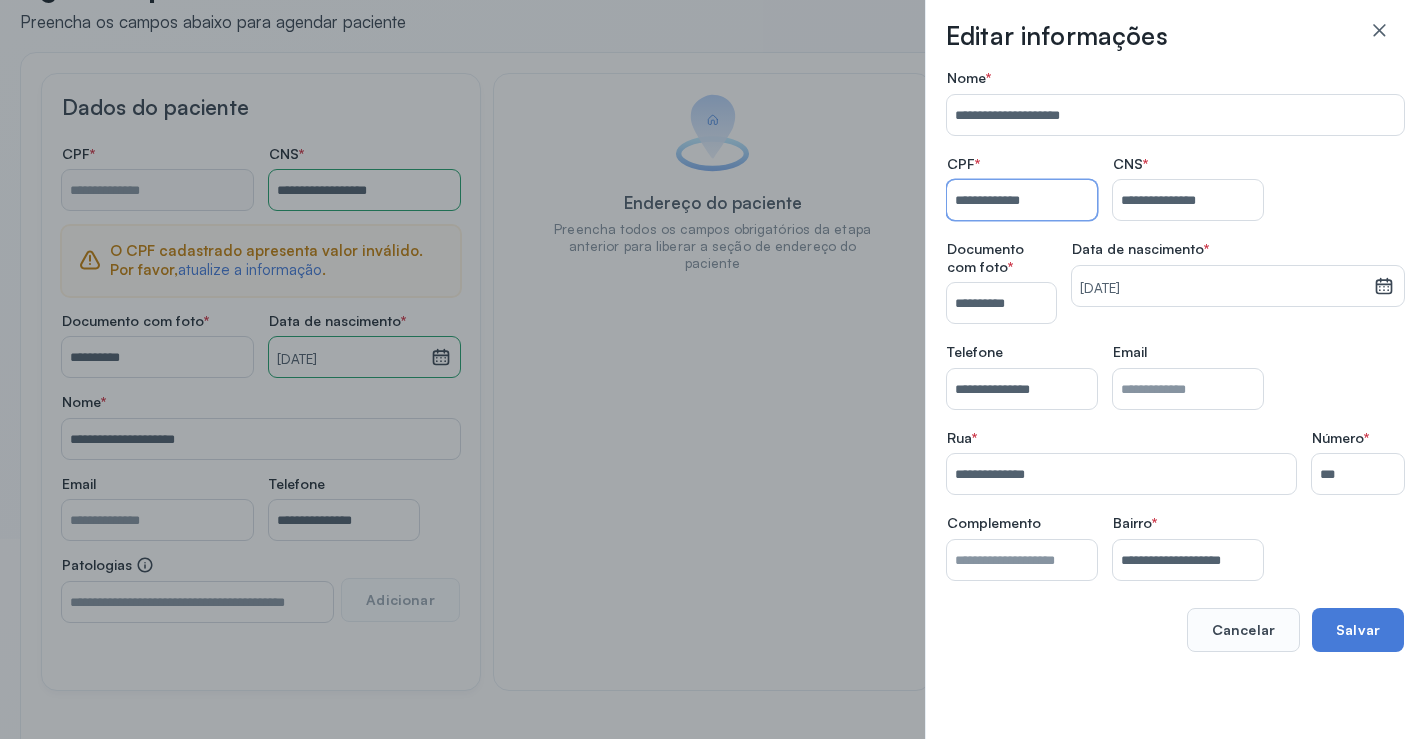 type on "**********" 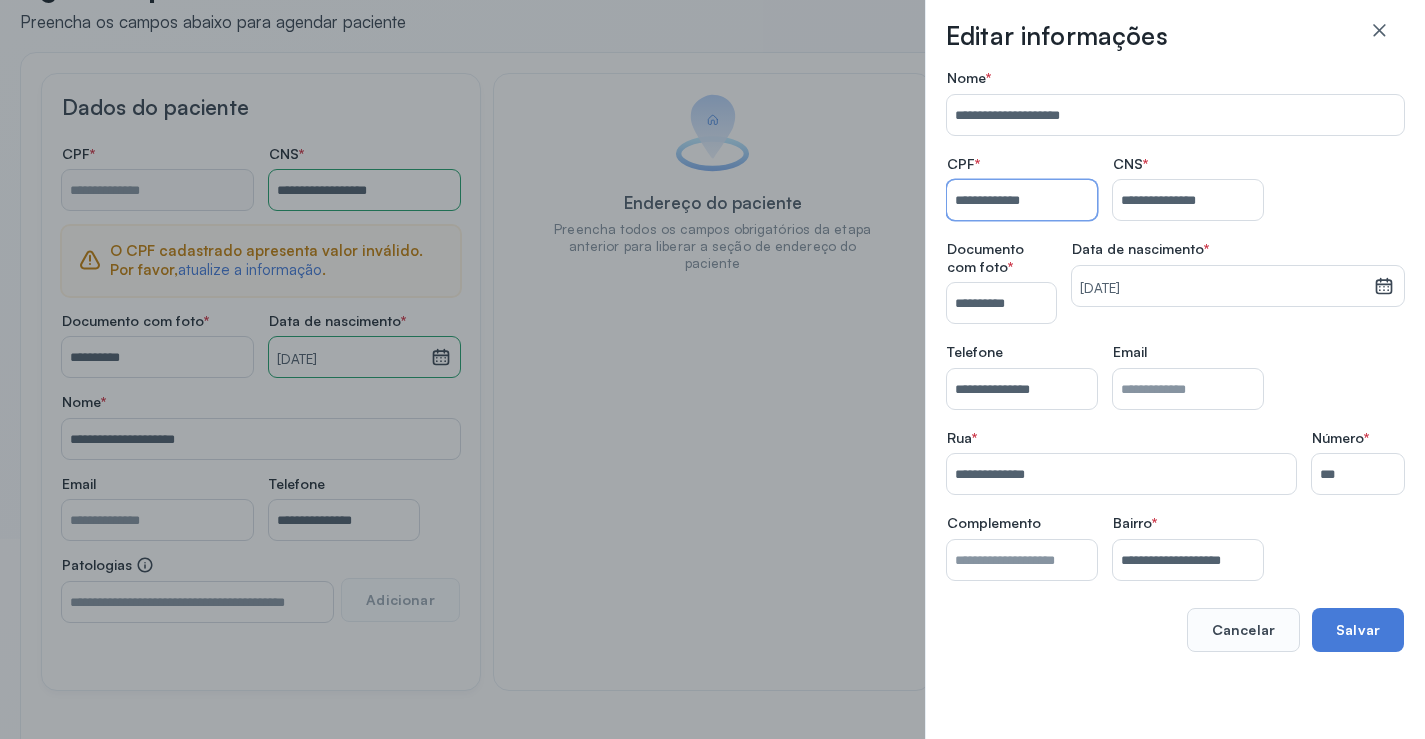 type on "**********" 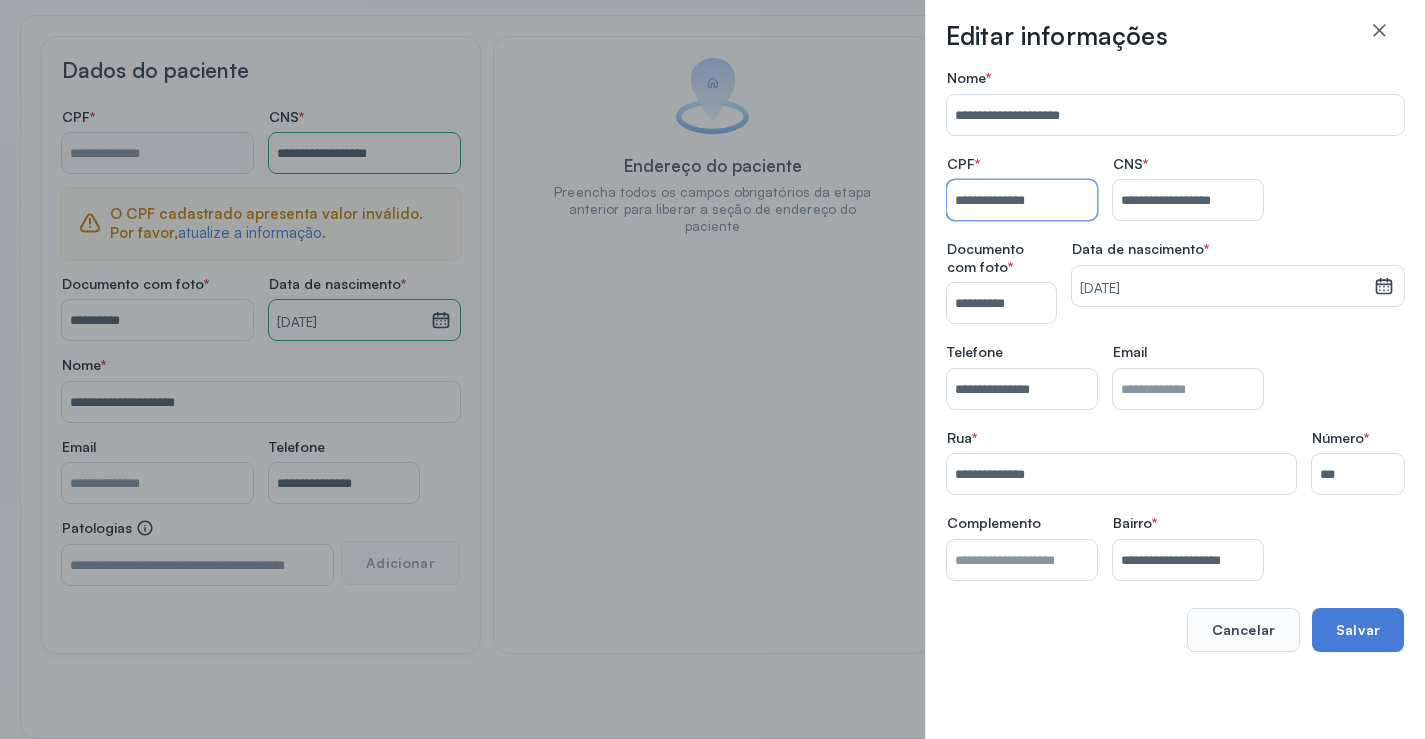 scroll, scrollTop: 257, scrollLeft: 0, axis: vertical 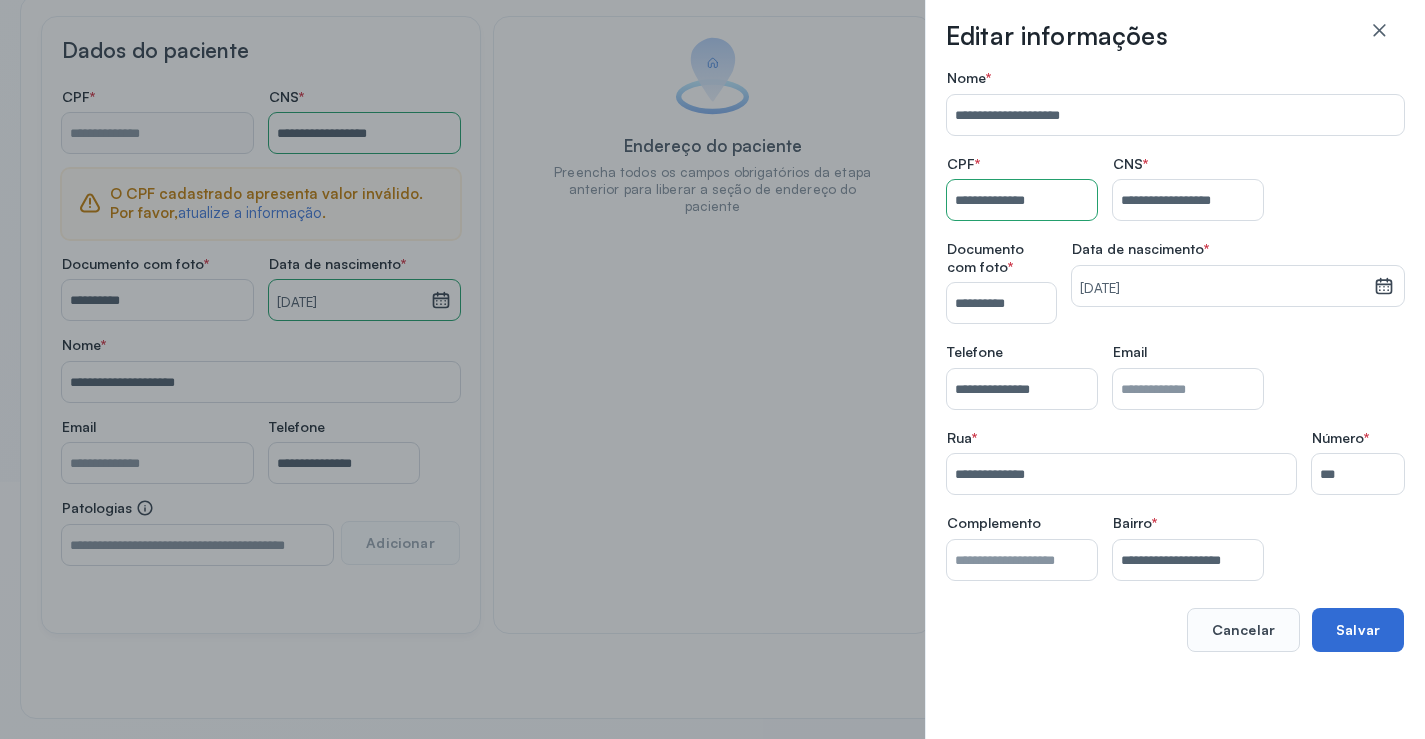 click on "Salvar" at bounding box center [1358, 630] 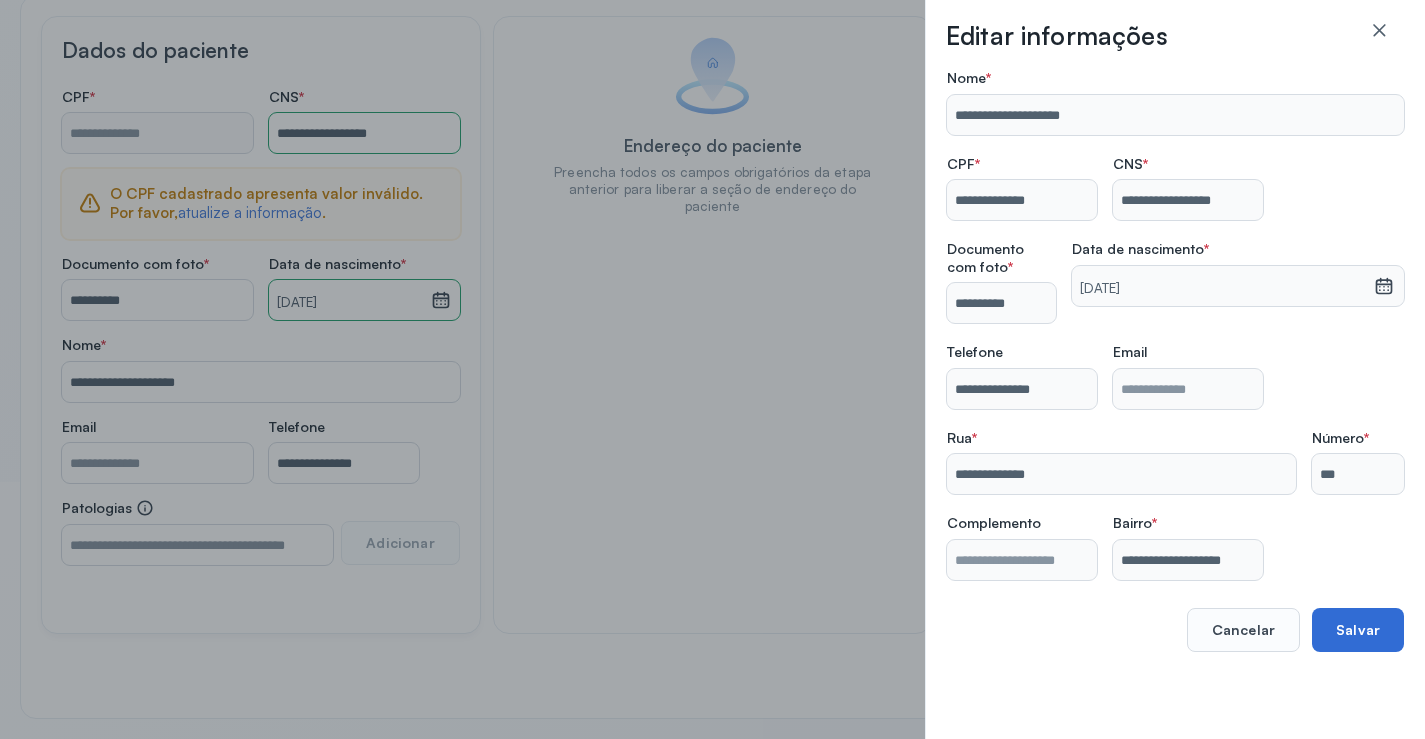 type on "**********" 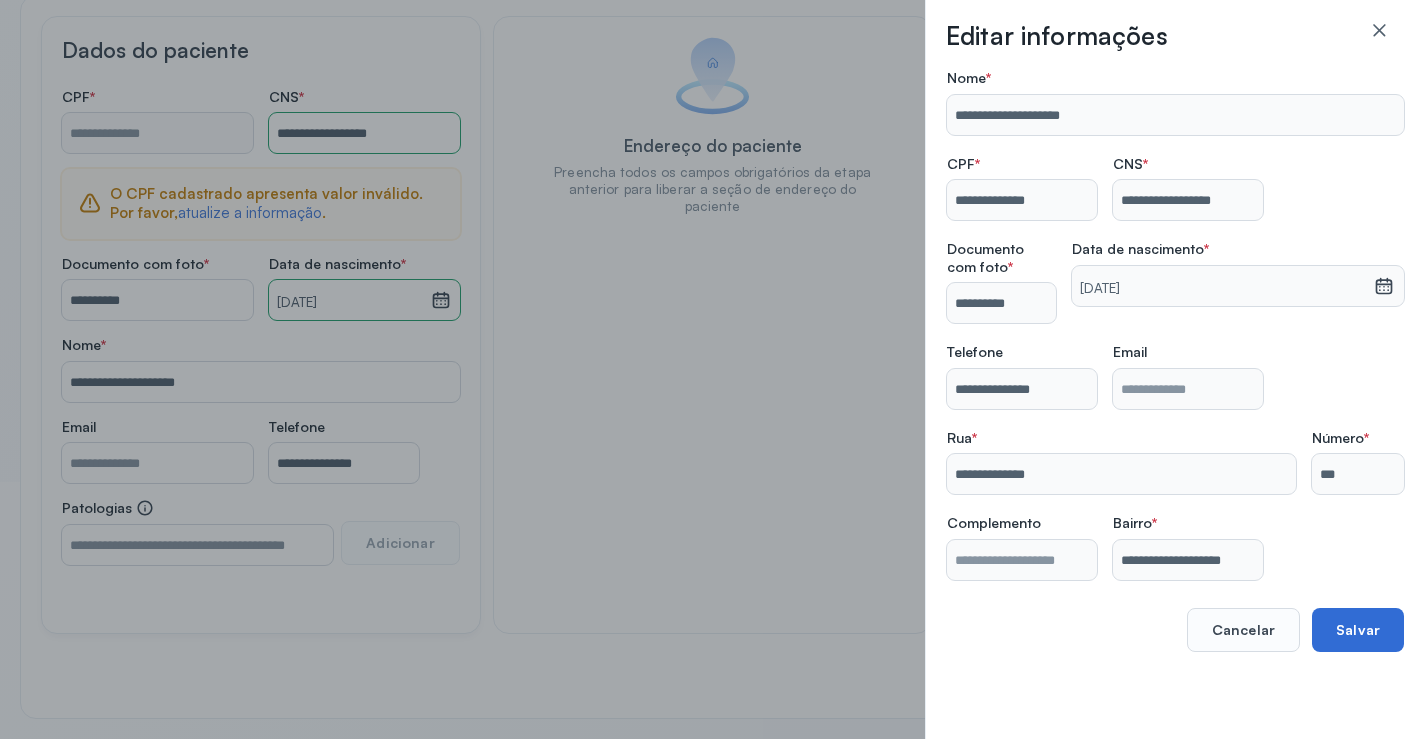 type on "**********" 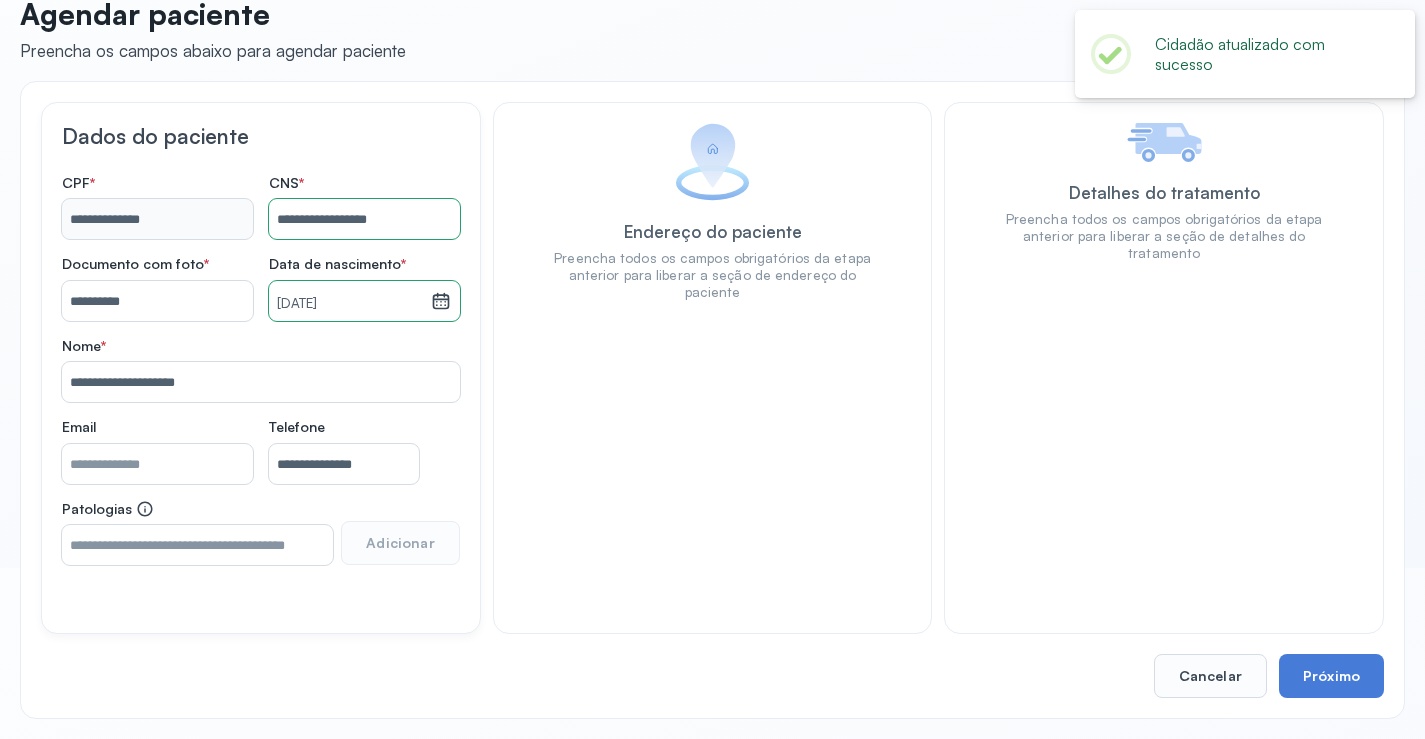 scroll, scrollTop: 171, scrollLeft: 0, axis: vertical 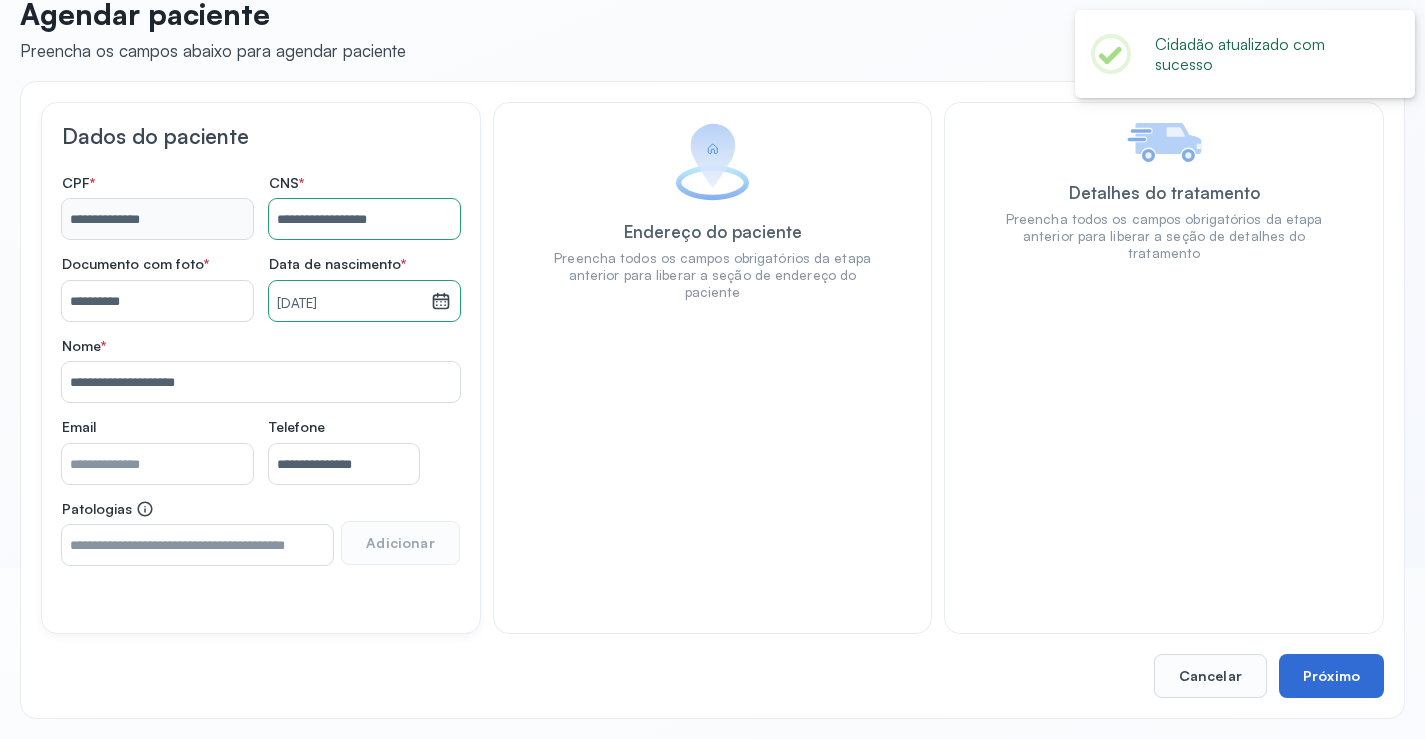 click on "Próximo" at bounding box center [1331, 676] 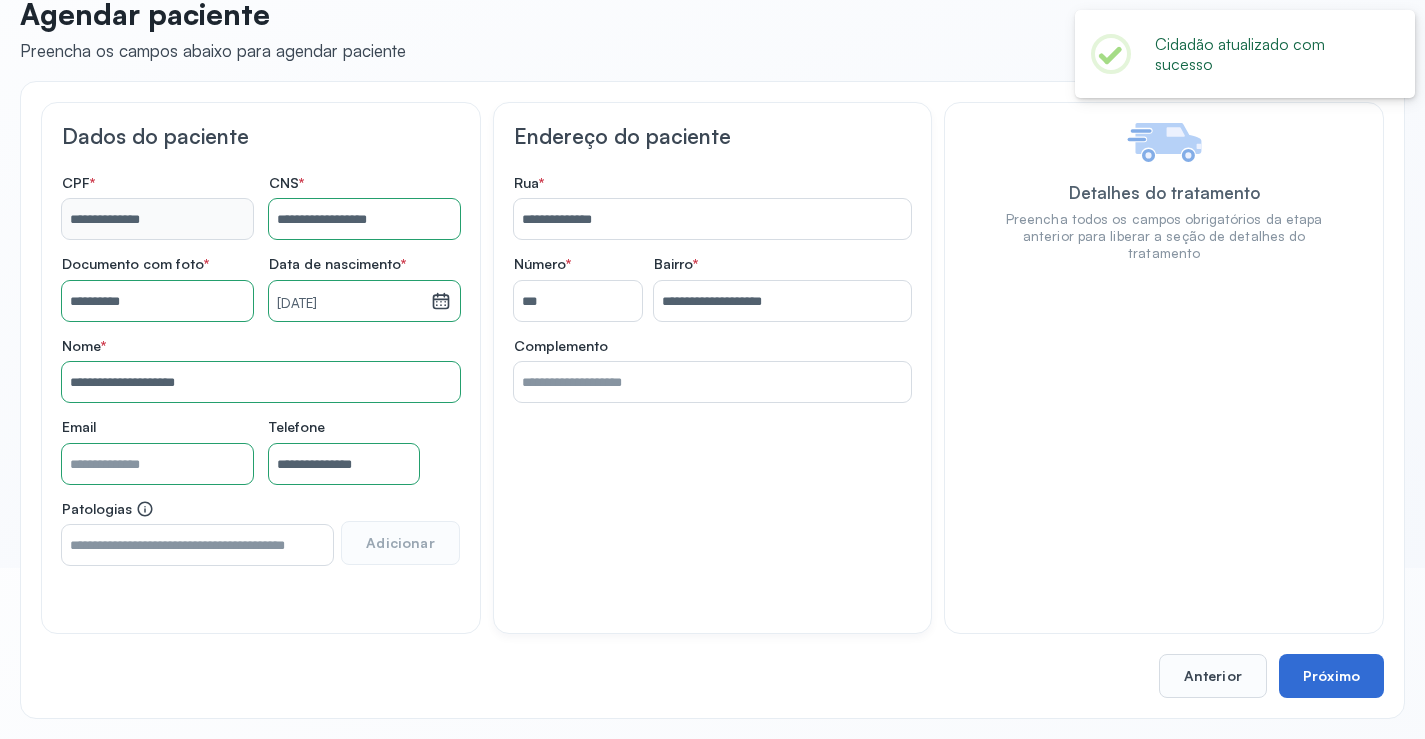 click on "Próximo" at bounding box center (1331, 676) 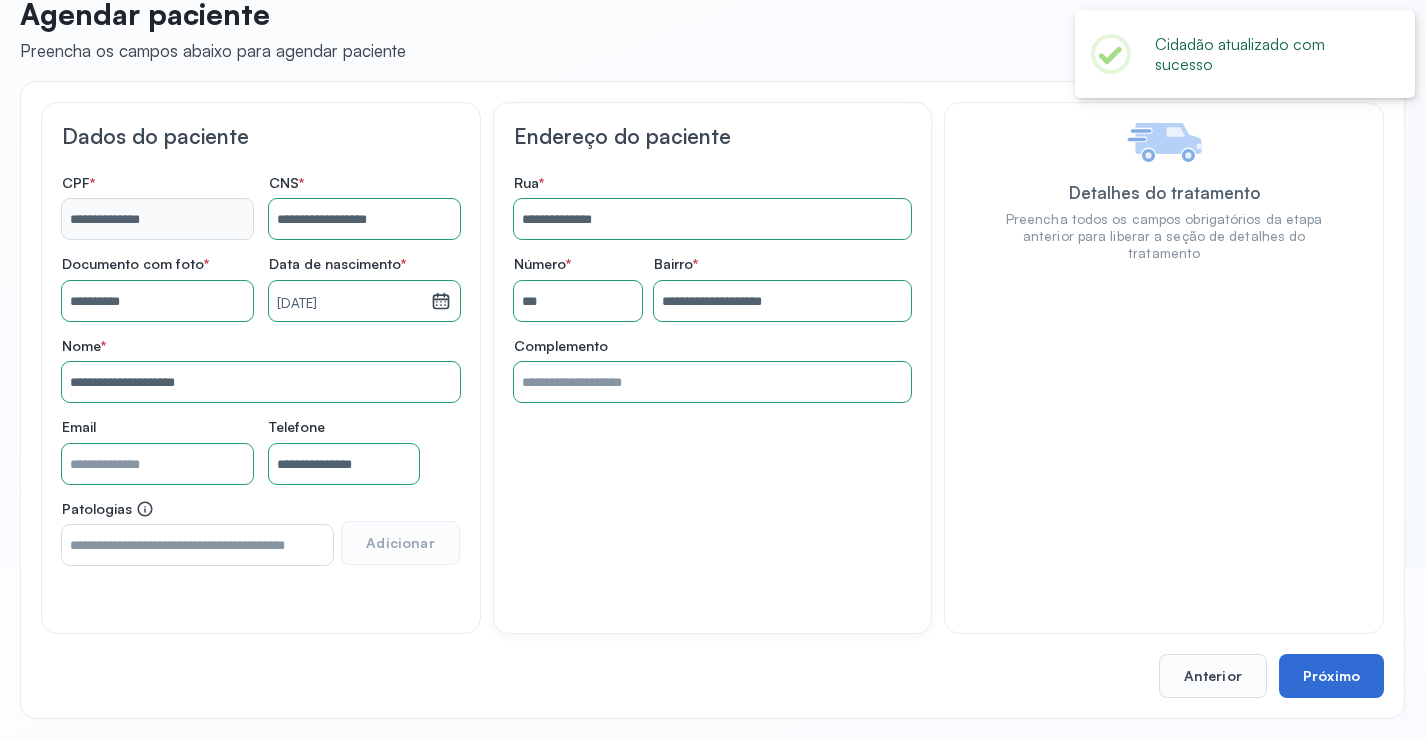 click on "Próximo" at bounding box center (1331, 676) 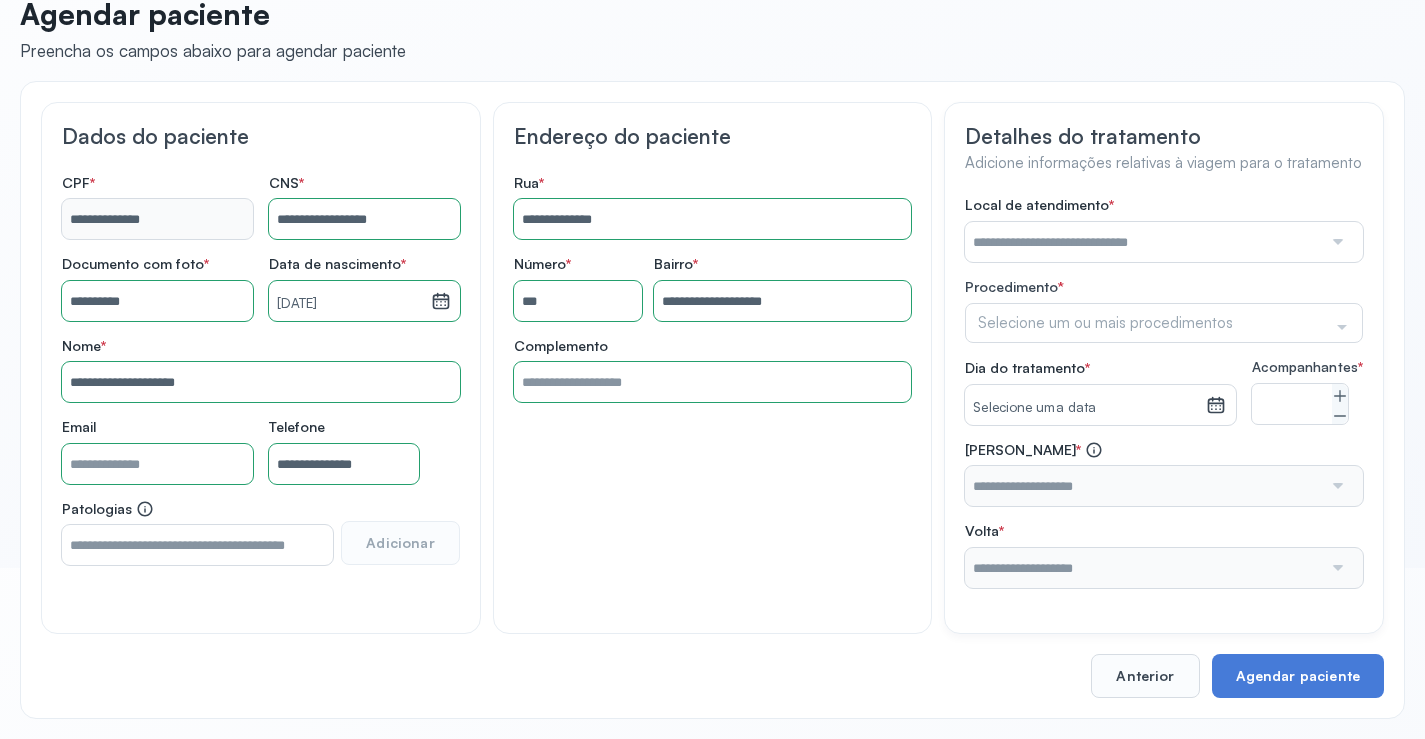 click at bounding box center (1336, 242) 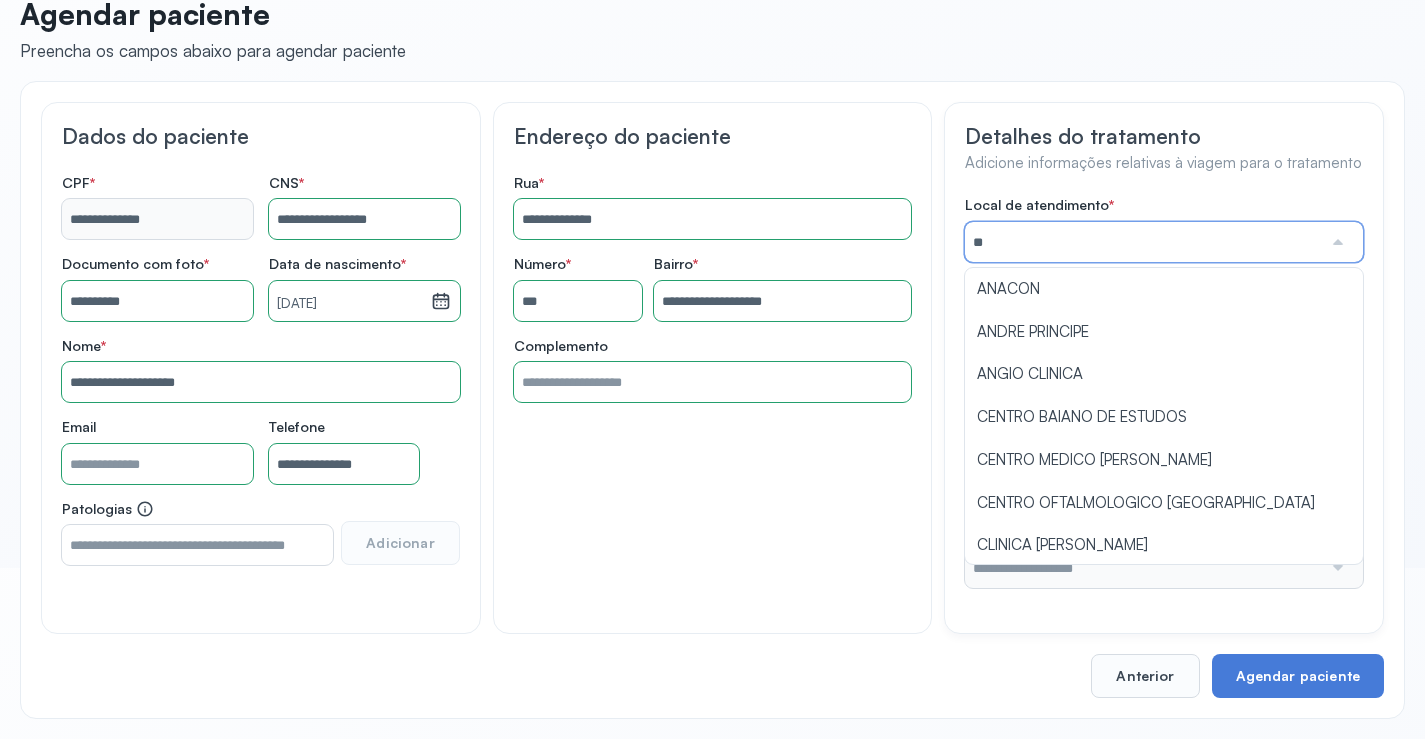 type on "*" 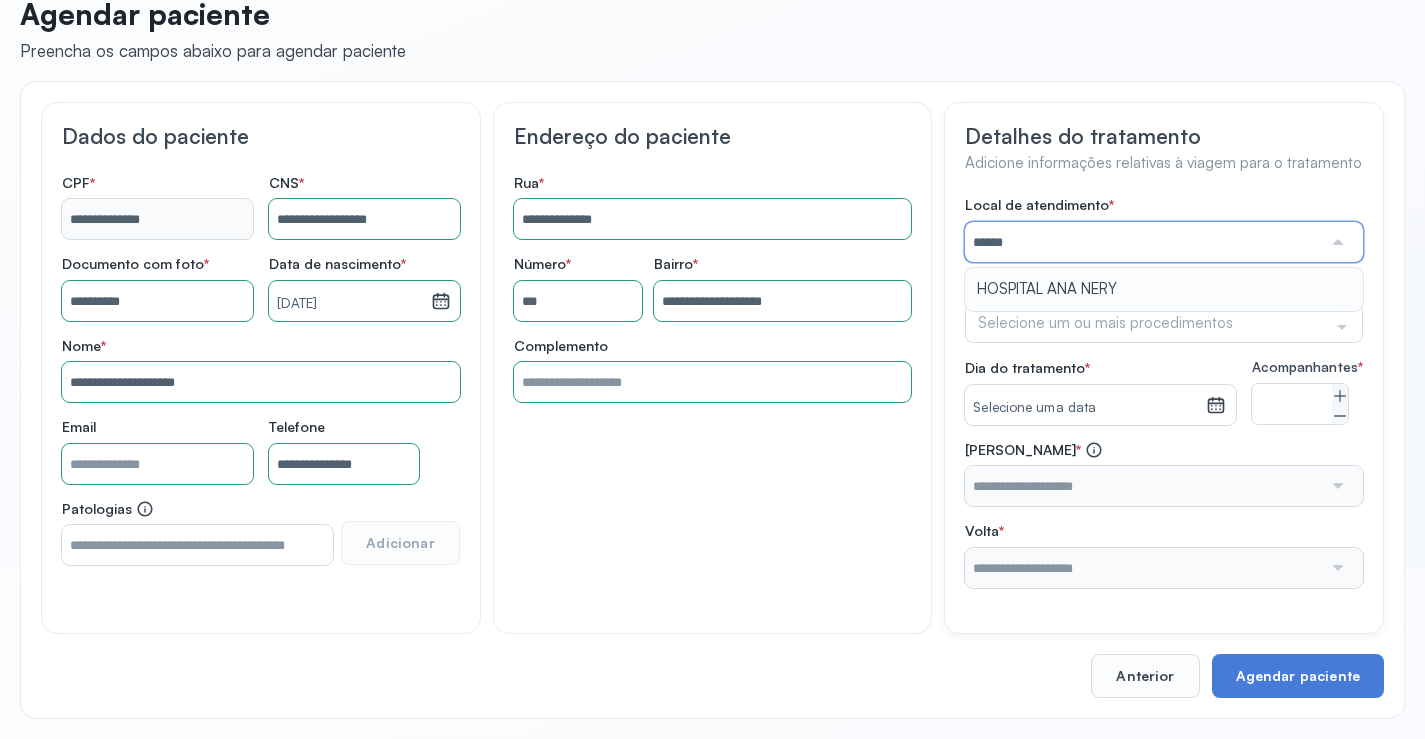 type on "**********" 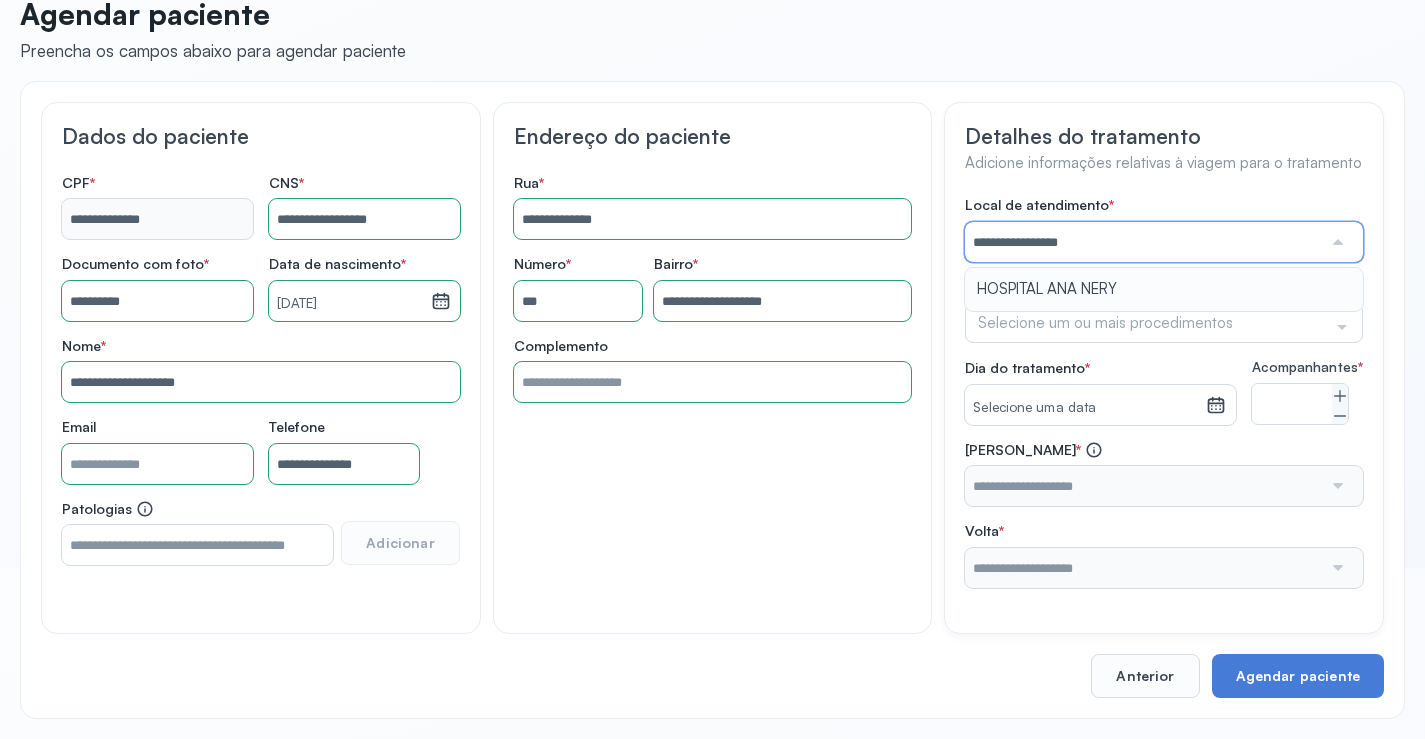 click on "**********" at bounding box center [1164, 392] 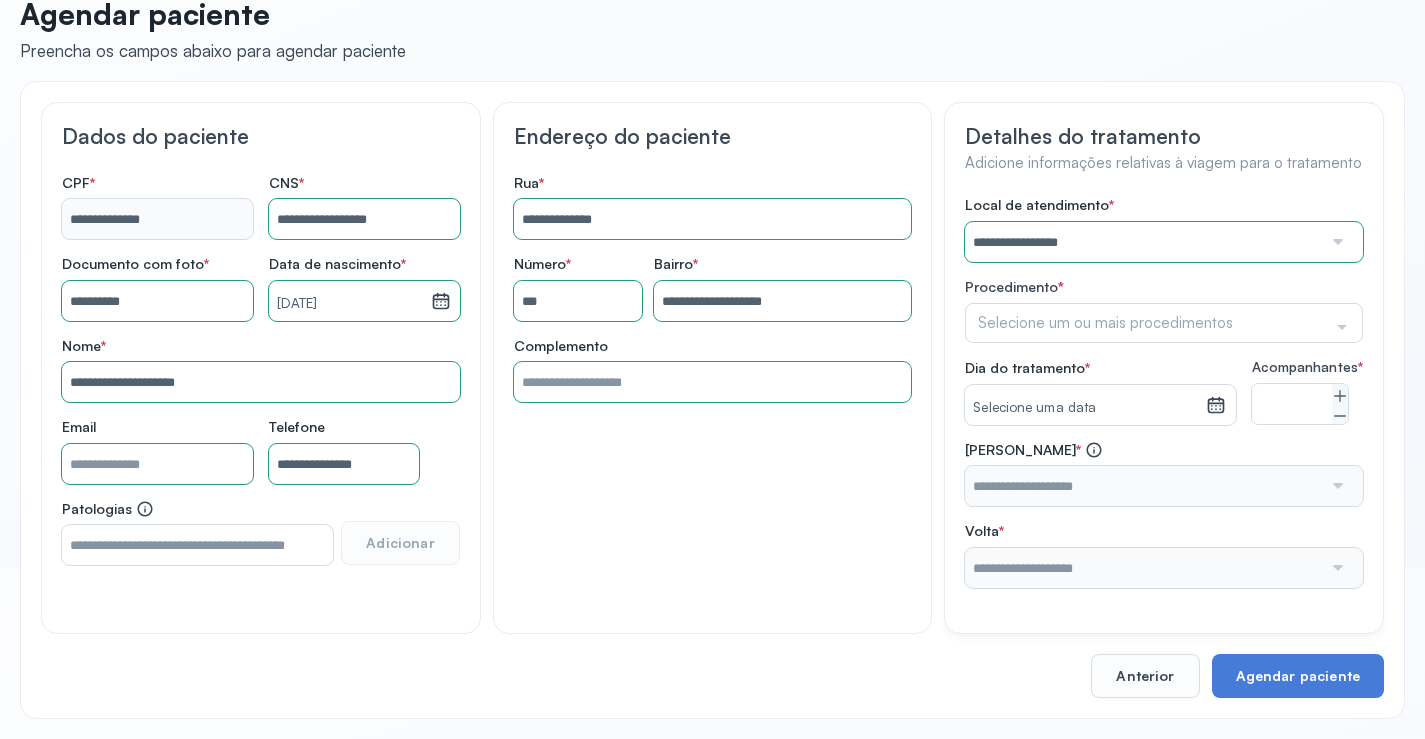 click on "Selecione um ou mais procedimentos" 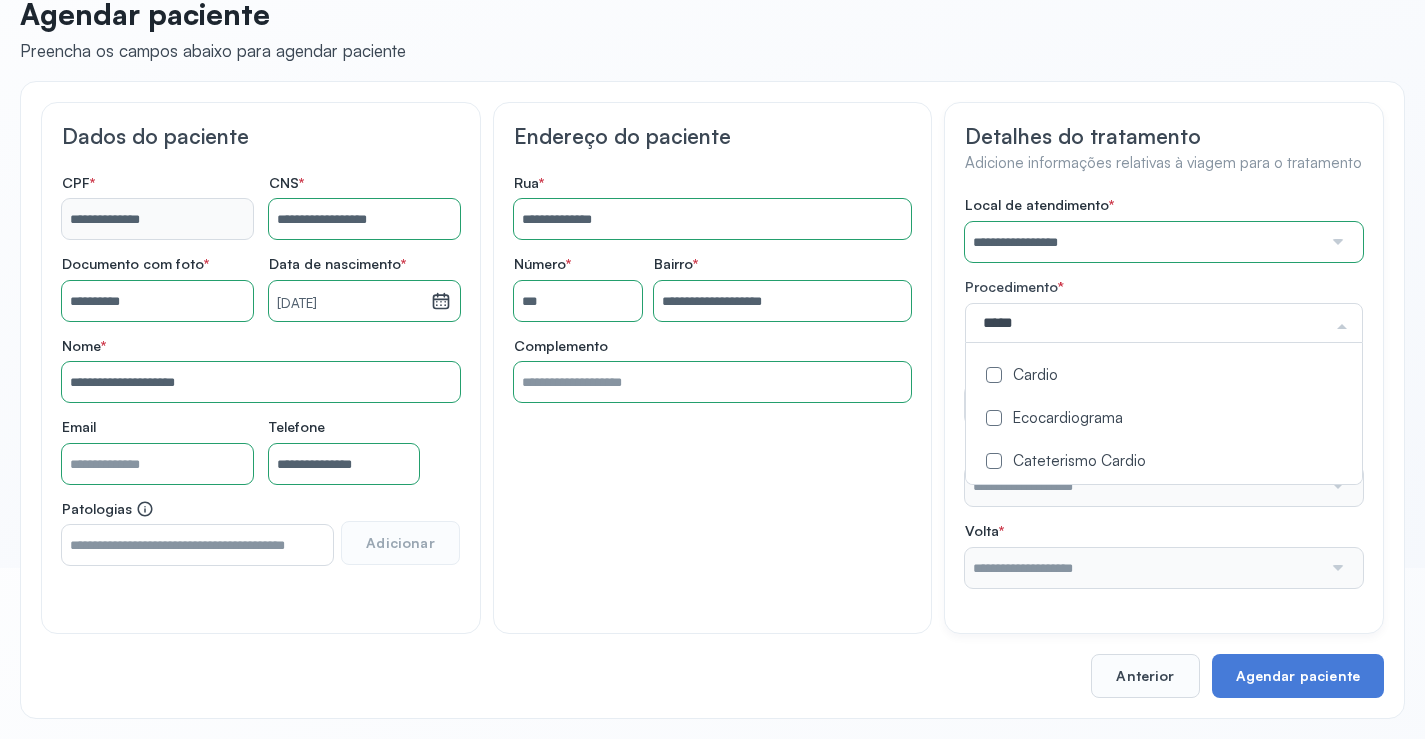 type on "******" 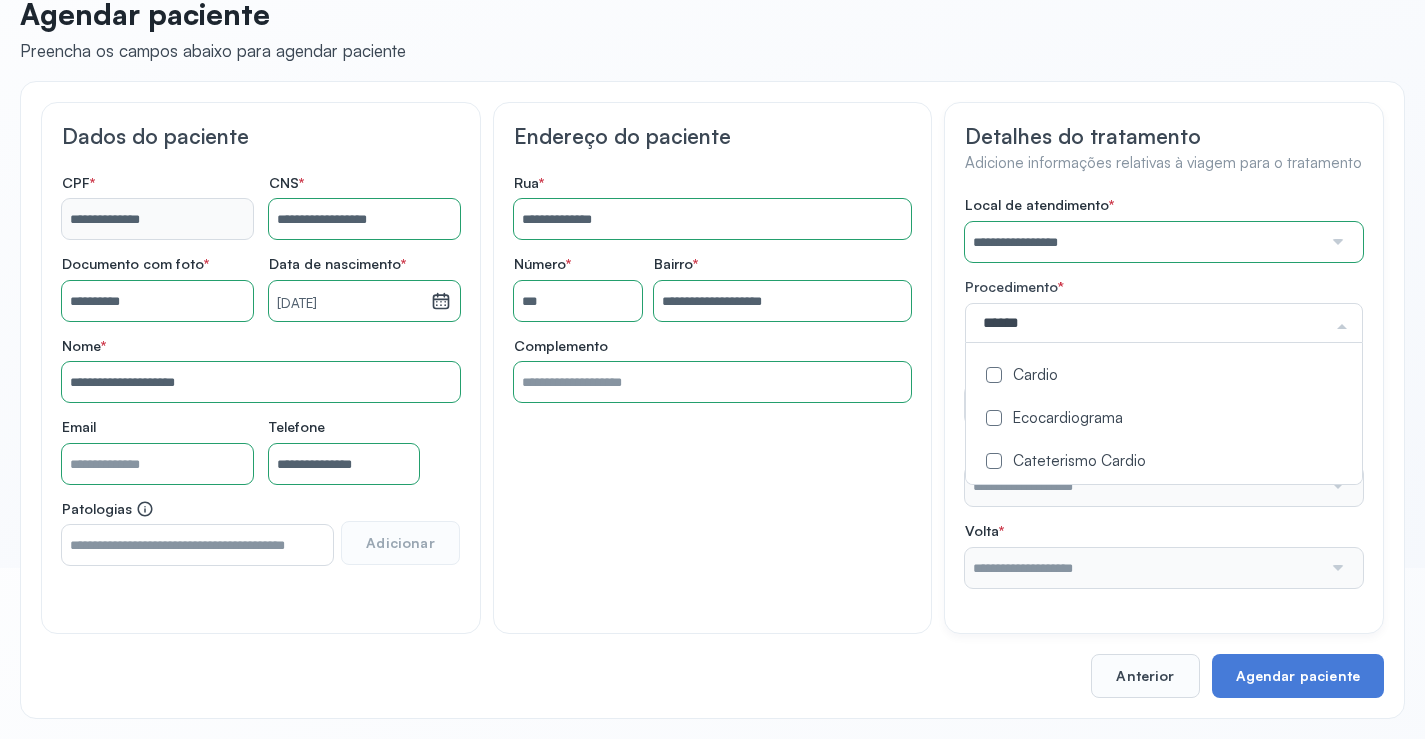 drag, startPoint x: 1042, startPoint y: 369, endPoint x: 1301, endPoint y: 403, distance: 261.22214 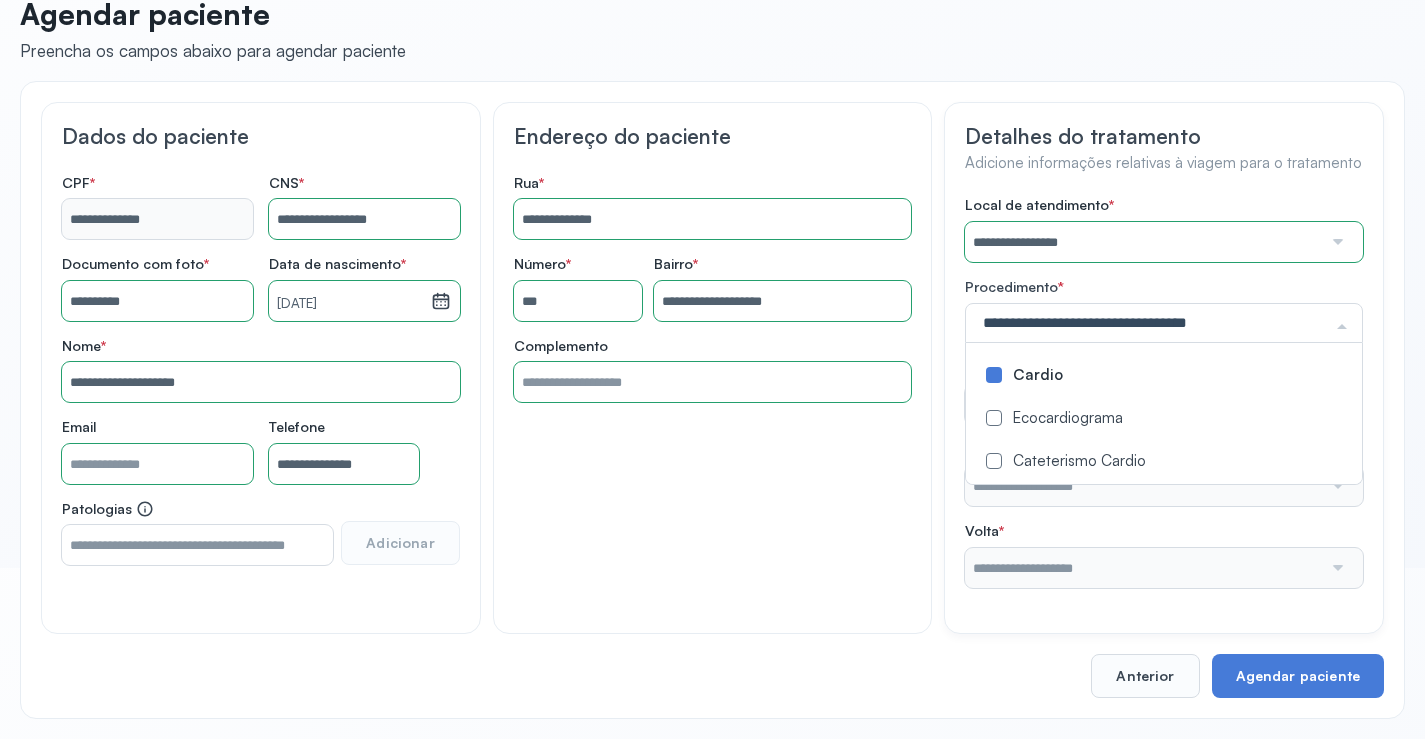 click on "**********" 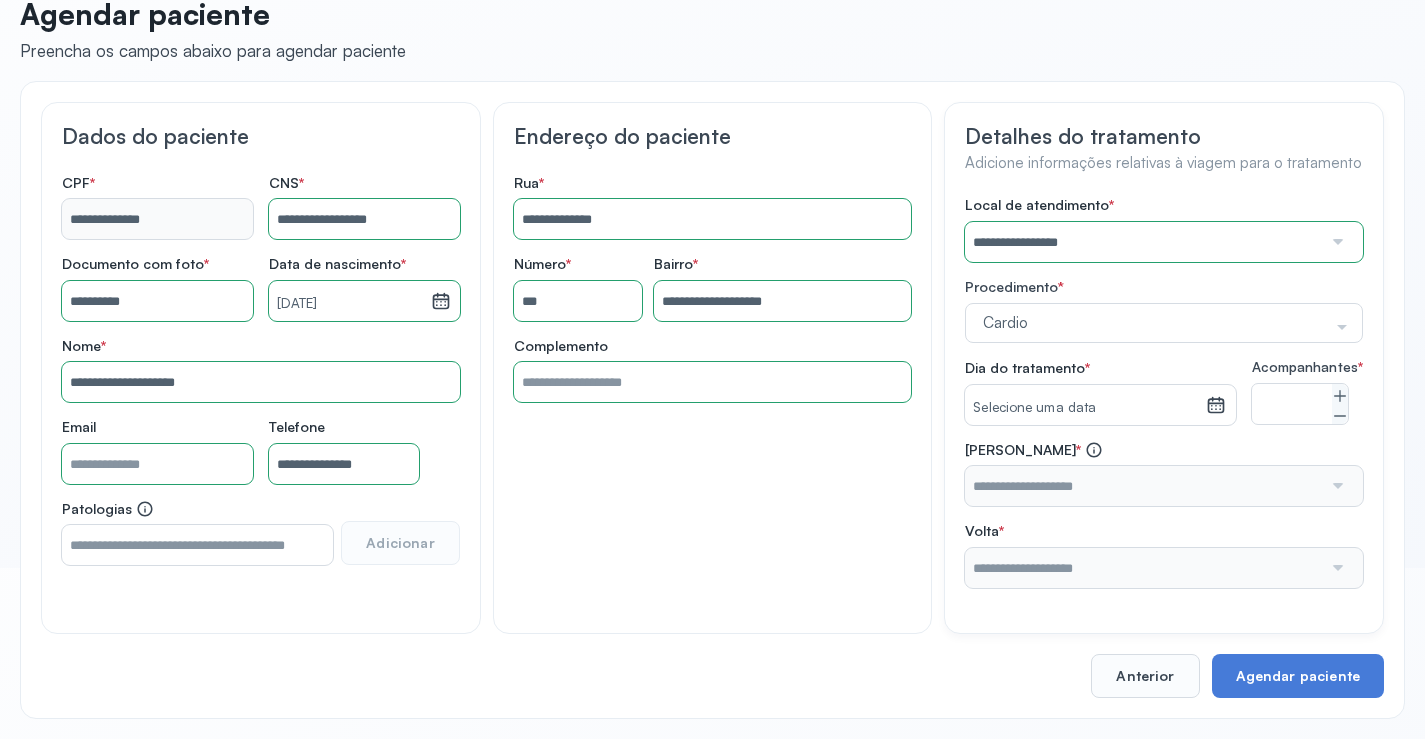 click 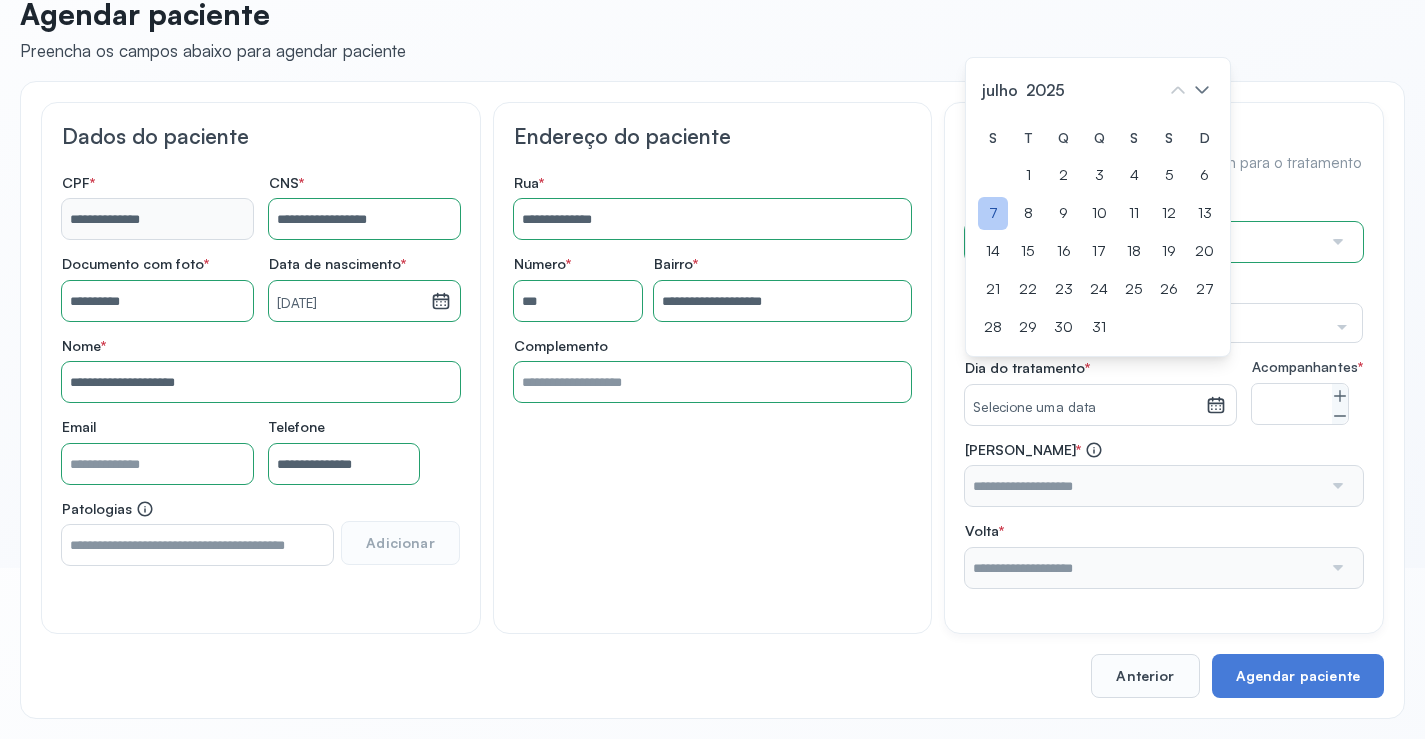 click on "7" 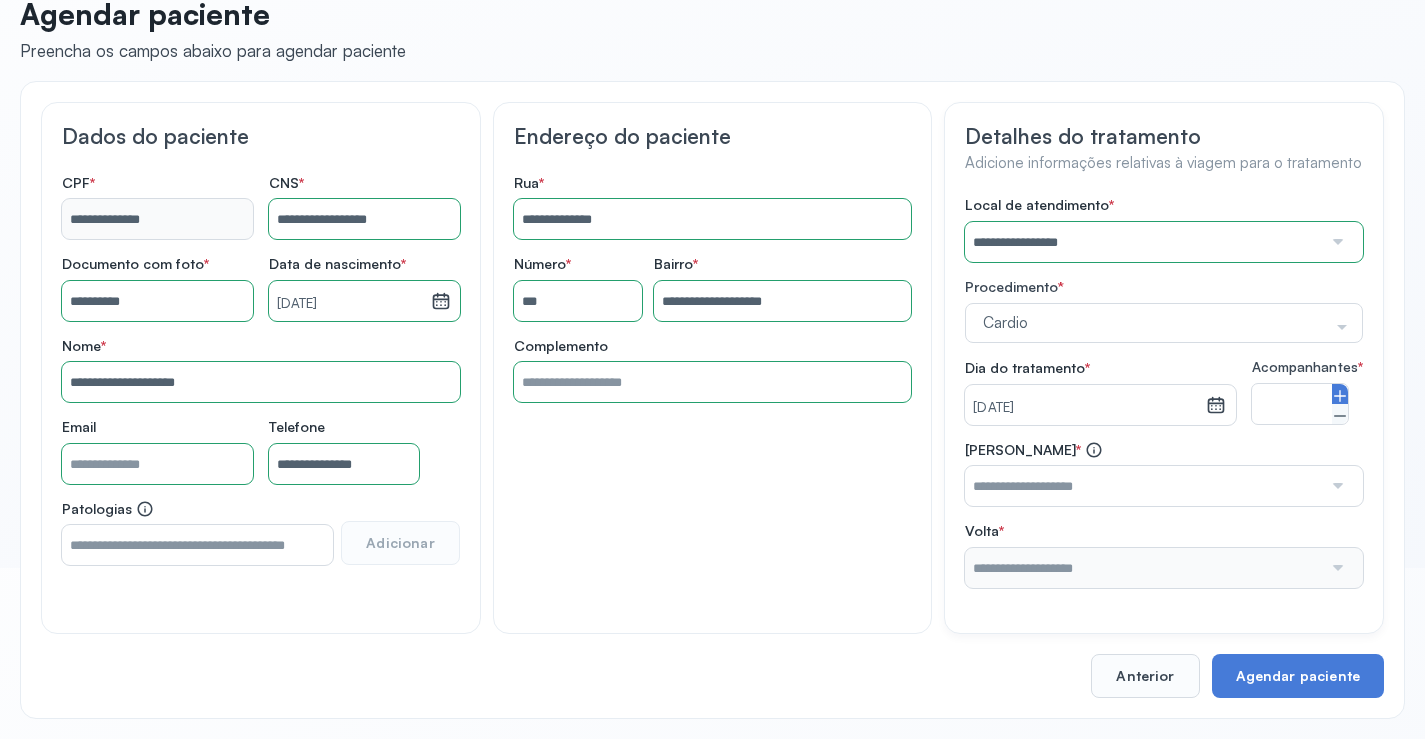 click 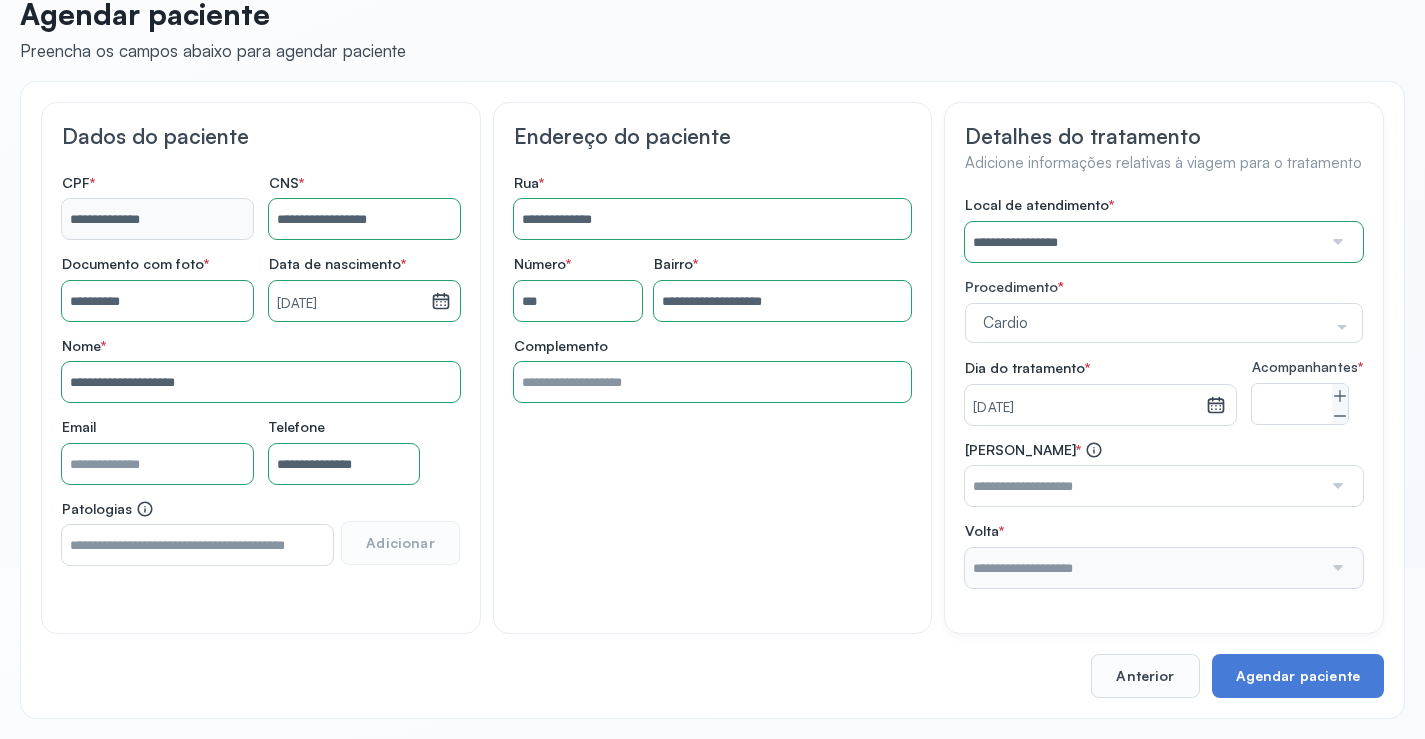 click at bounding box center (1336, 486) 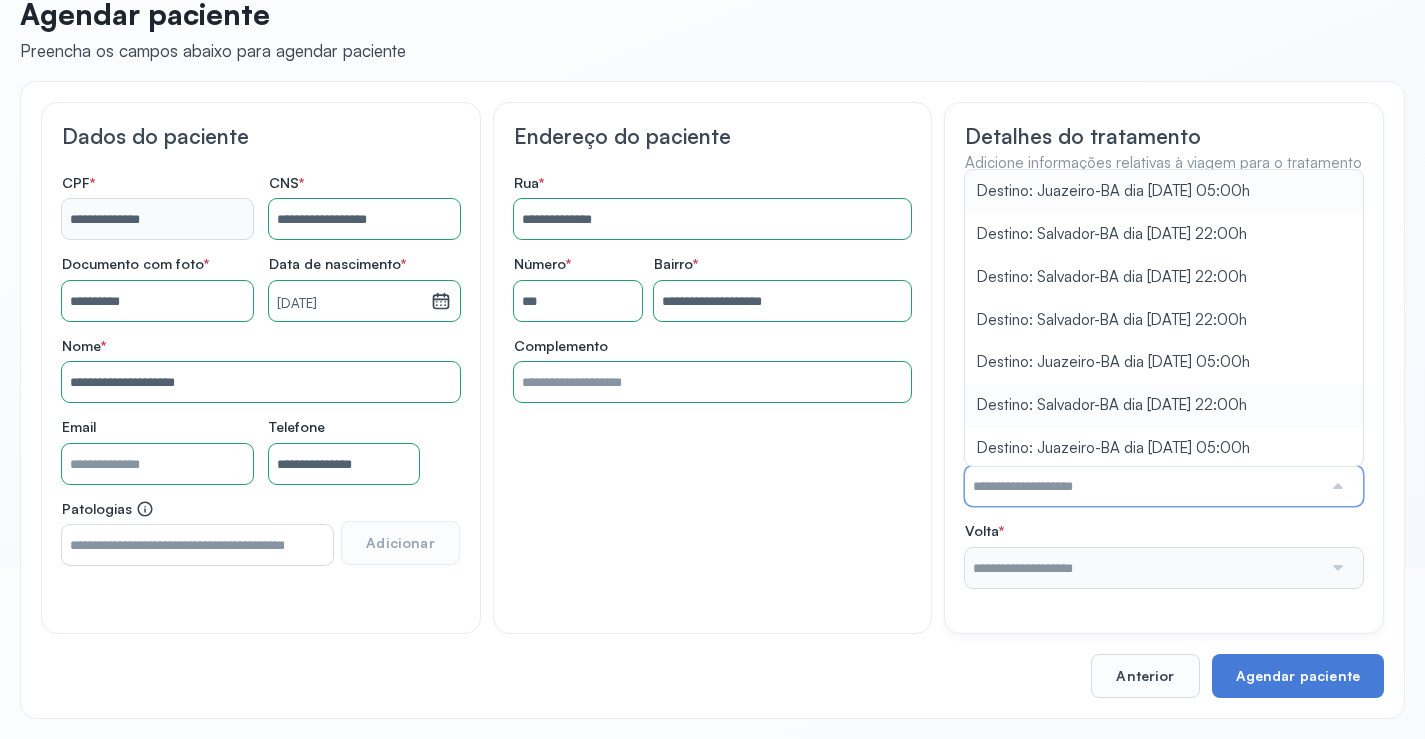type on "**********" 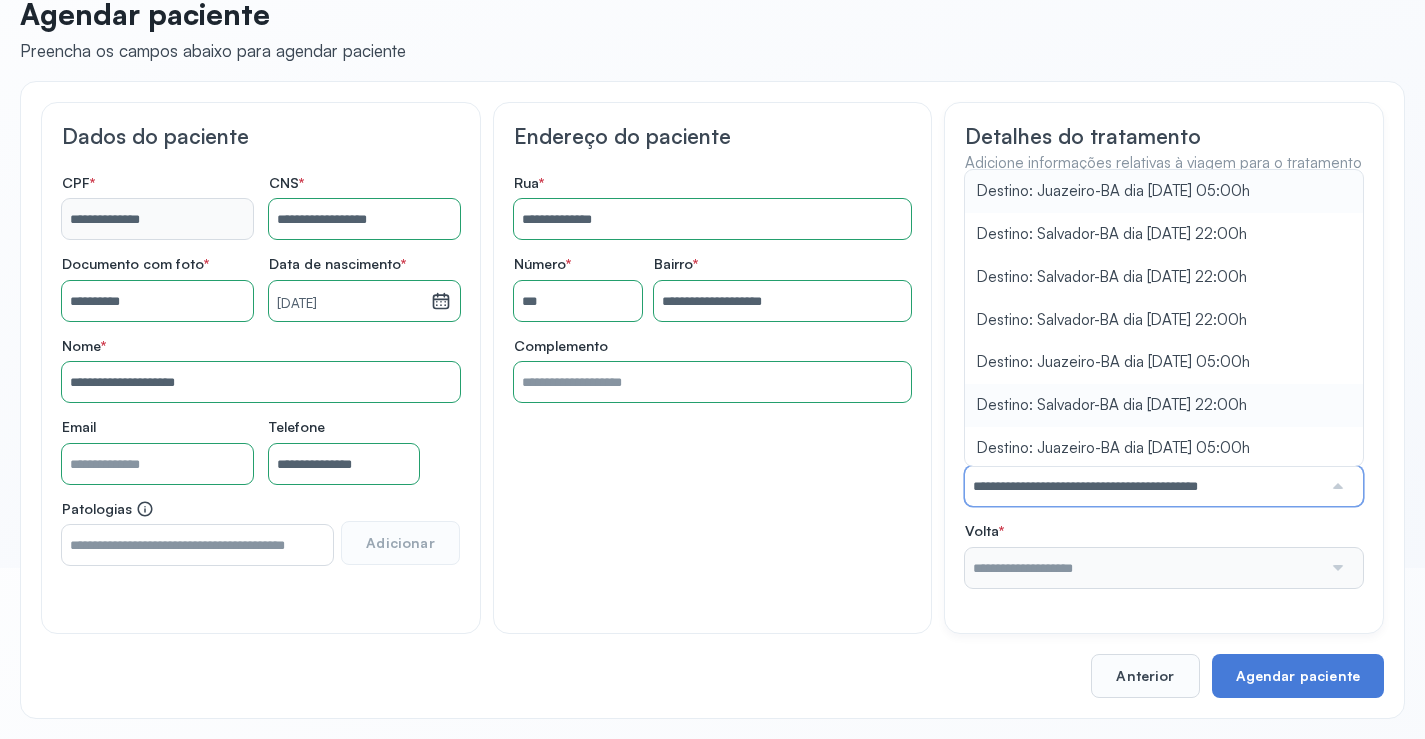 click on "**********" at bounding box center (1164, 392) 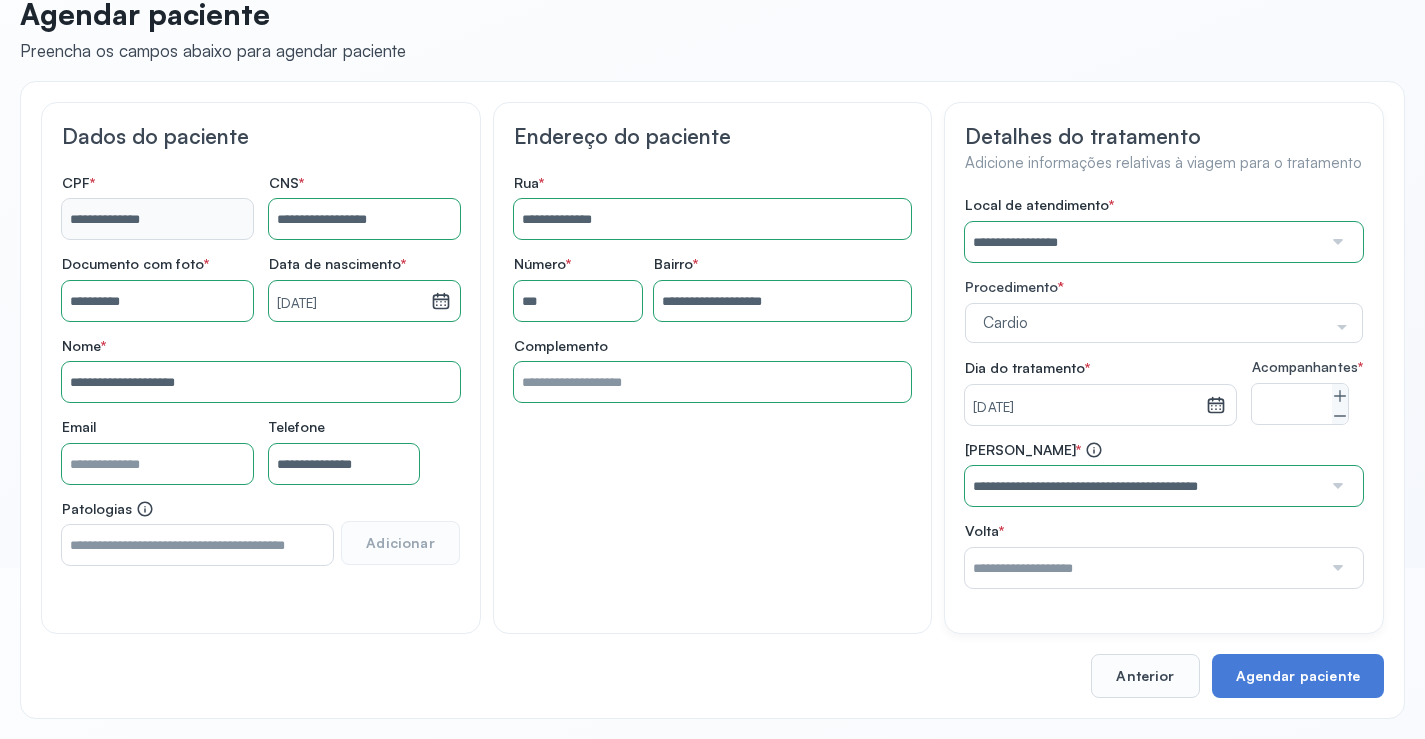 click at bounding box center (1336, 568) 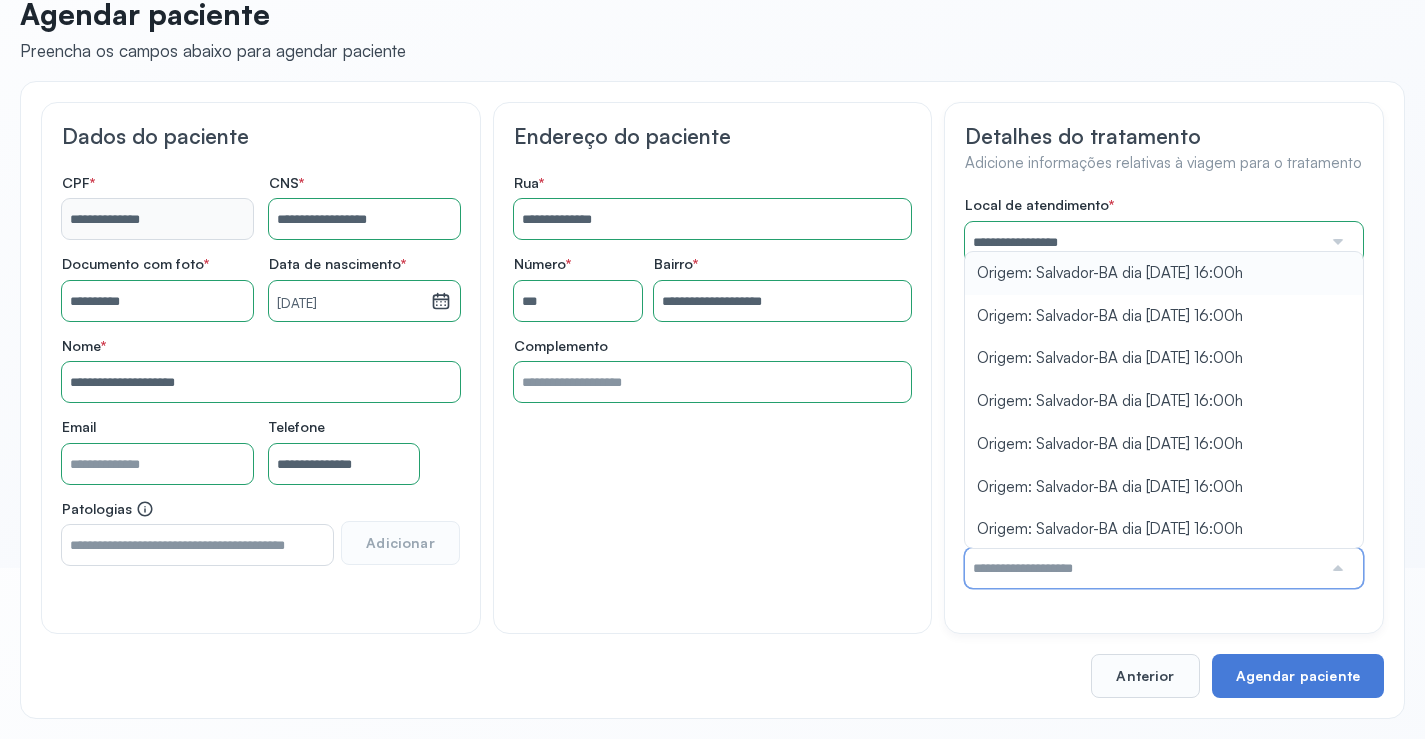 type on "**********" 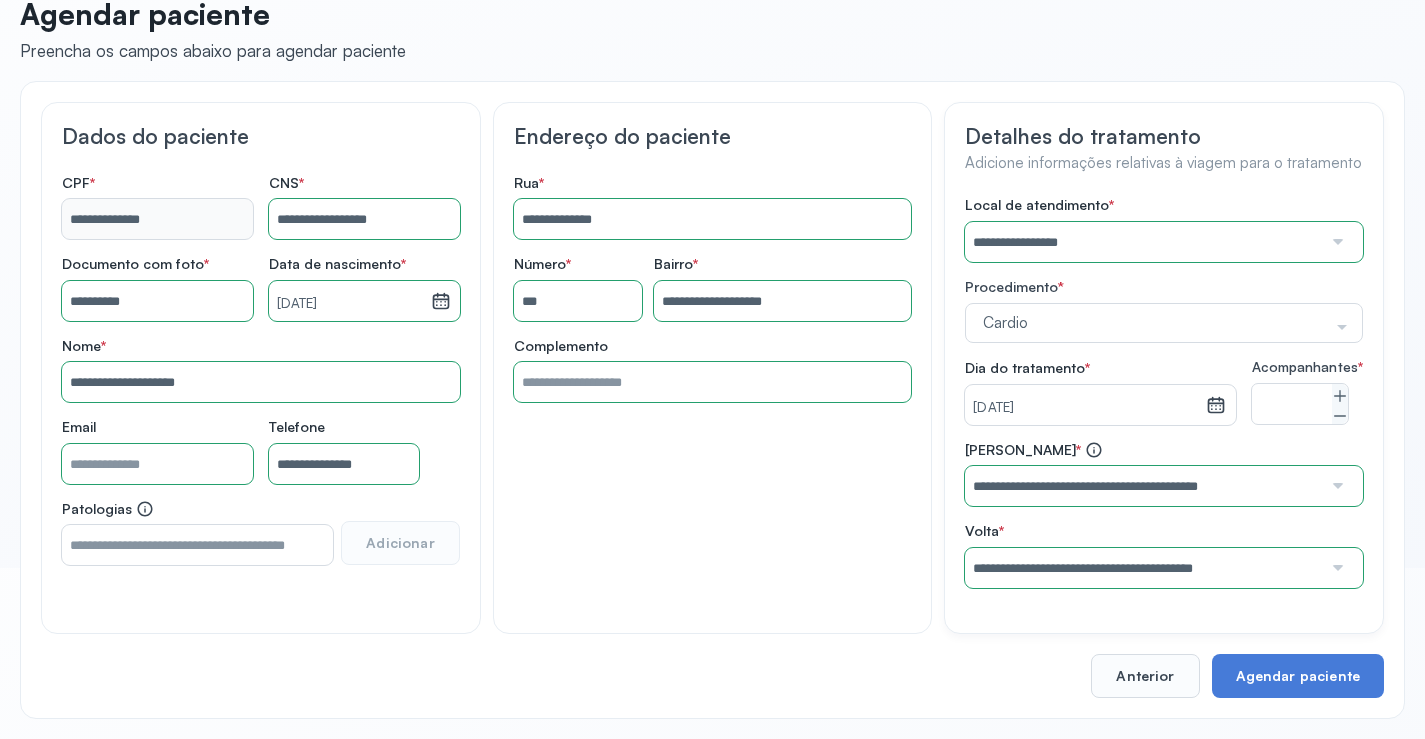 click on "**********" at bounding box center [1164, 392] 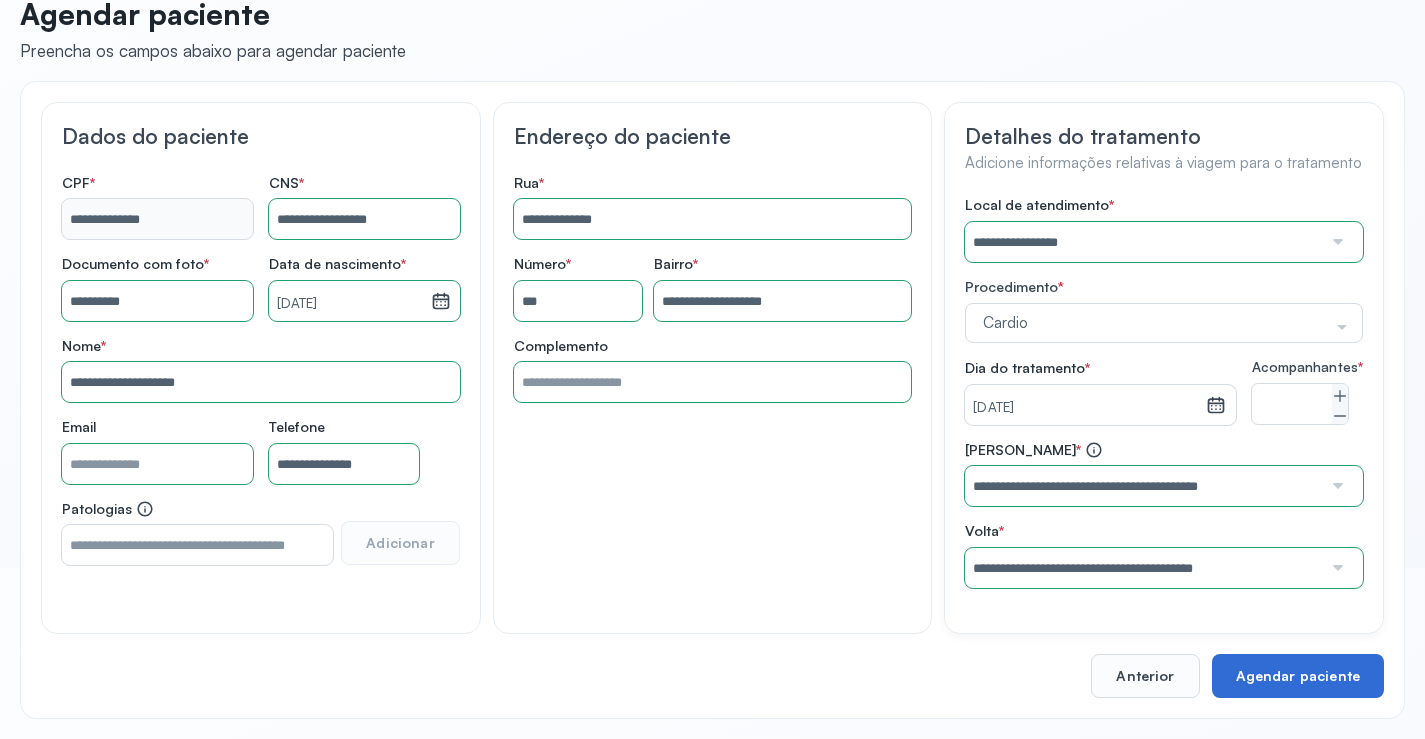 click on "Agendar paciente" at bounding box center [1298, 676] 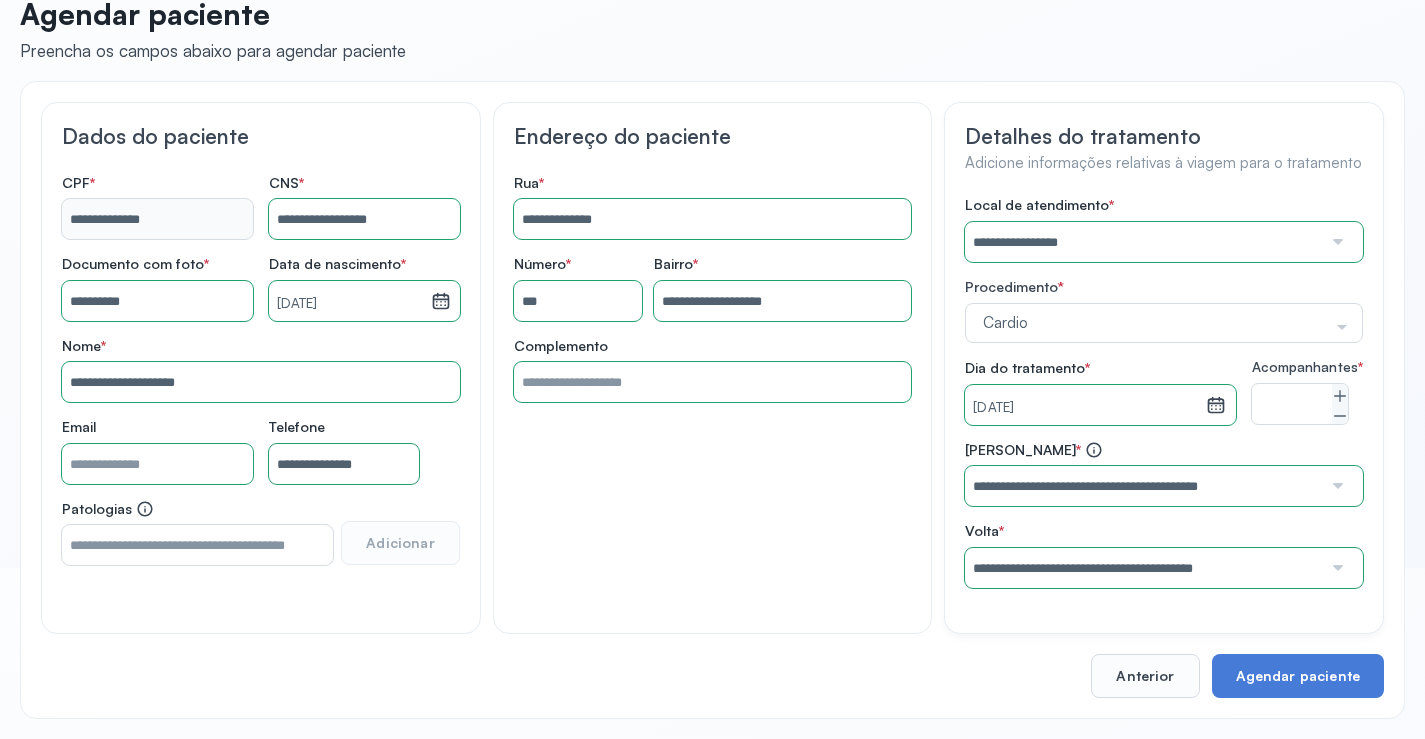 scroll, scrollTop: 186, scrollLeft: 0, axis: vertical 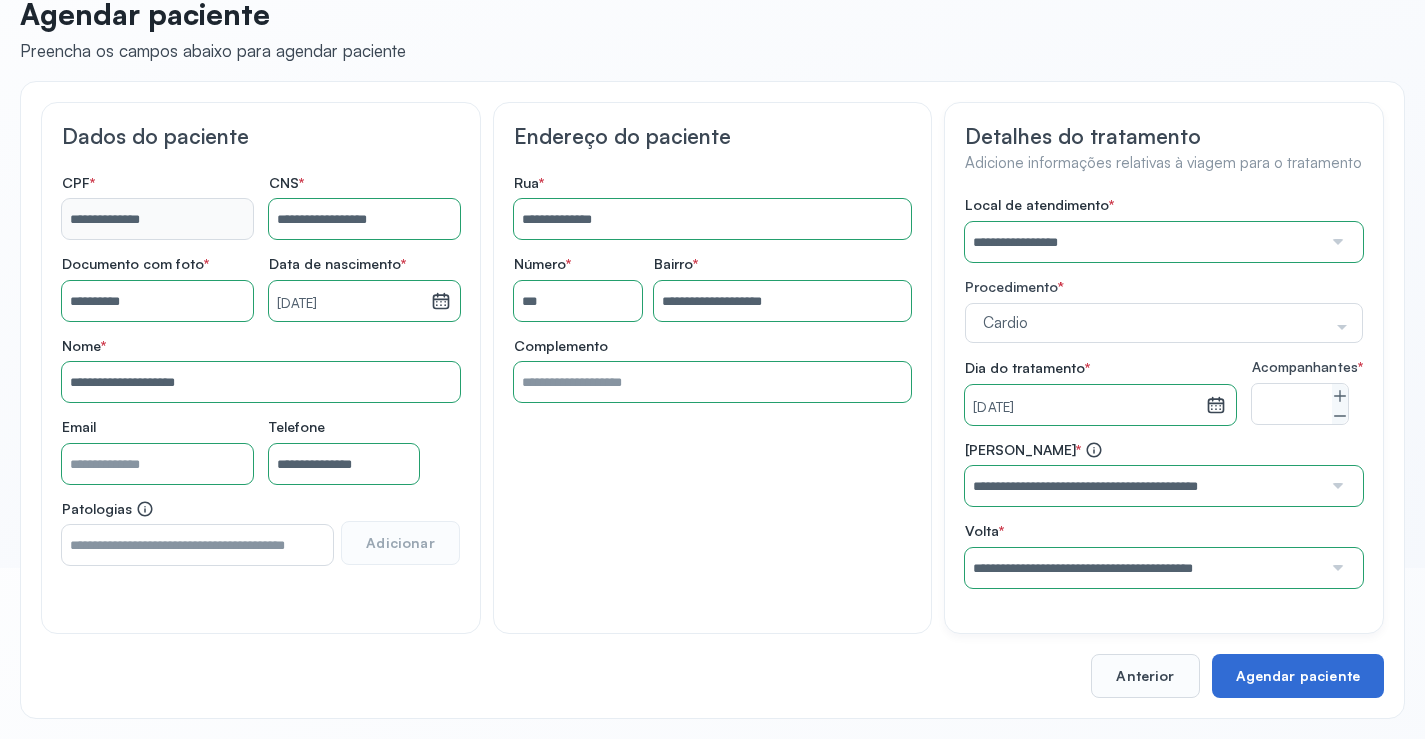 click on "Agendar paciente" at bounding box center [1298, 676] 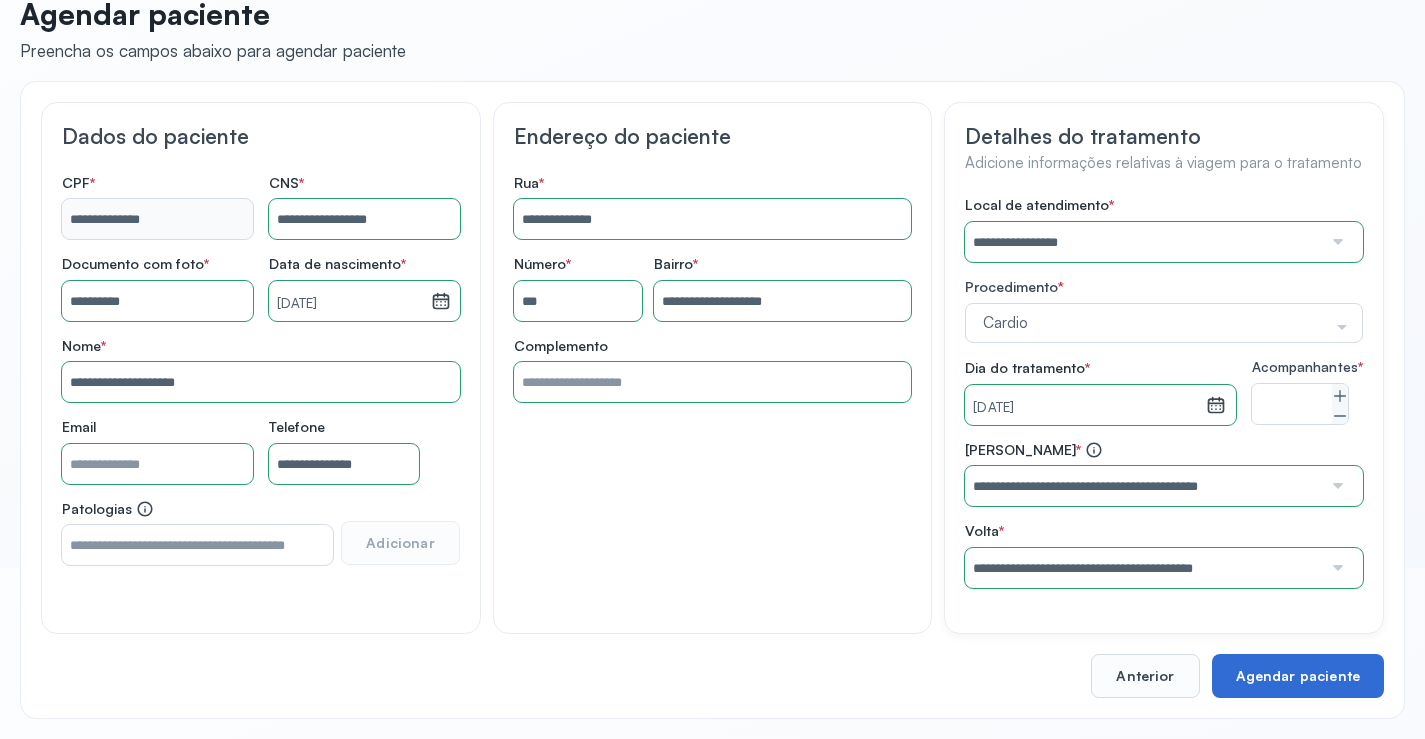 scroll, scrollTop: 0, scrollLeft: 0, axis: both 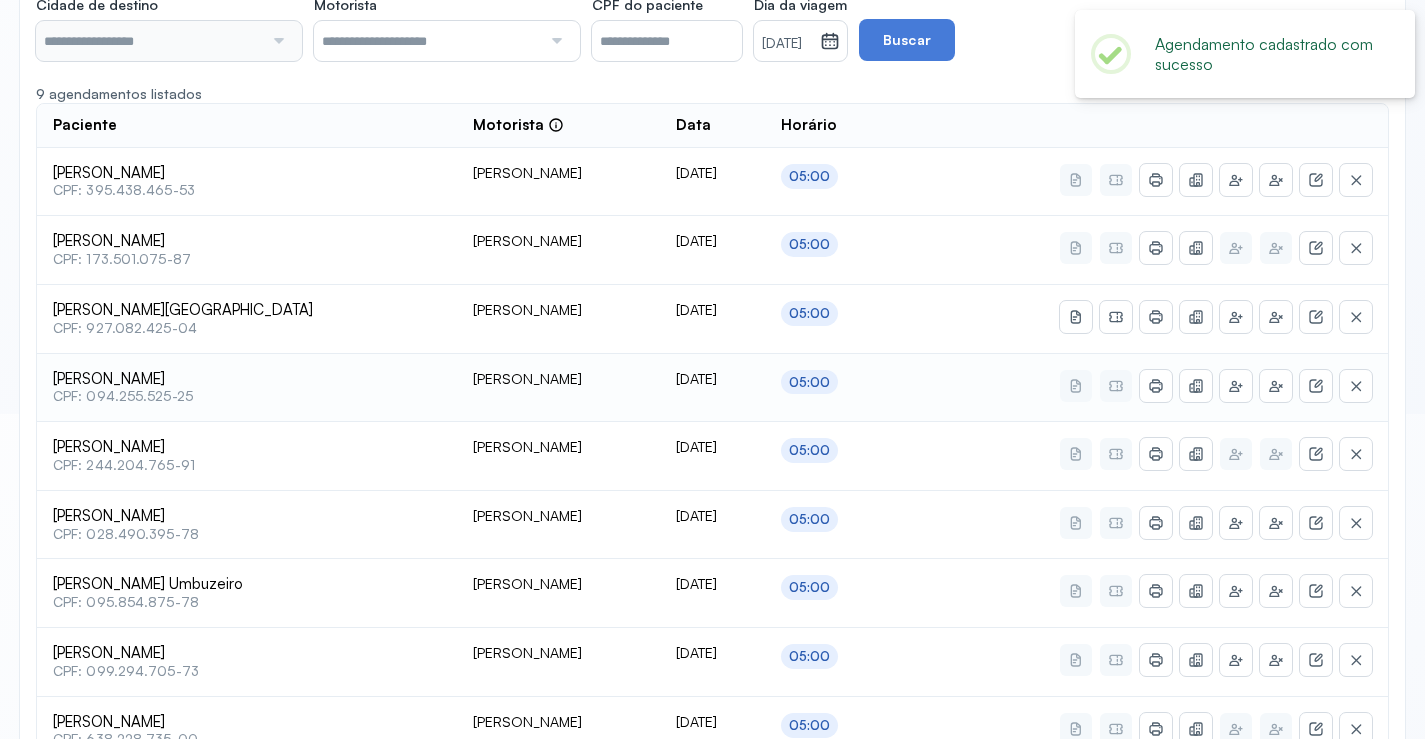type on "********" 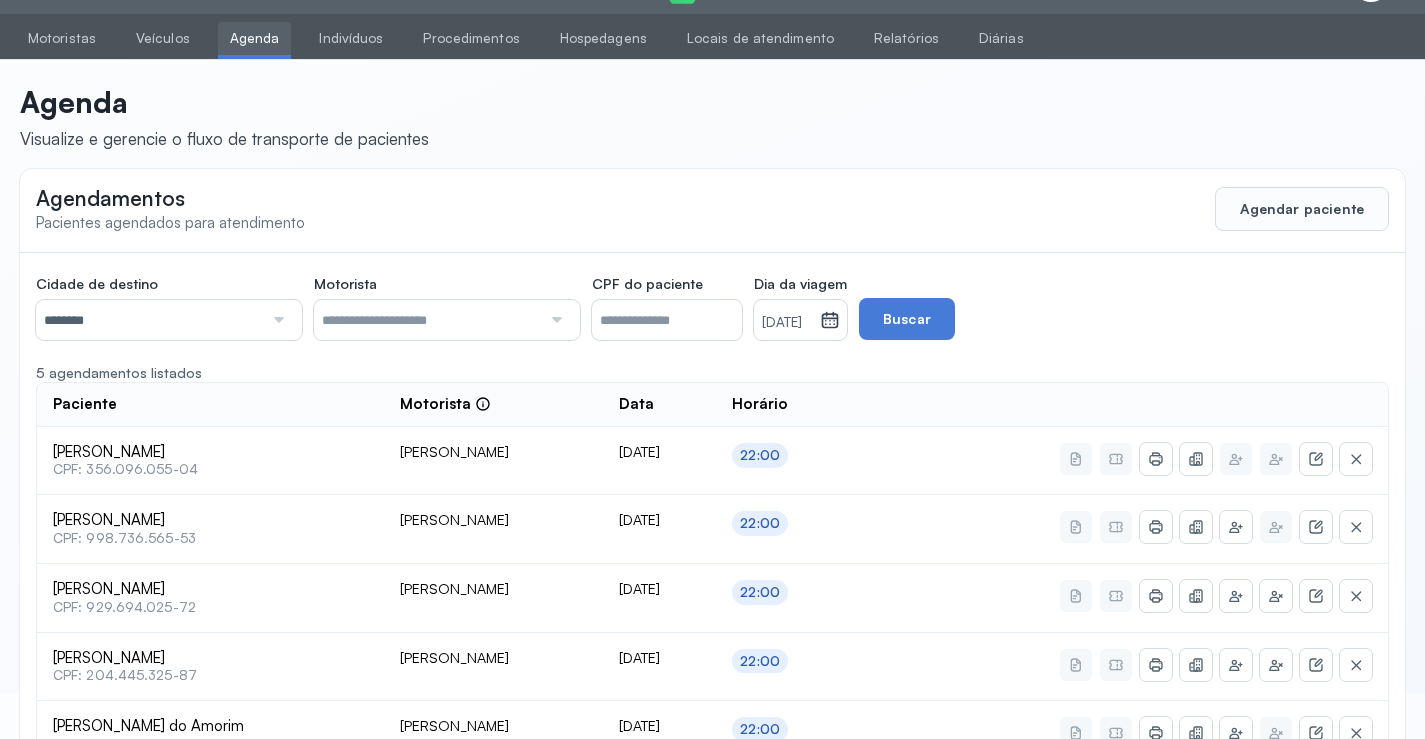 scroll, scrollTop: 179, scrollLeft: 0, axis: vertical 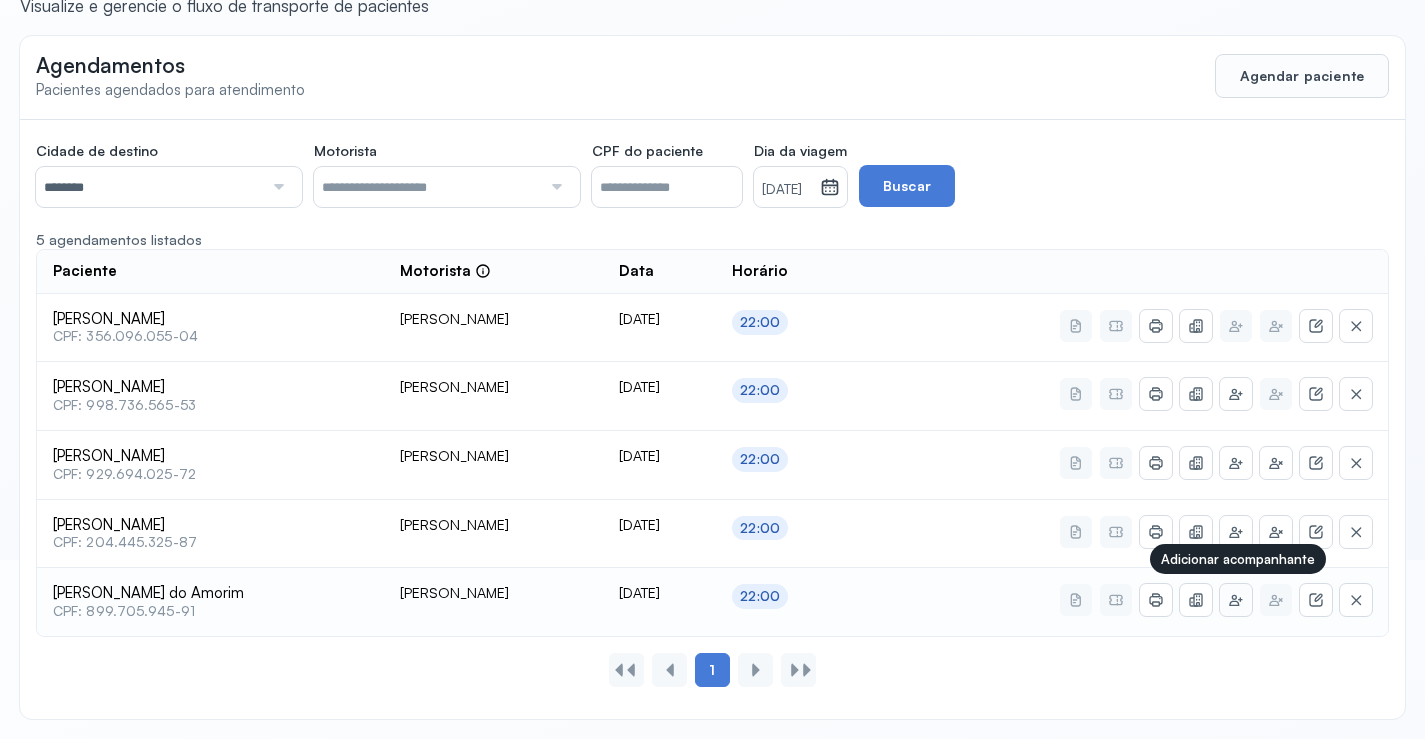 click 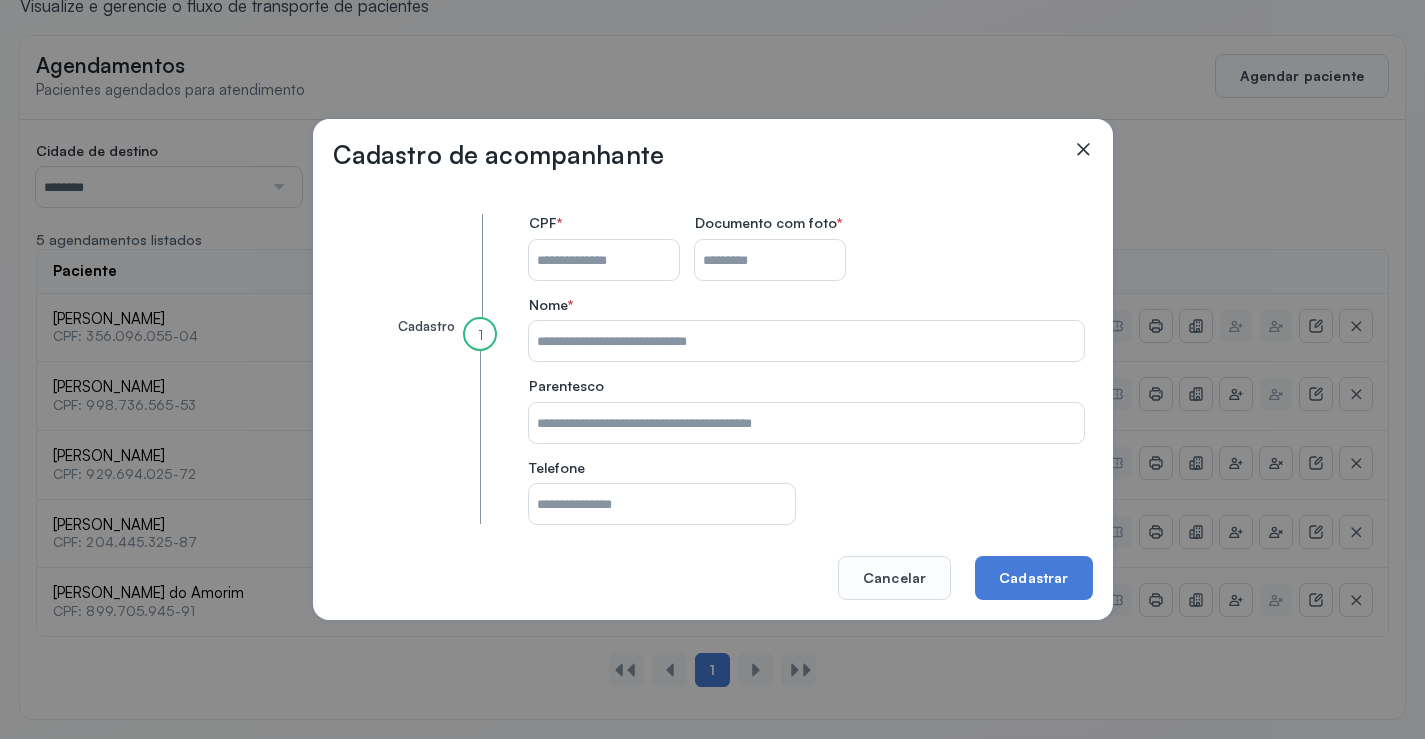 click on "CPF do paciente" at bounding box center (604, 260) 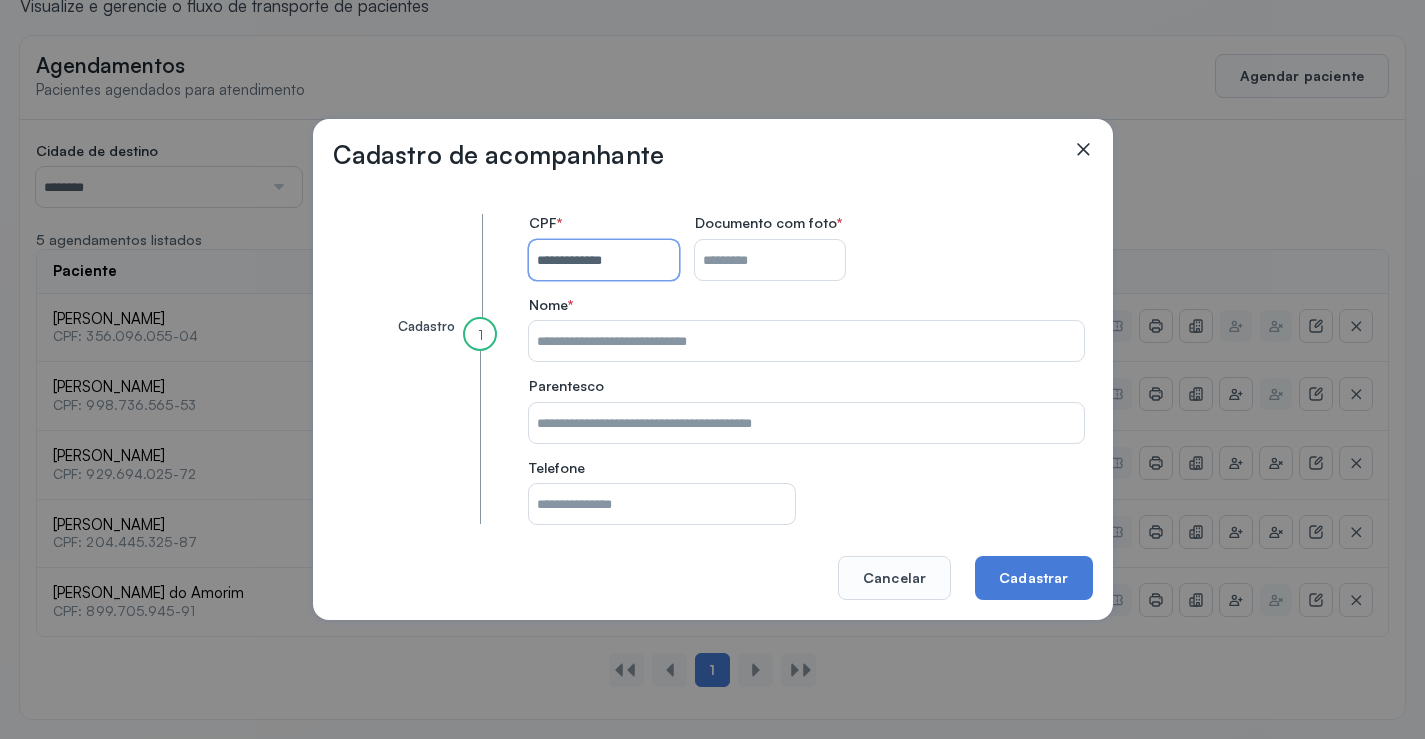 type on "**********" 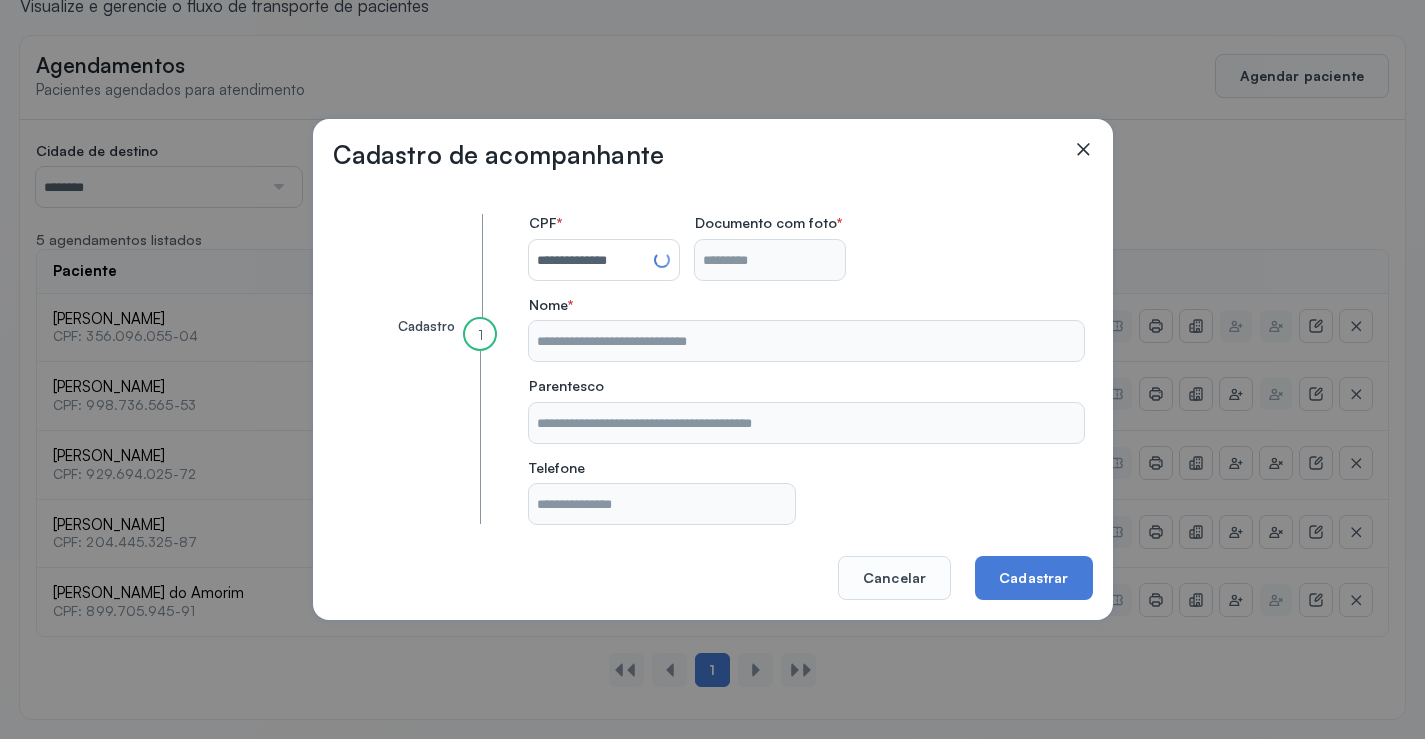 type on "**********" 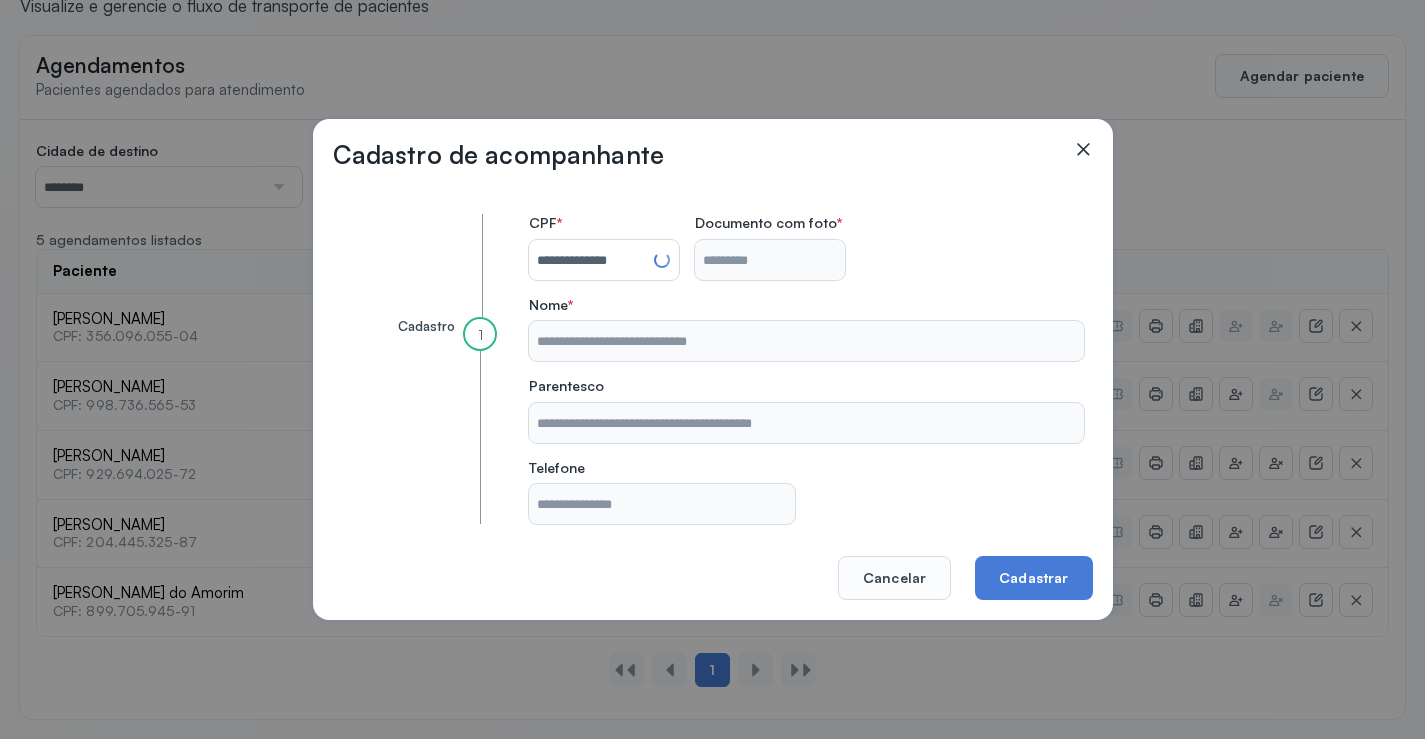 type on "**********" 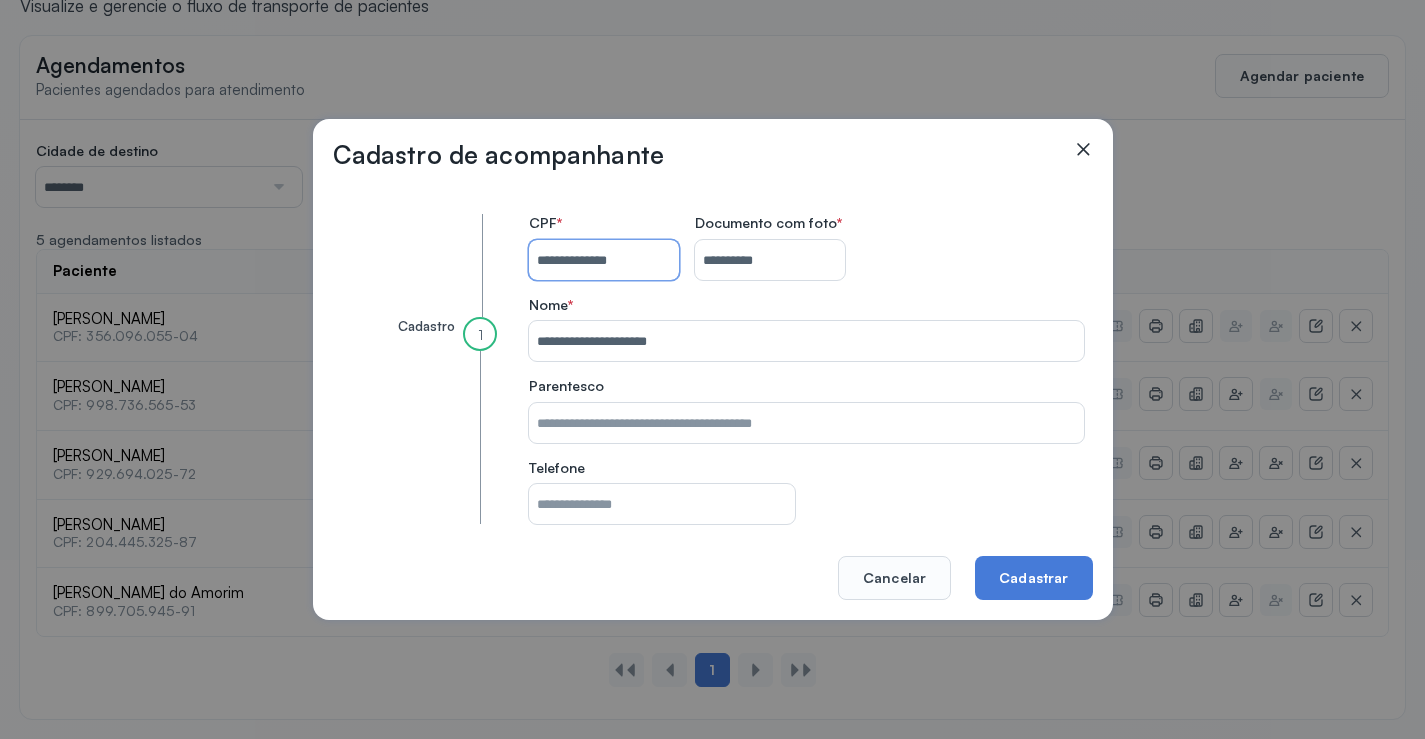 type 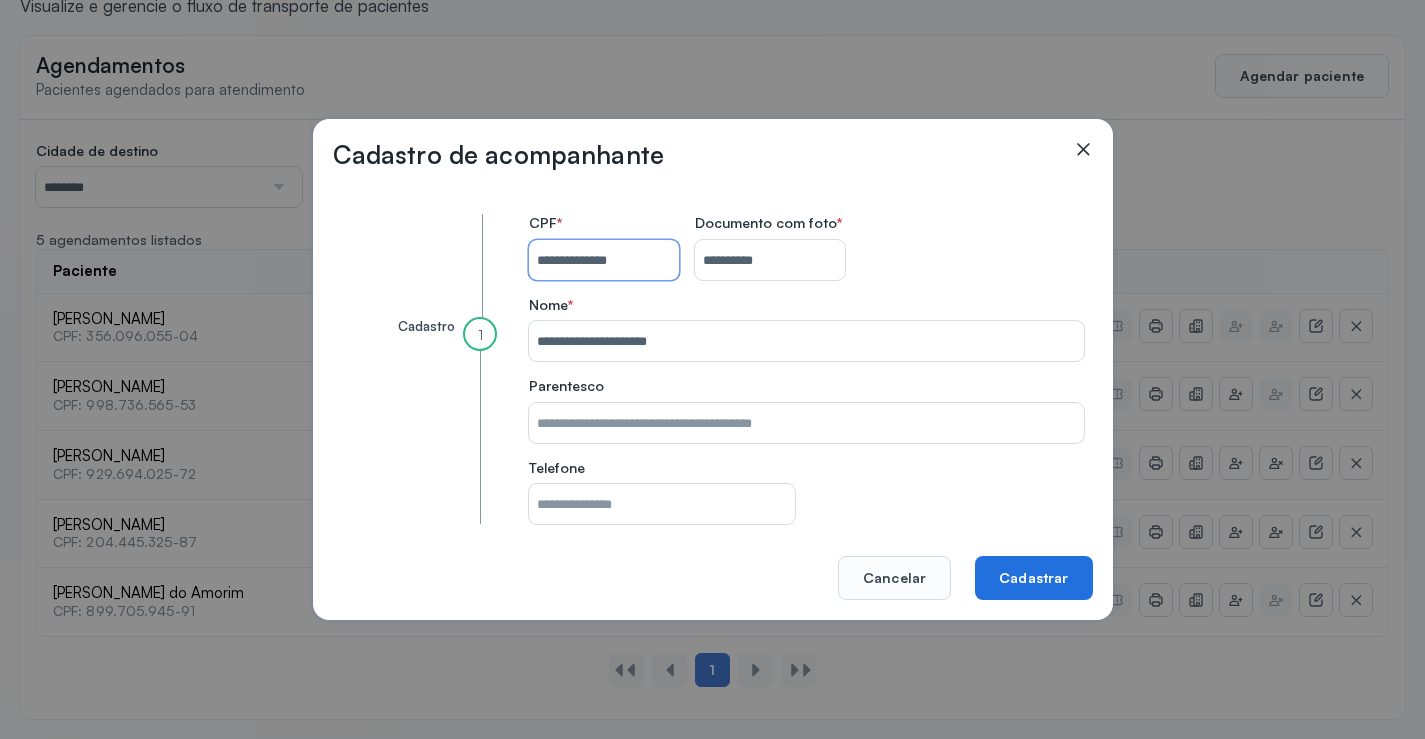 type on "**********" 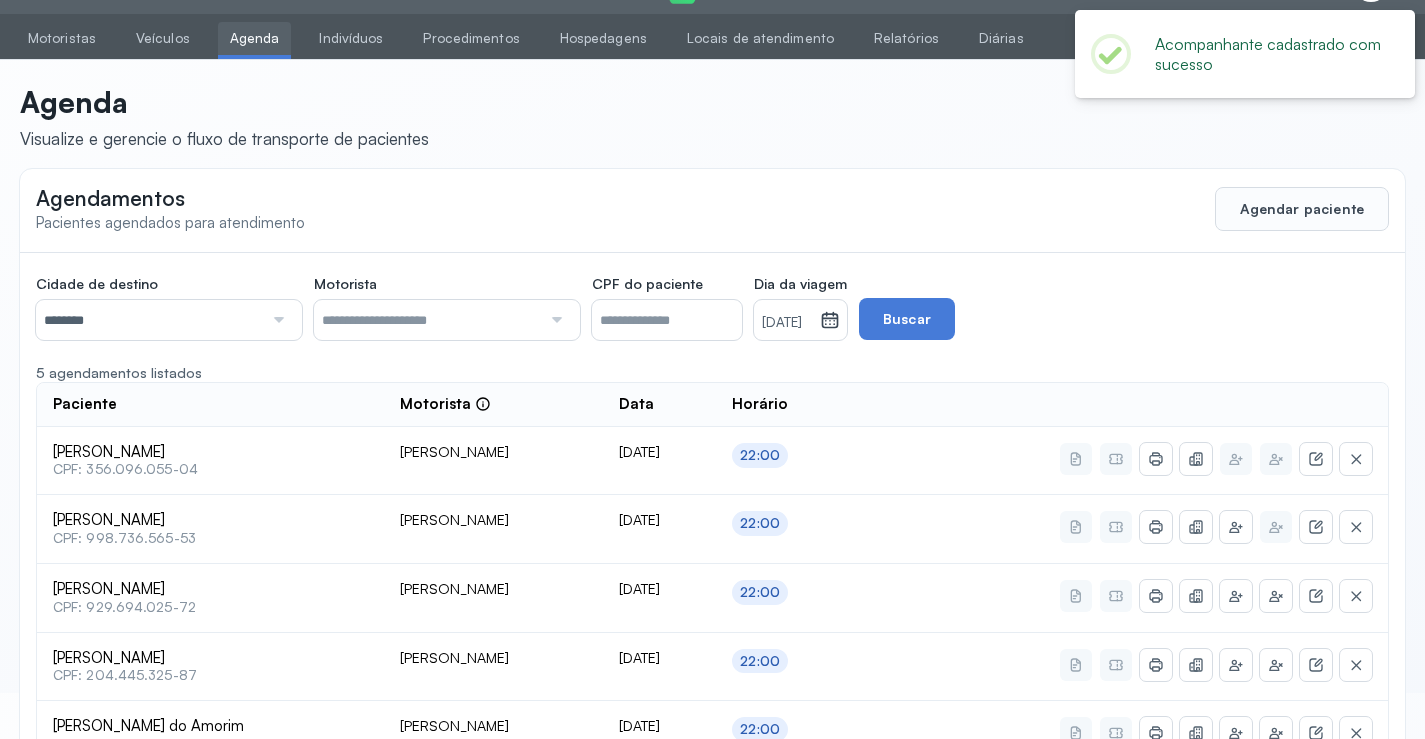 scroll, scrollTop: 179, scrollLeft: 0, axis: vertical 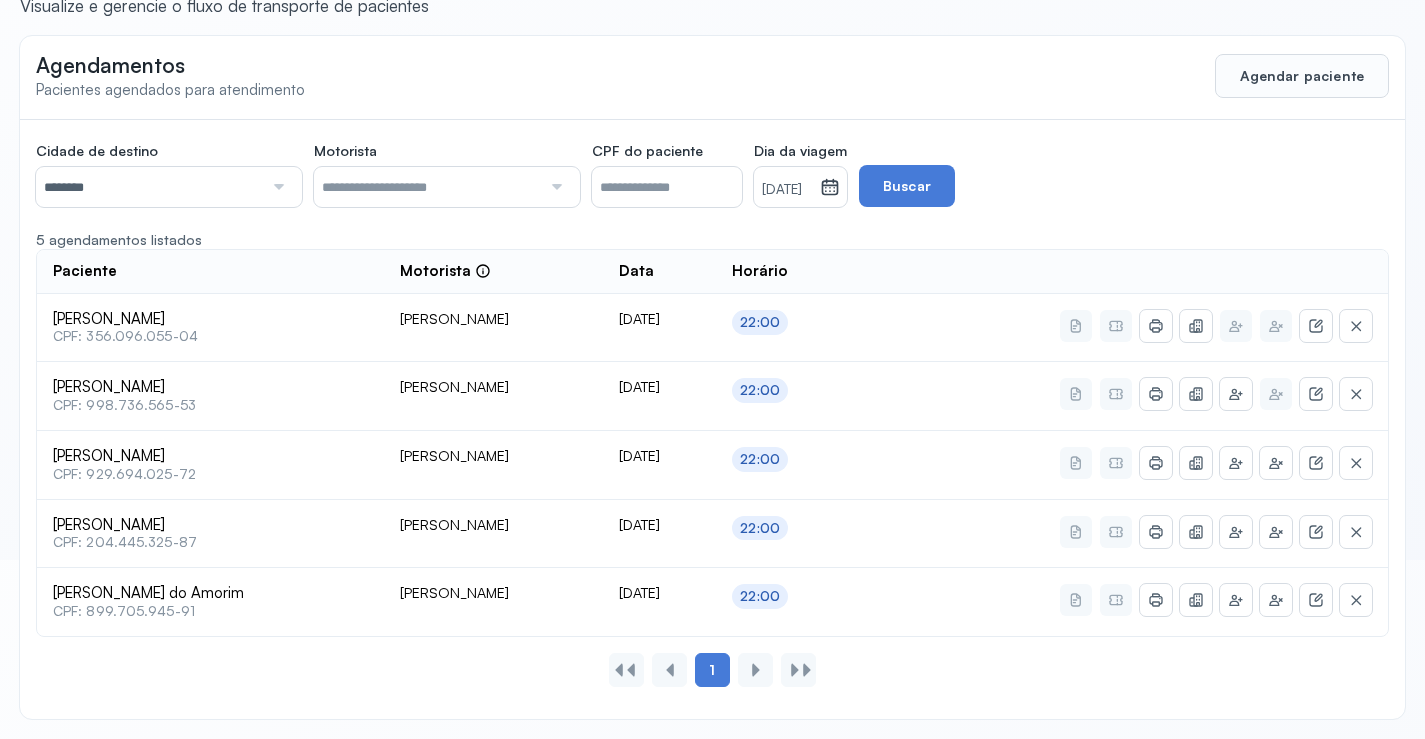 click 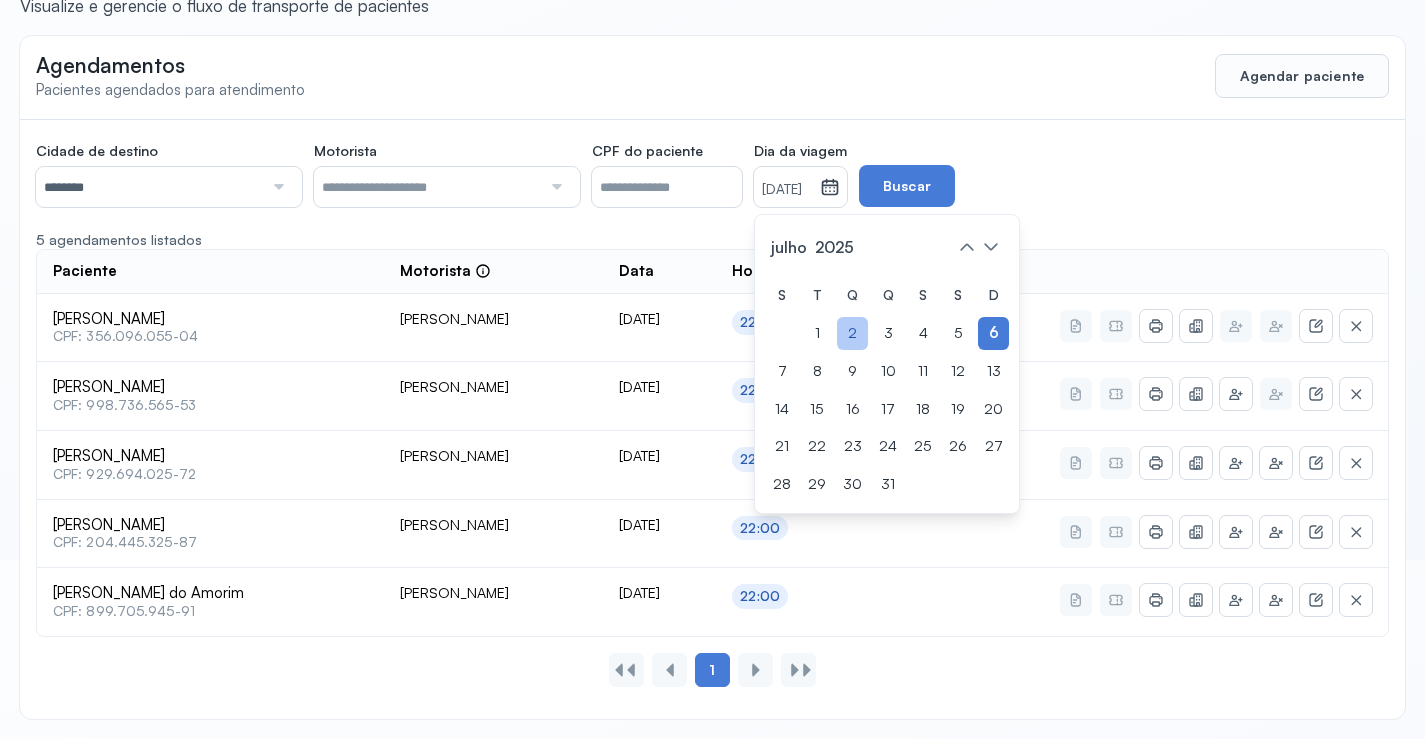 click on "2" 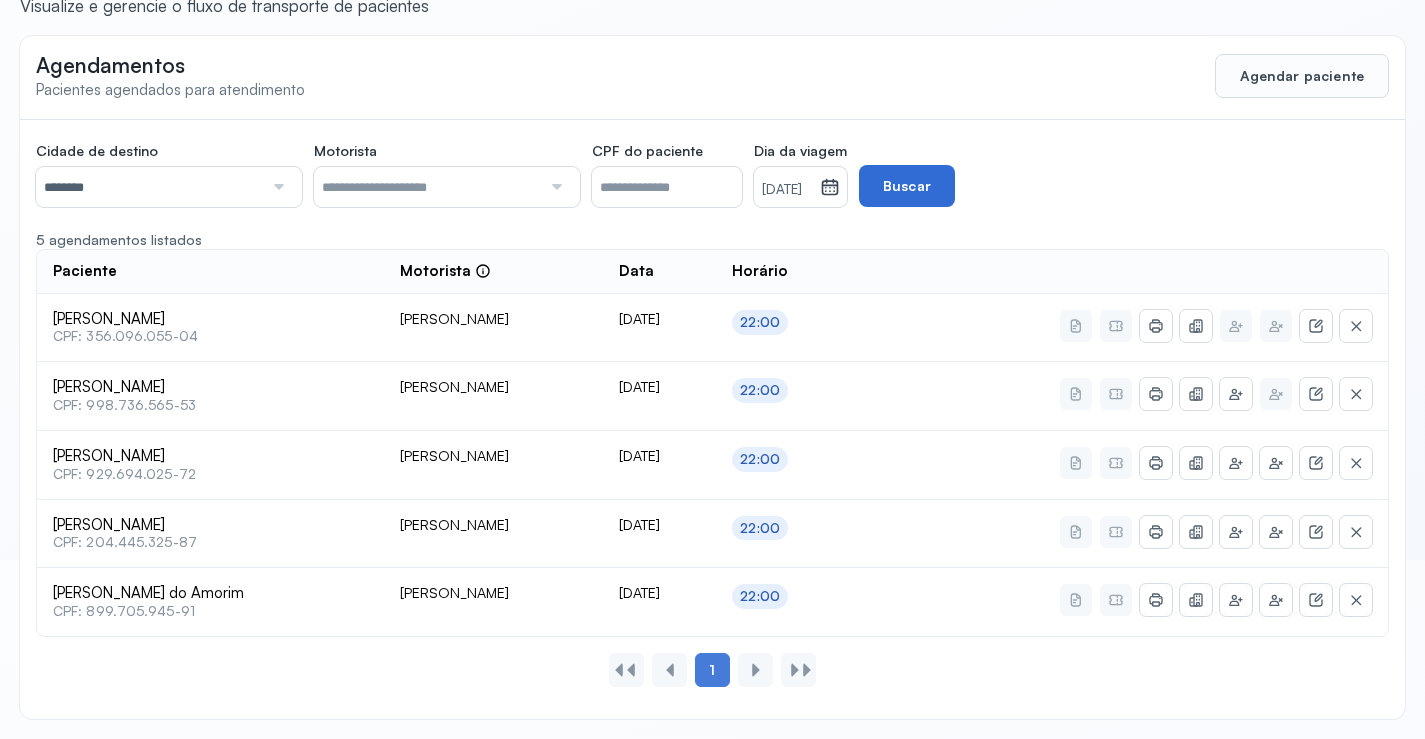 click on "Buscar" at bounding box center [907, 186] 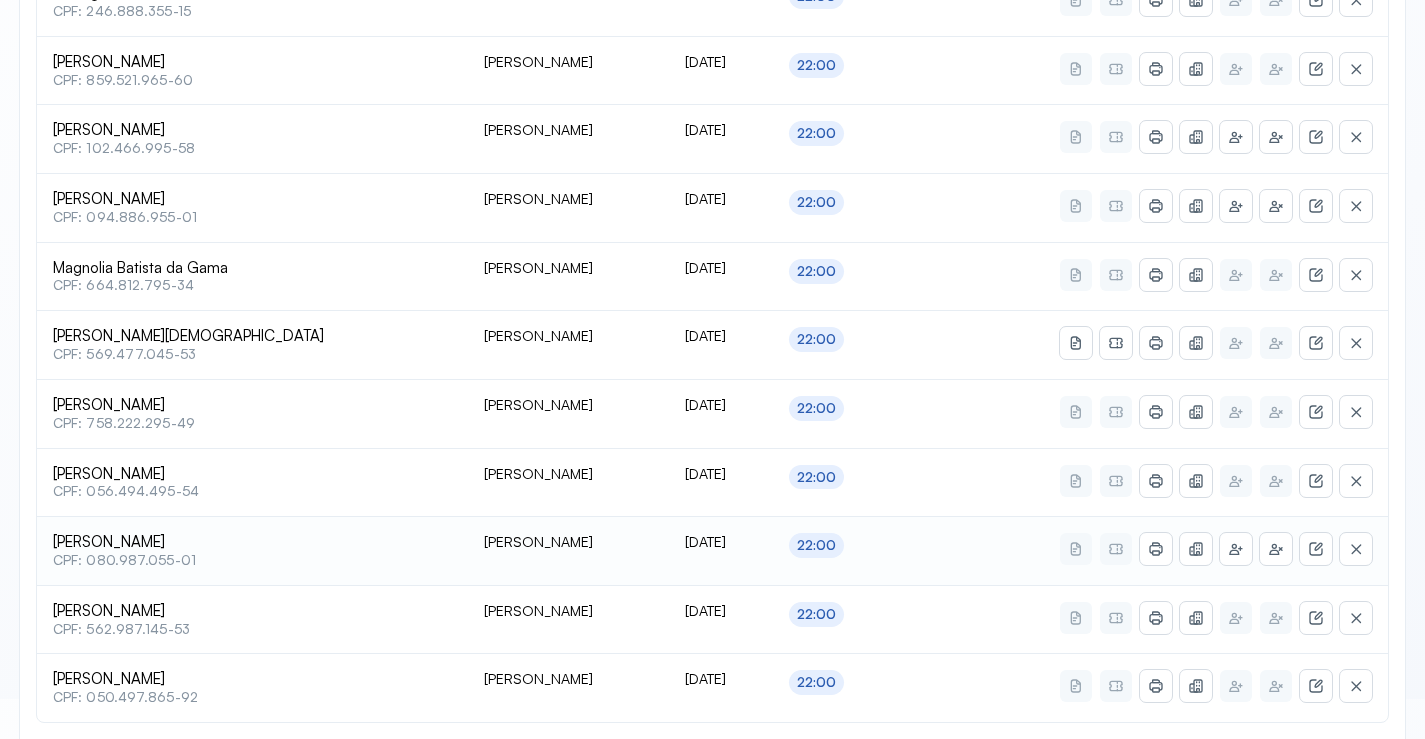 scroll, scrollTop: 865, scrollLeft: 0, axis: vertical 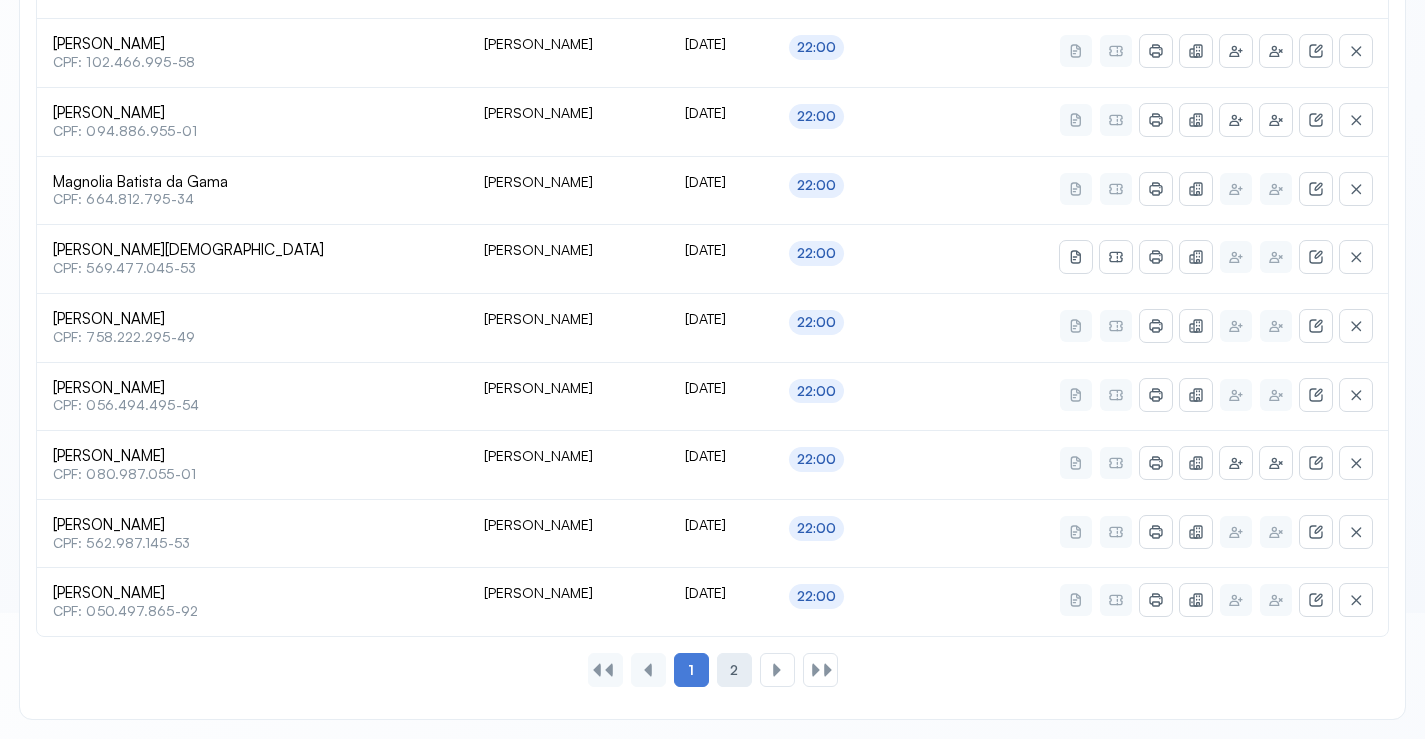 click on "2" at bounding box center (734, 670) 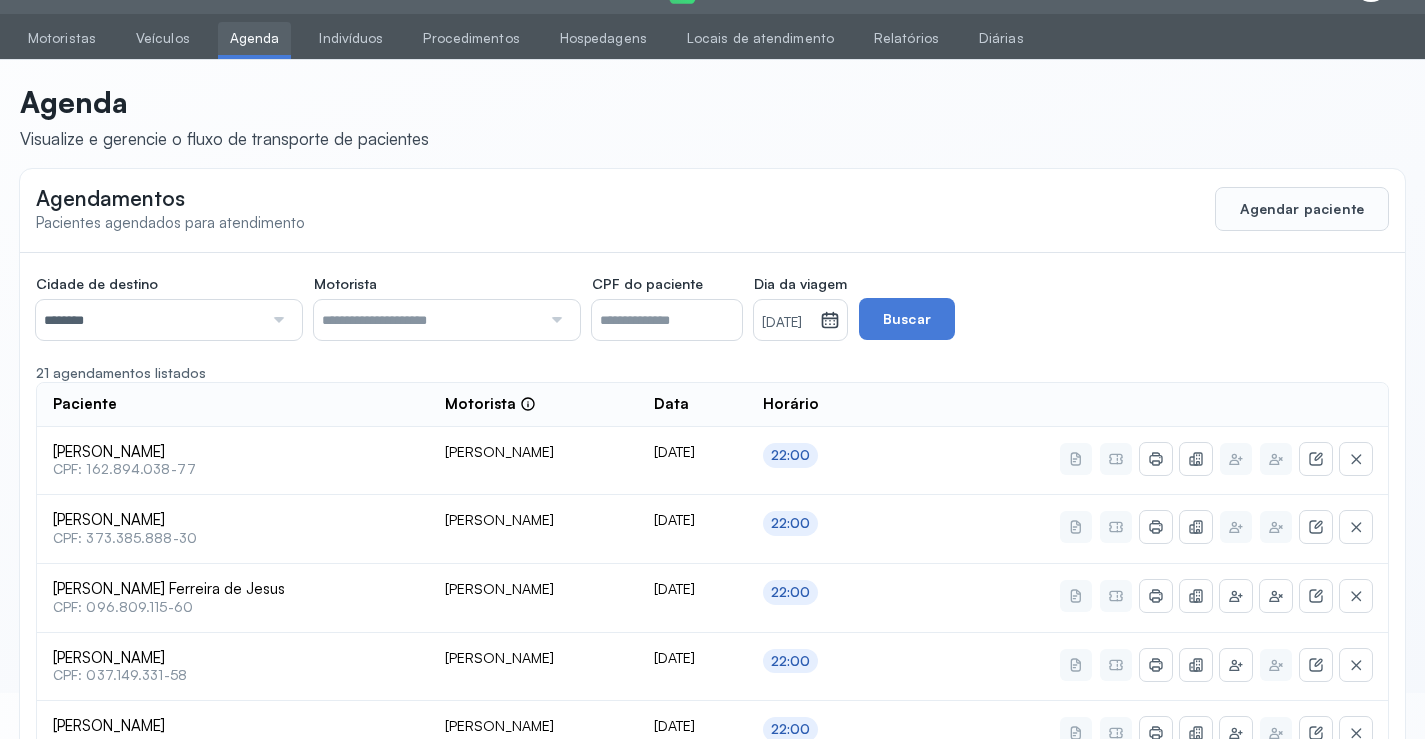 scroll, scrollTop: 247, scrollLeft: 0, axis: vertical 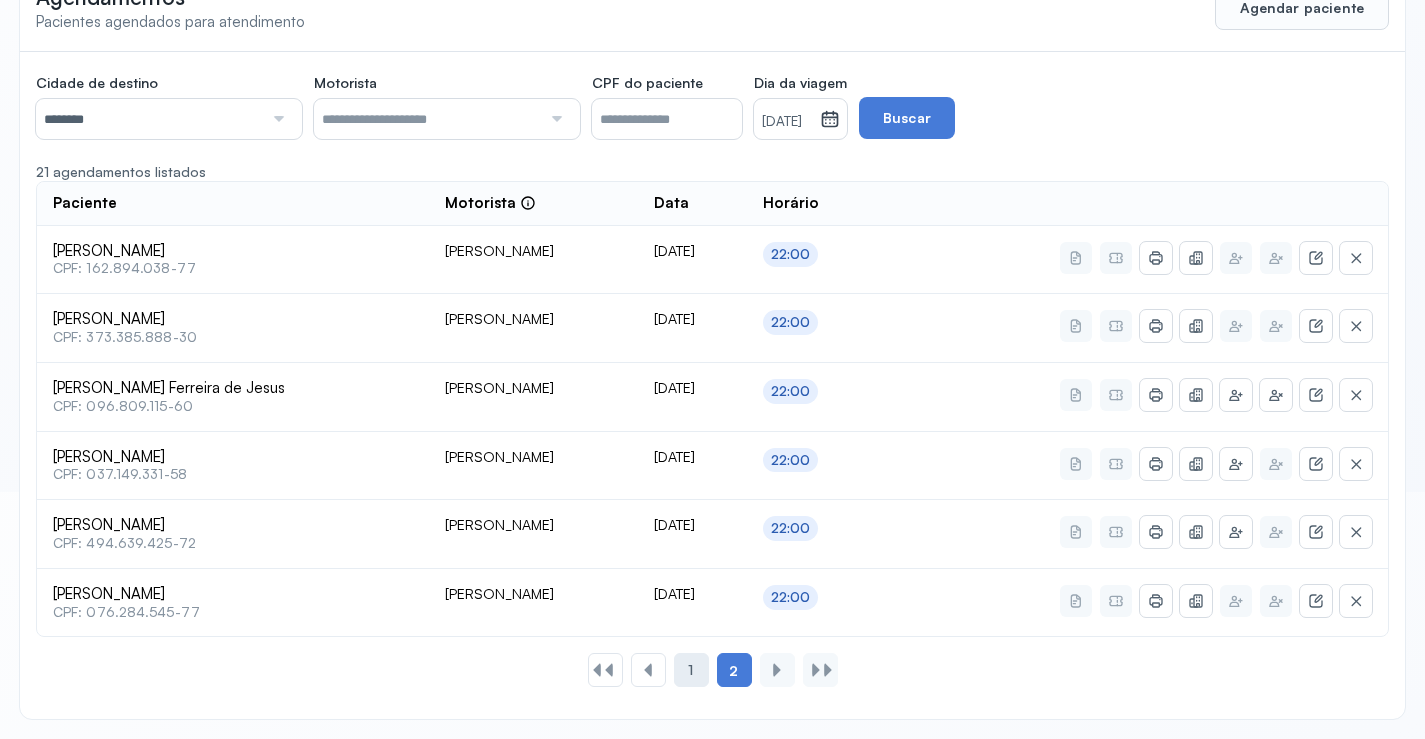 click on "1" 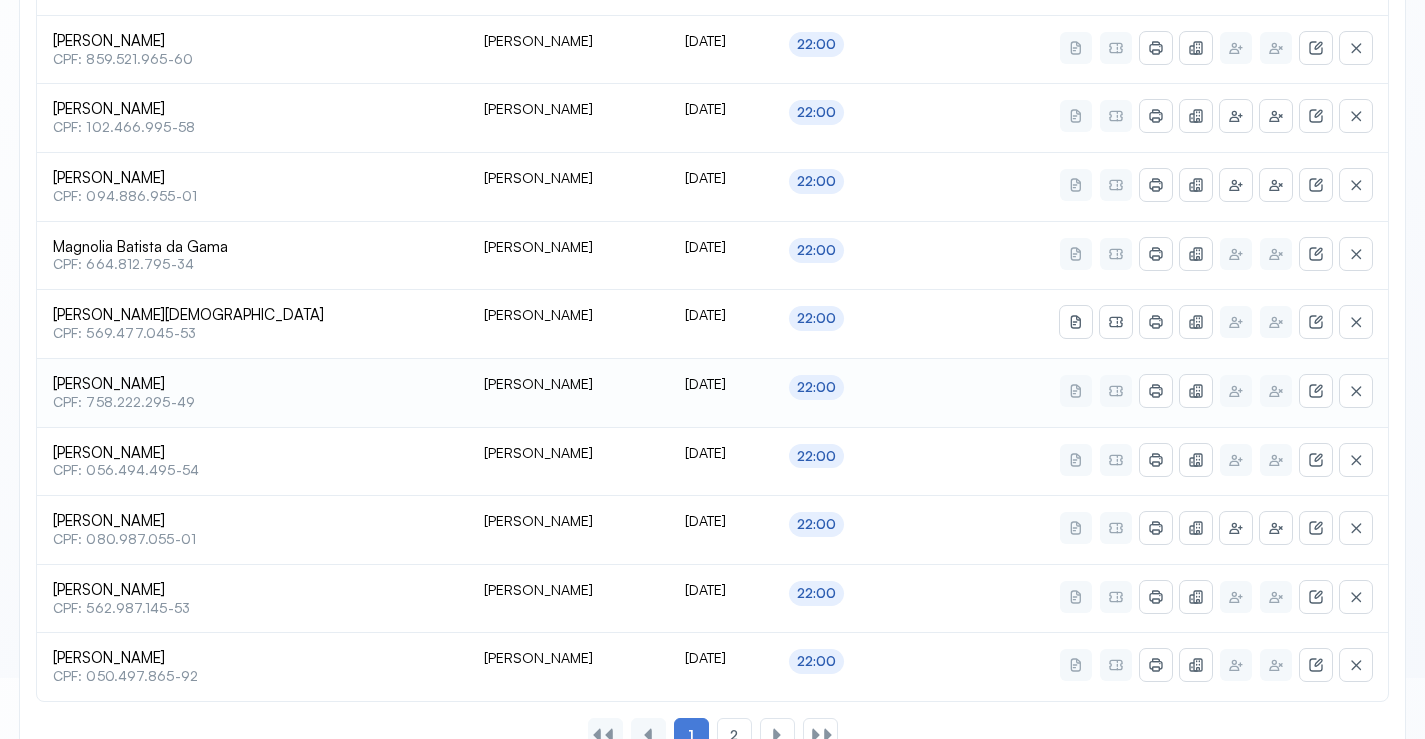 scroll, scrollTop: 765, scrollLeft: 0, axis: vertical 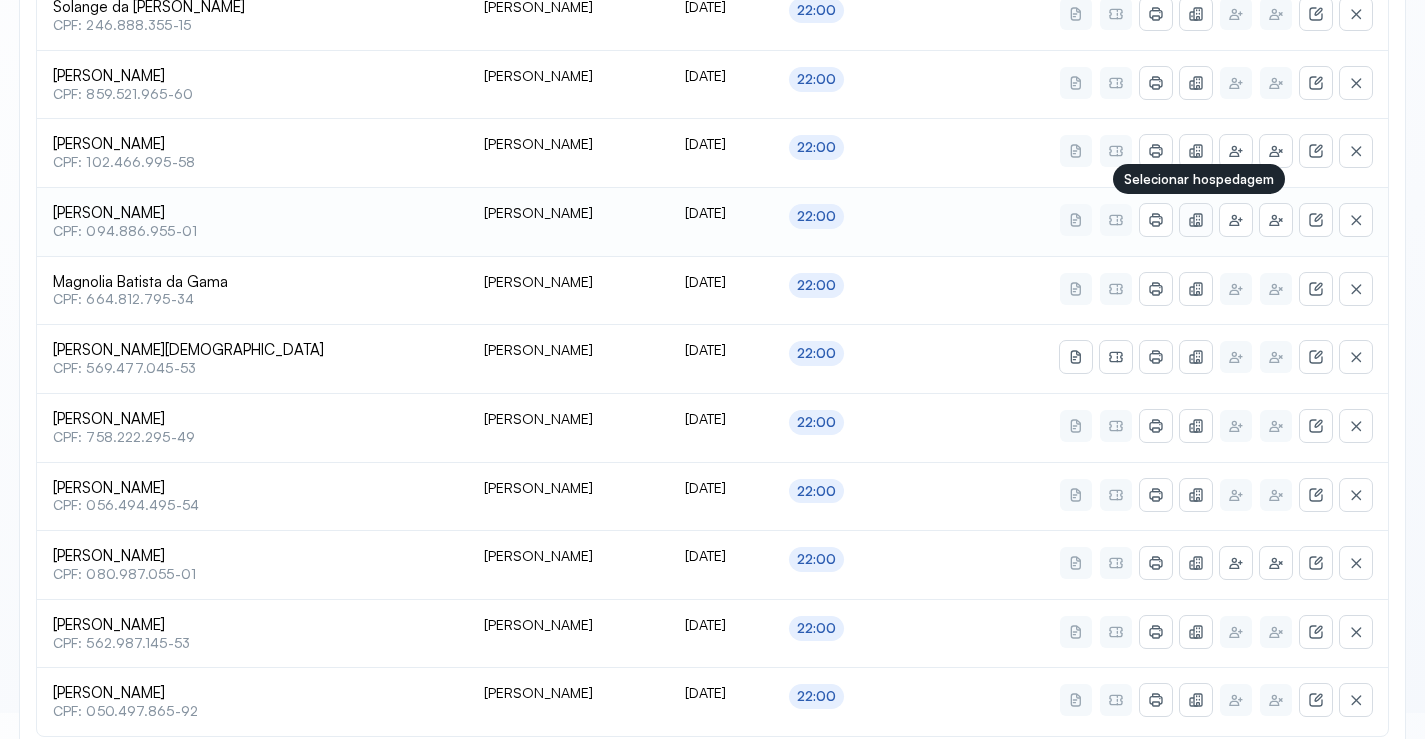 click 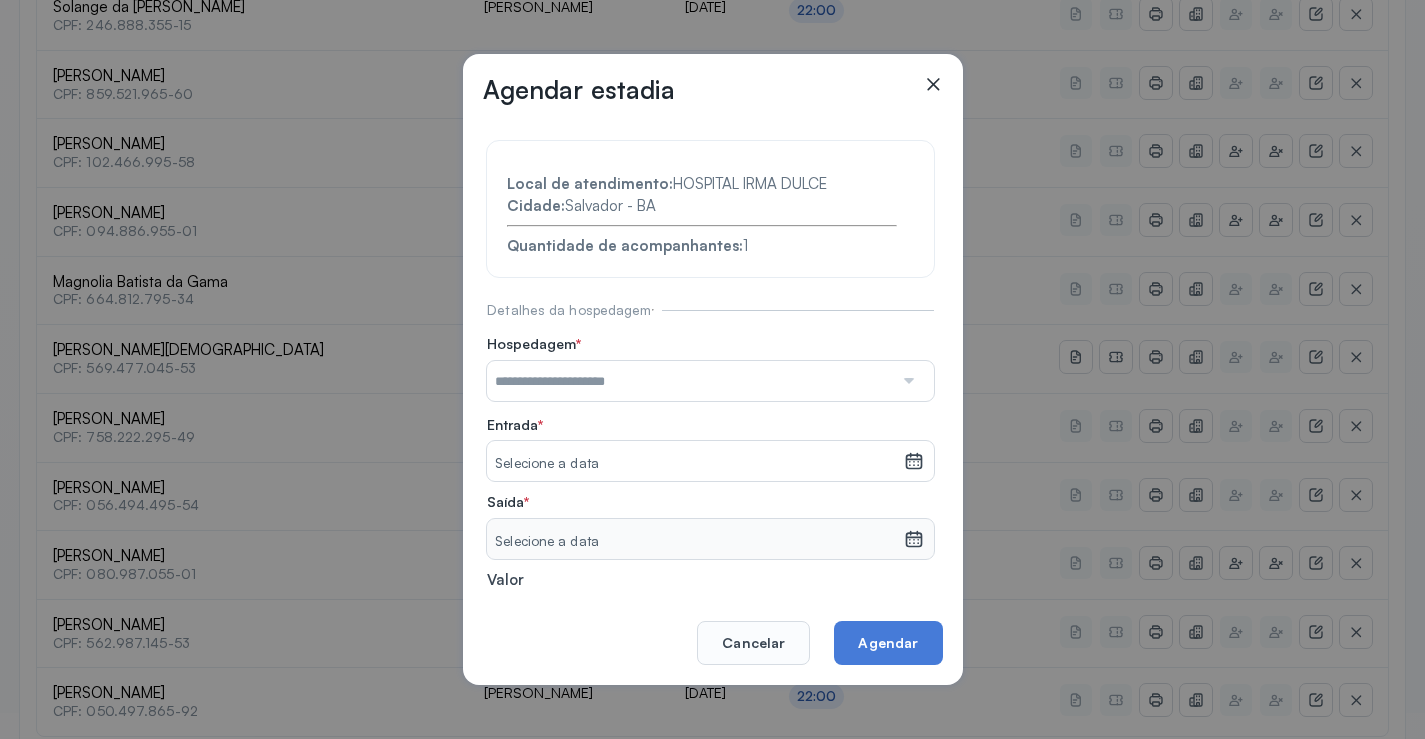 click at bounding box center [690, 381] 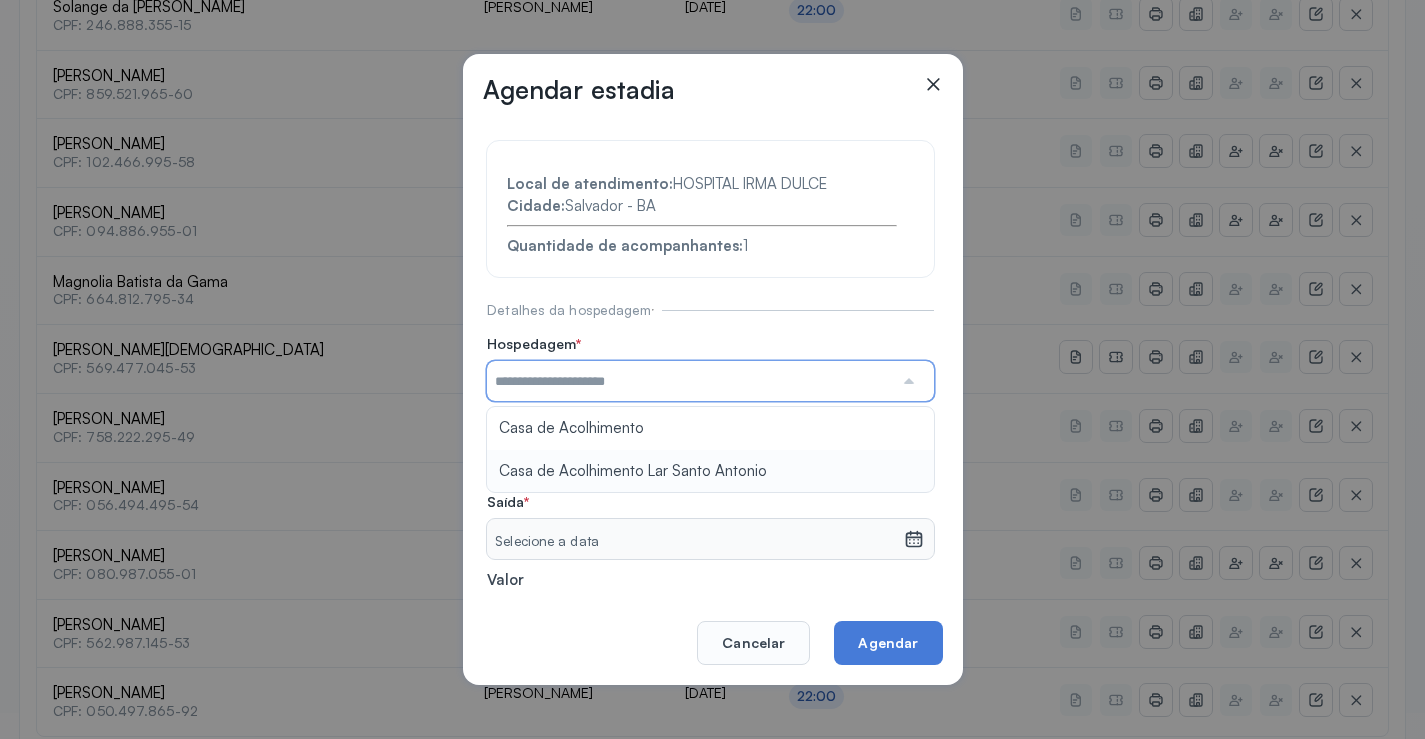 type on "**********" 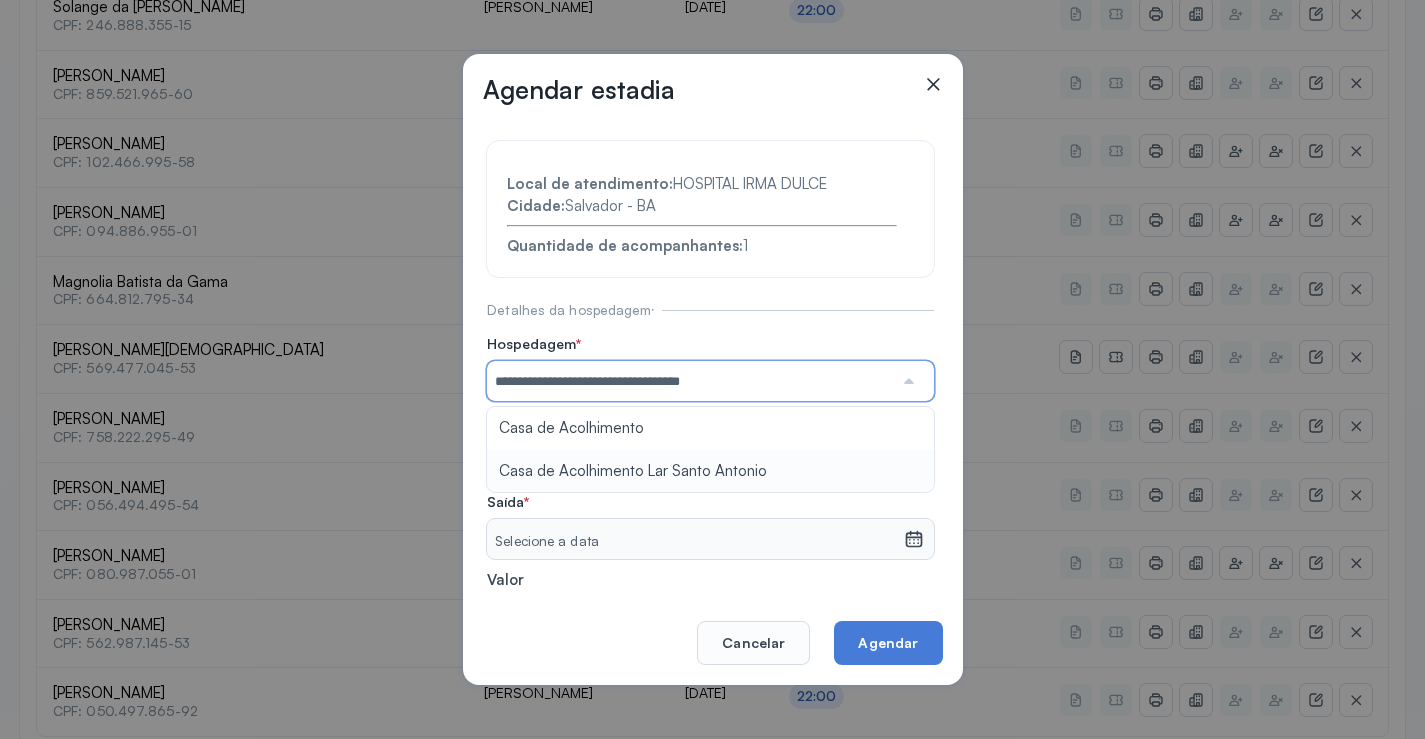 click on "**********" at bounding box center [710, 436] 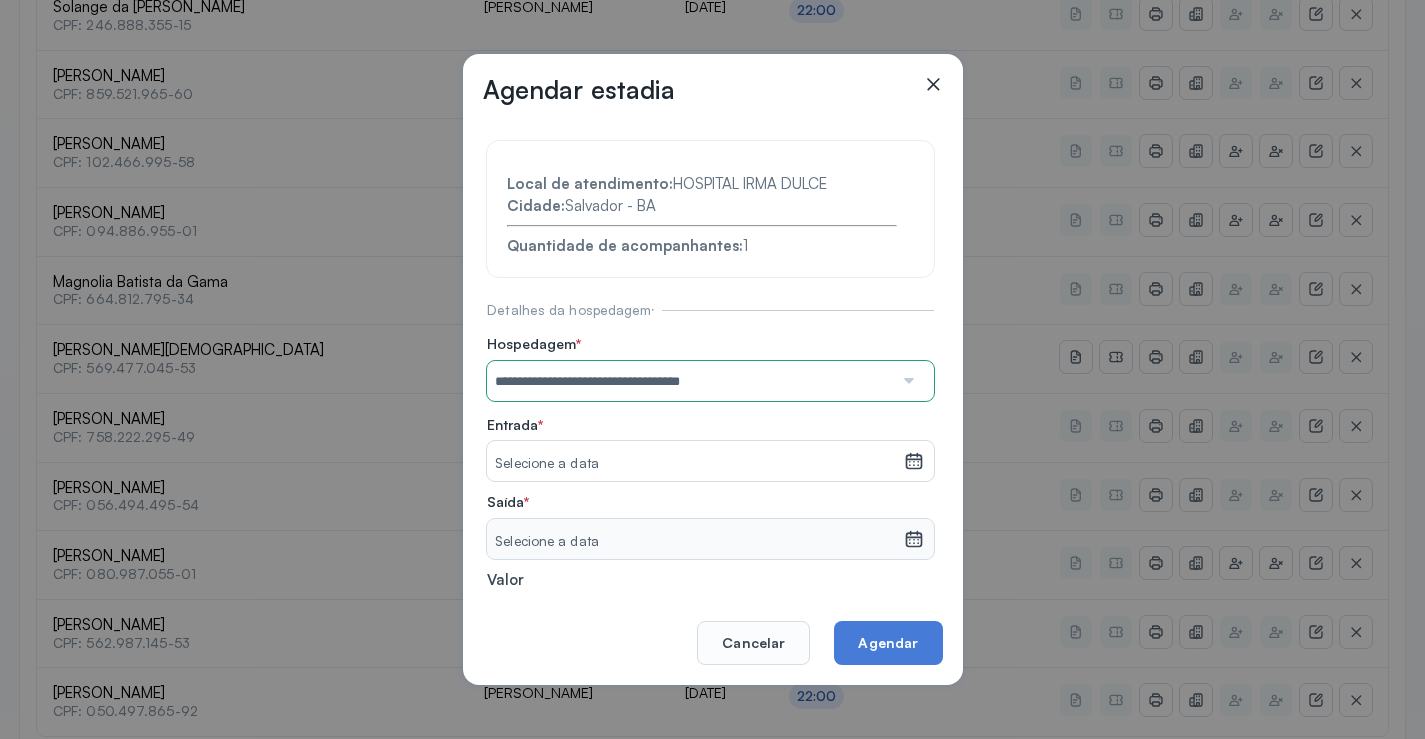 click 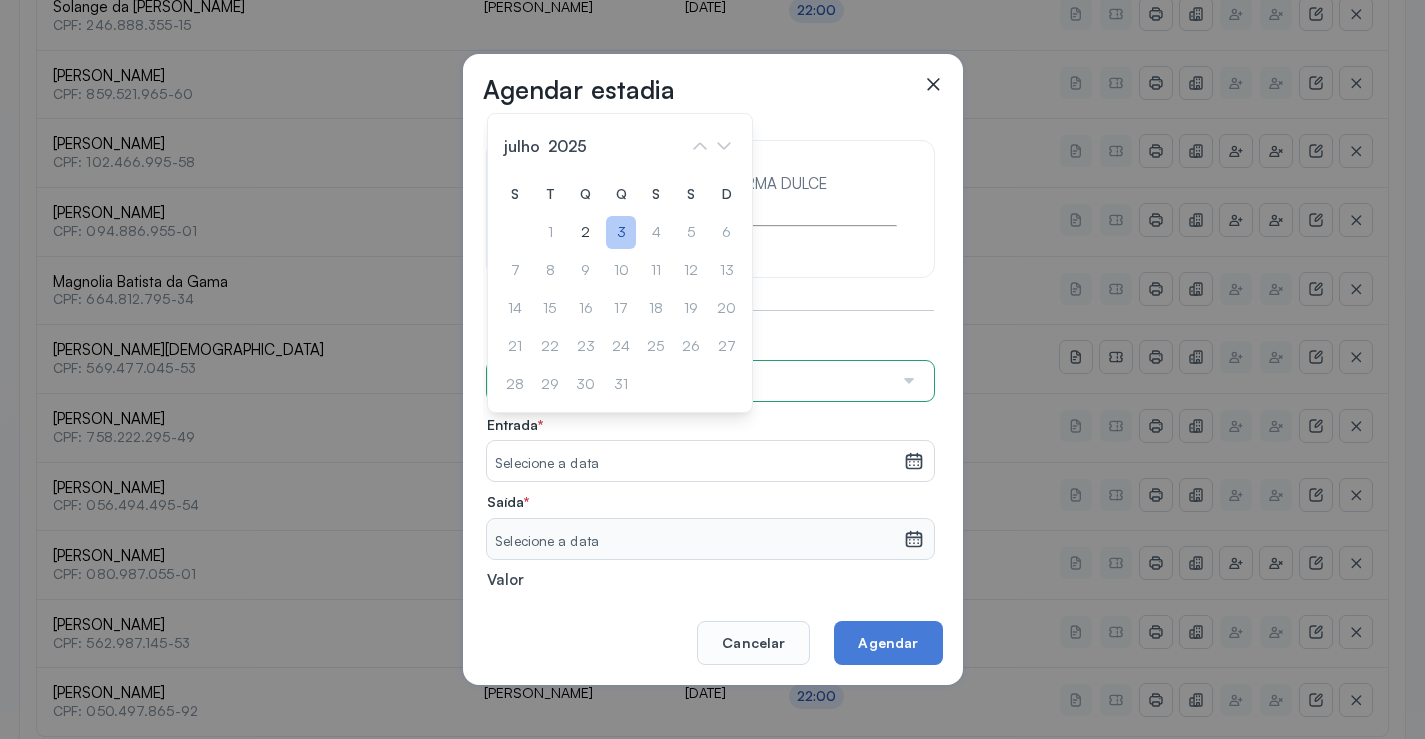 click on "3" 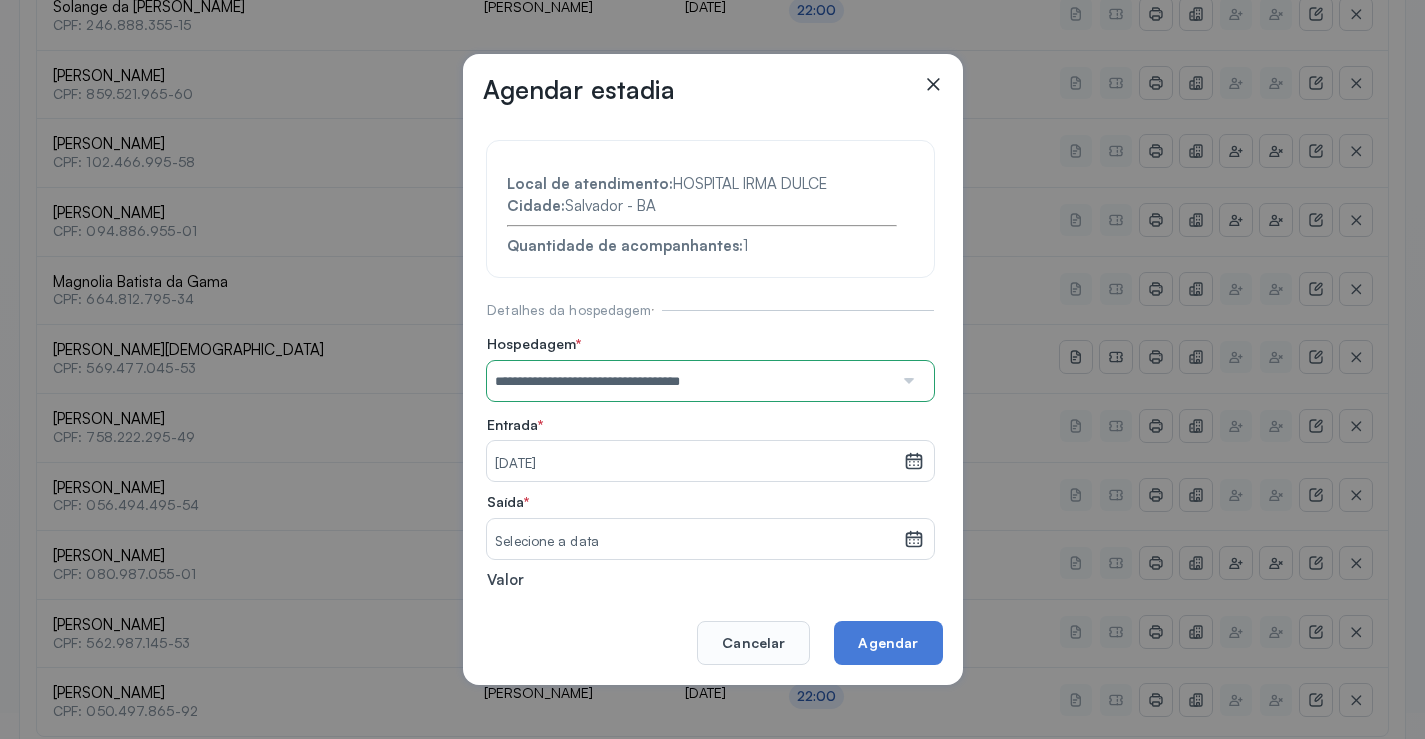 click 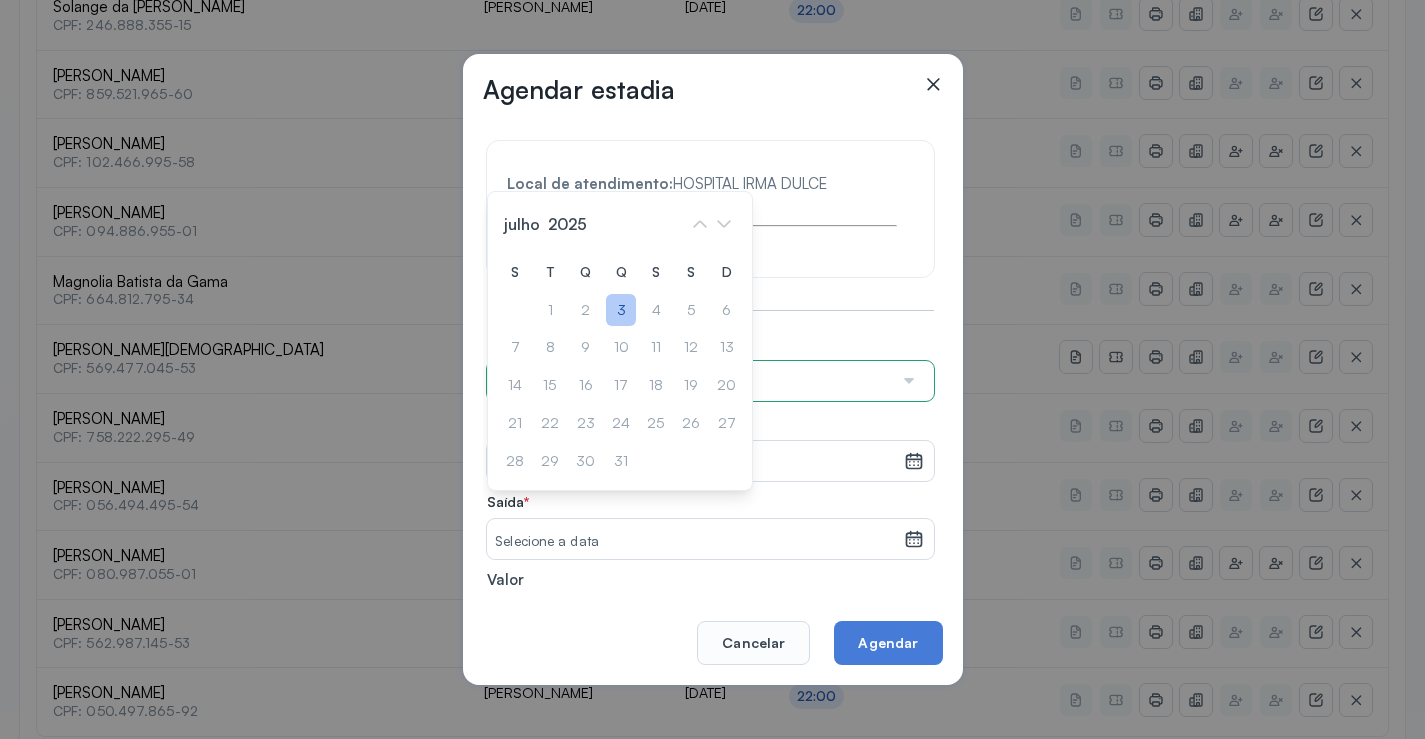 click on "3" 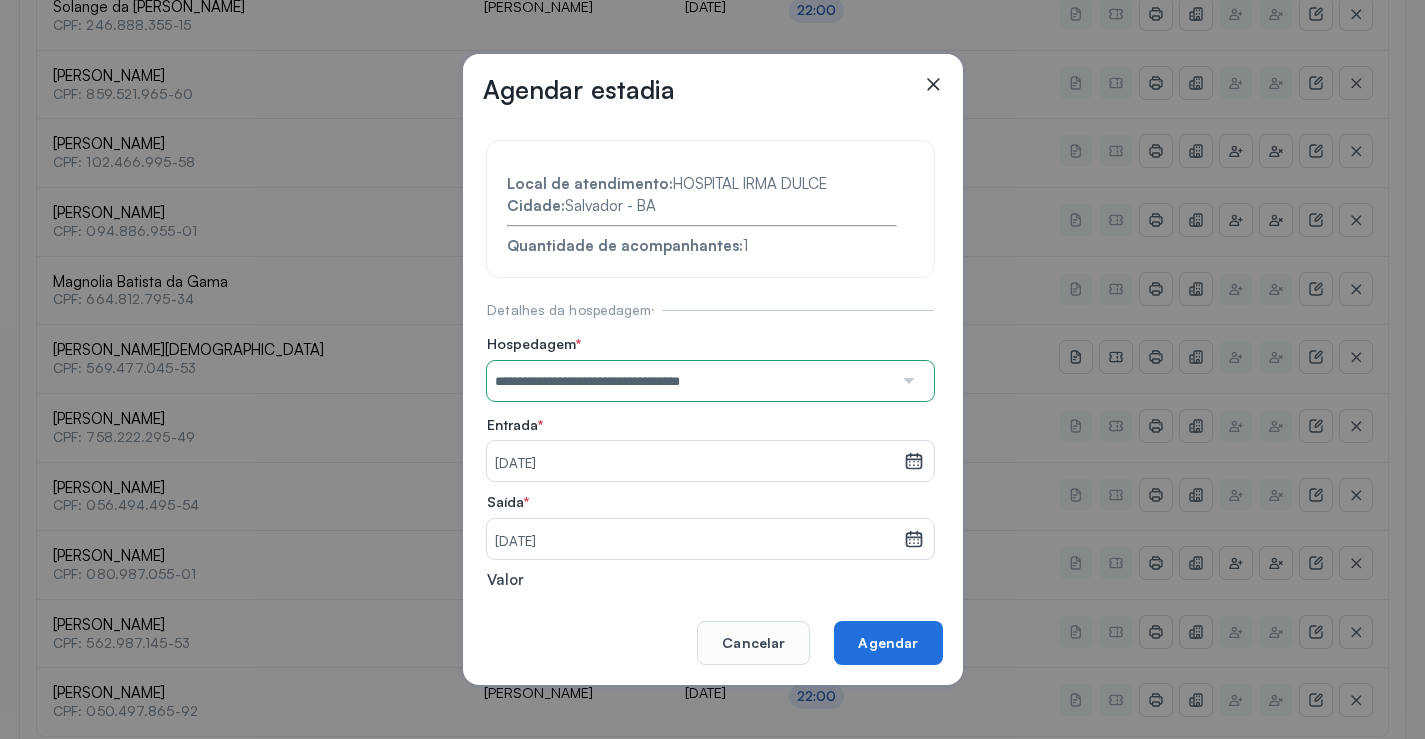 click on "Agendar" 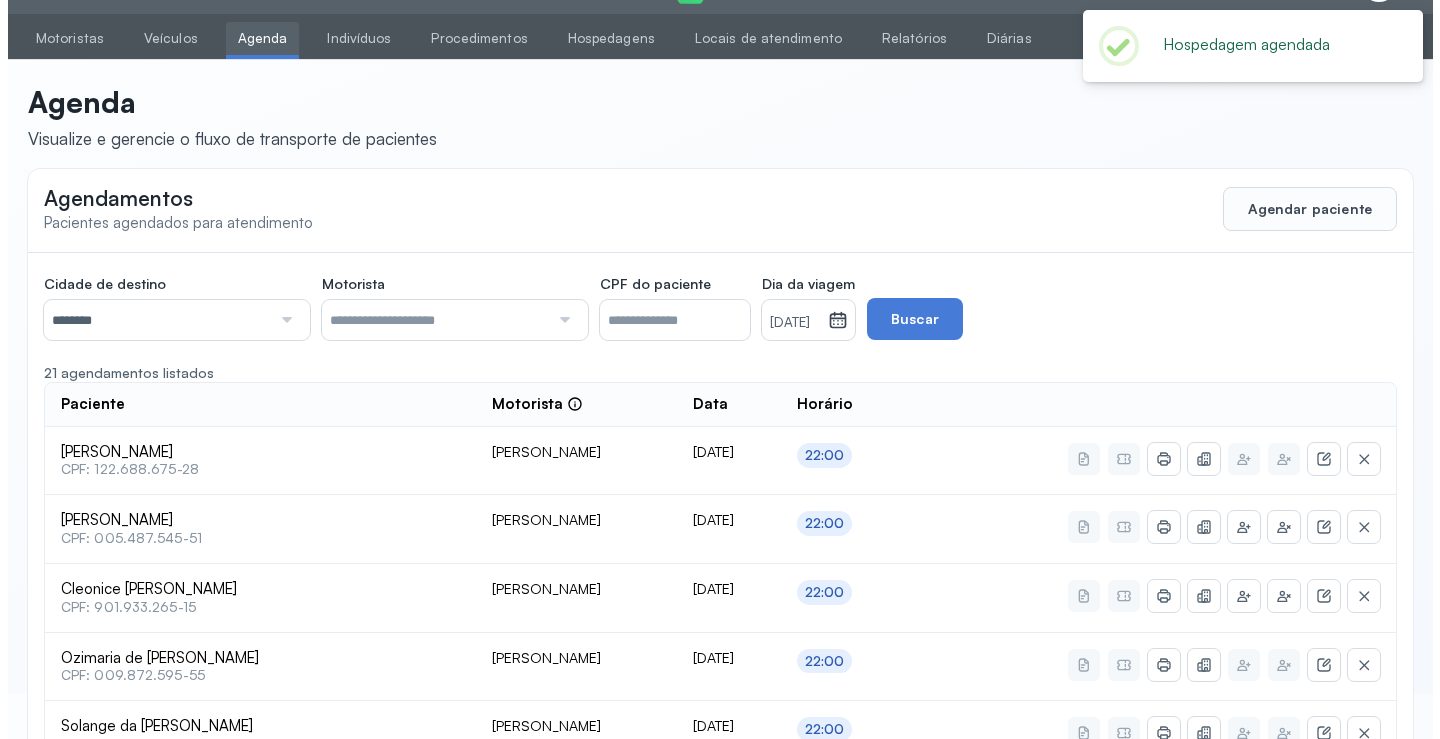 scroll, scrollTop: 765, scrollLeft: 0, axis: vertical 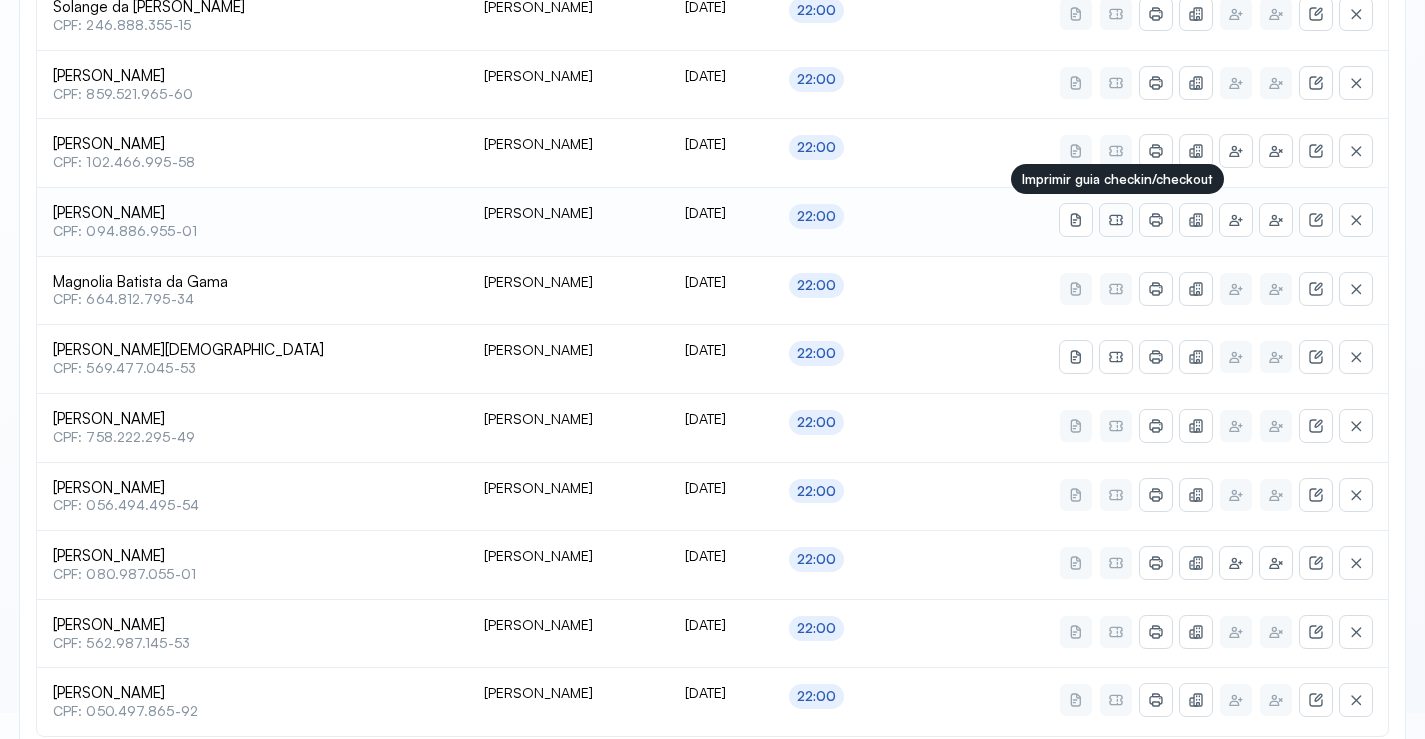 click 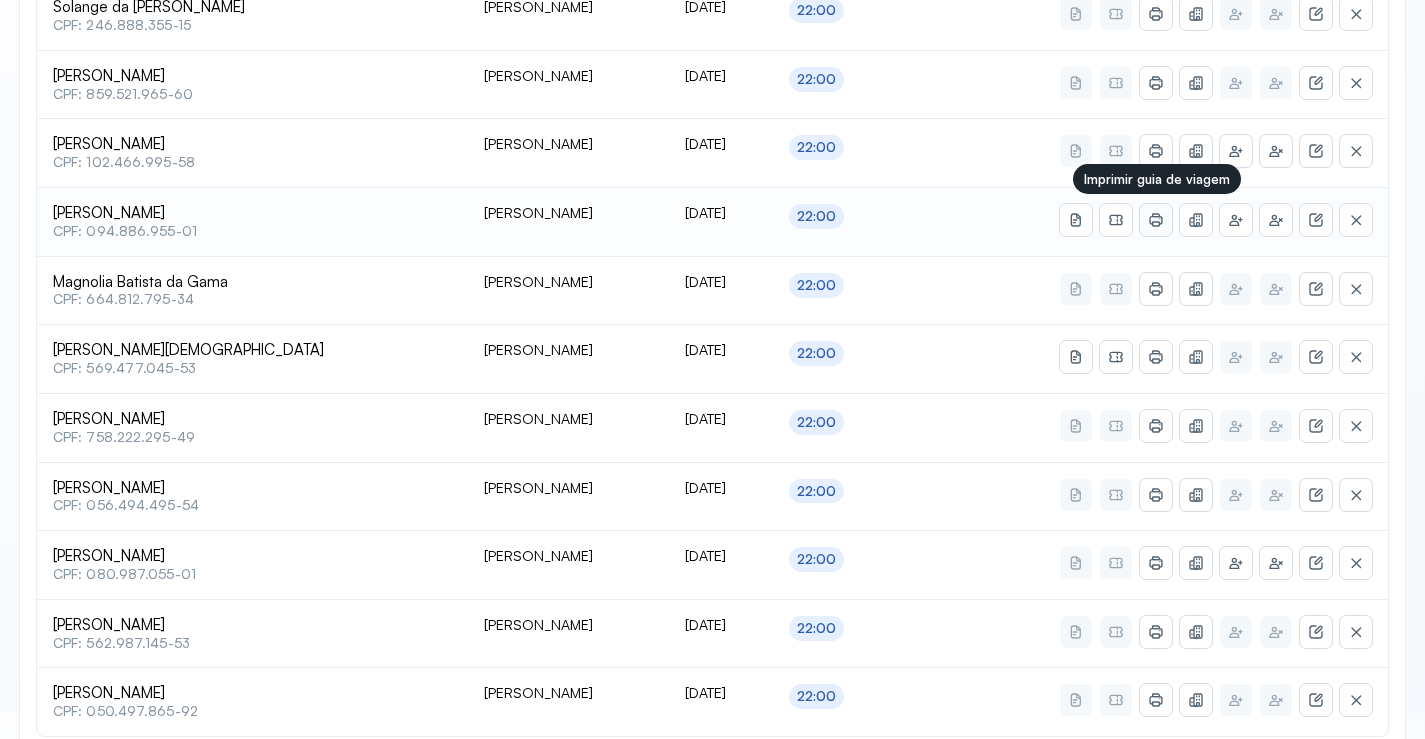 click 